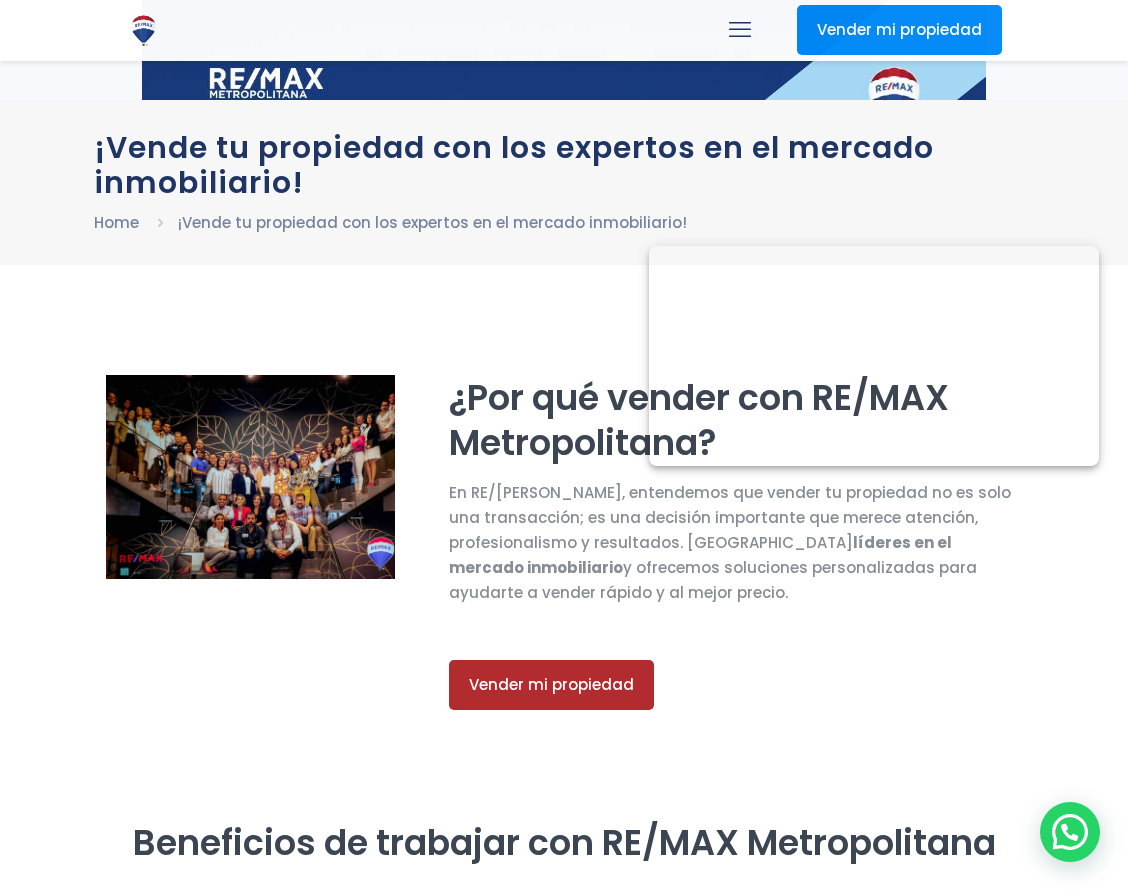 scroll, scrollTop: 3517, scrollLeft: 0, axis: vertical 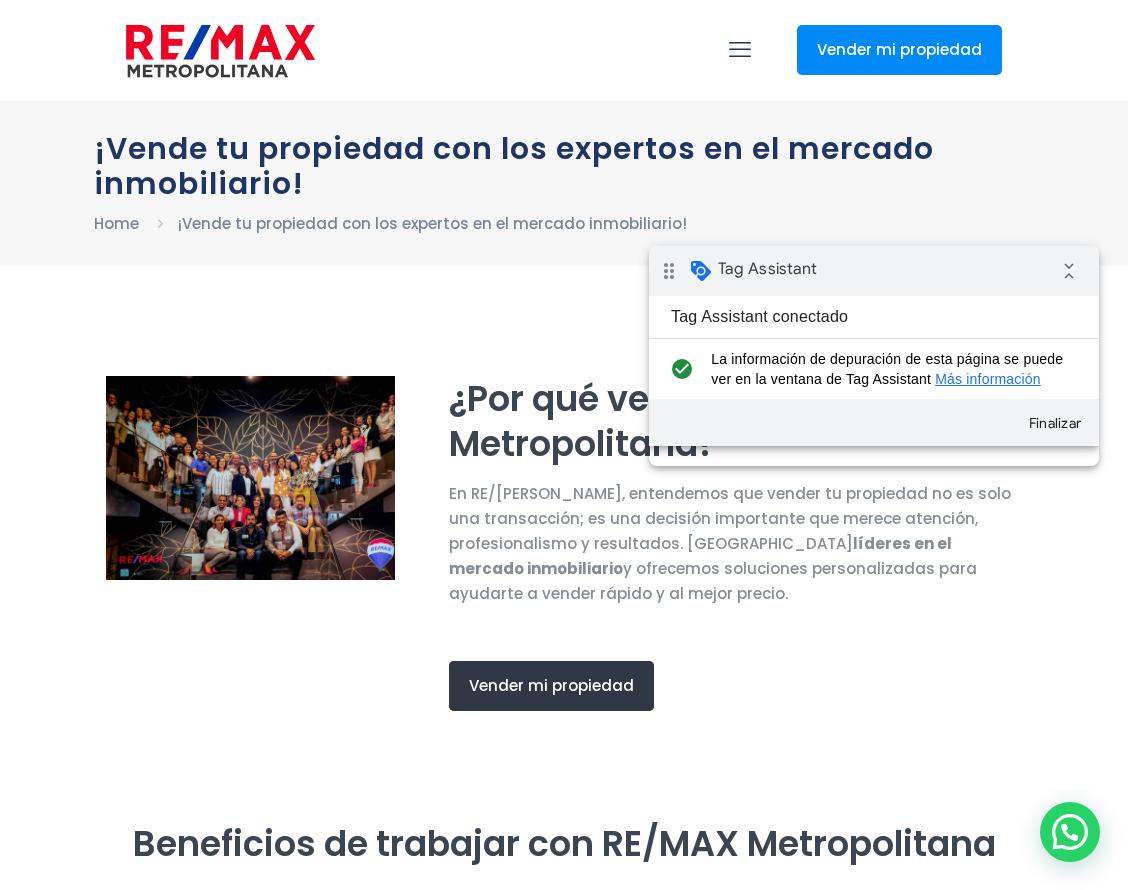 click on "Vender mi propiedad" at bounding box center (551, 686) 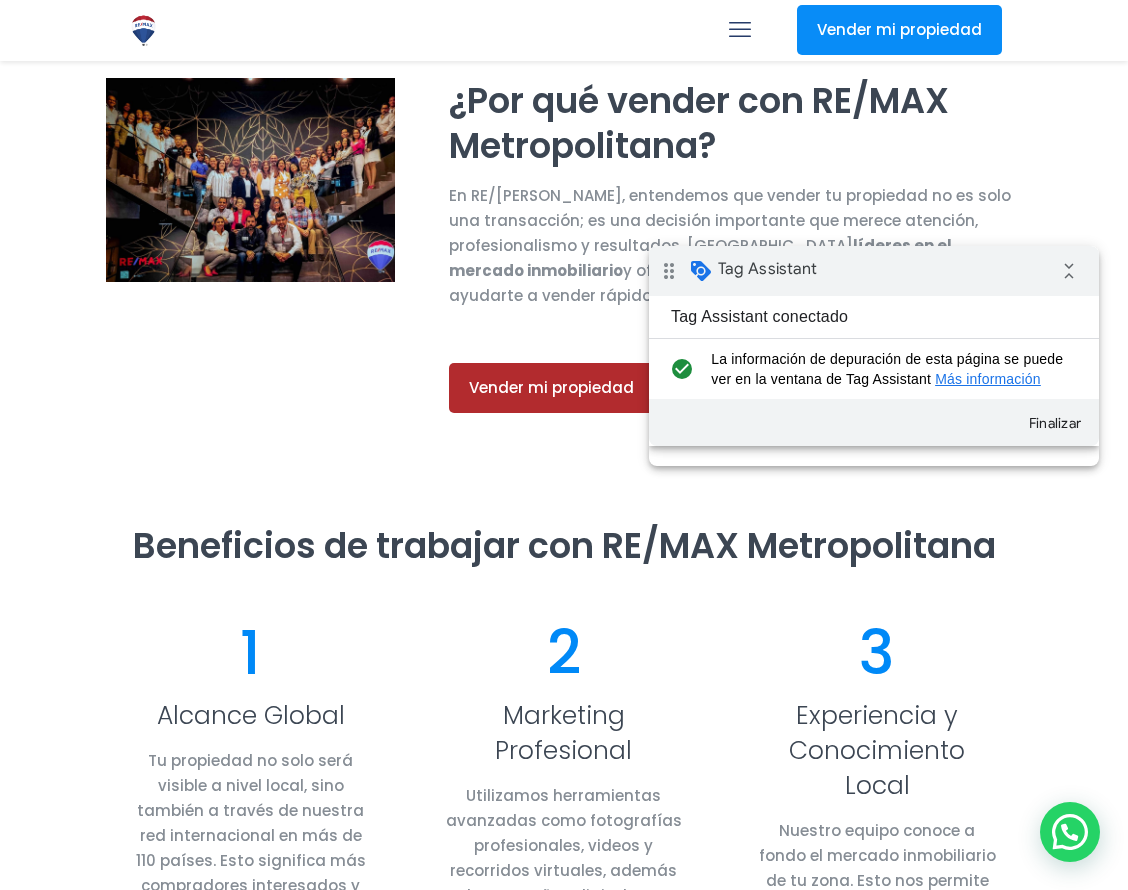 scroll, scrollTop: 0, scrollLeft: 0, axis: both 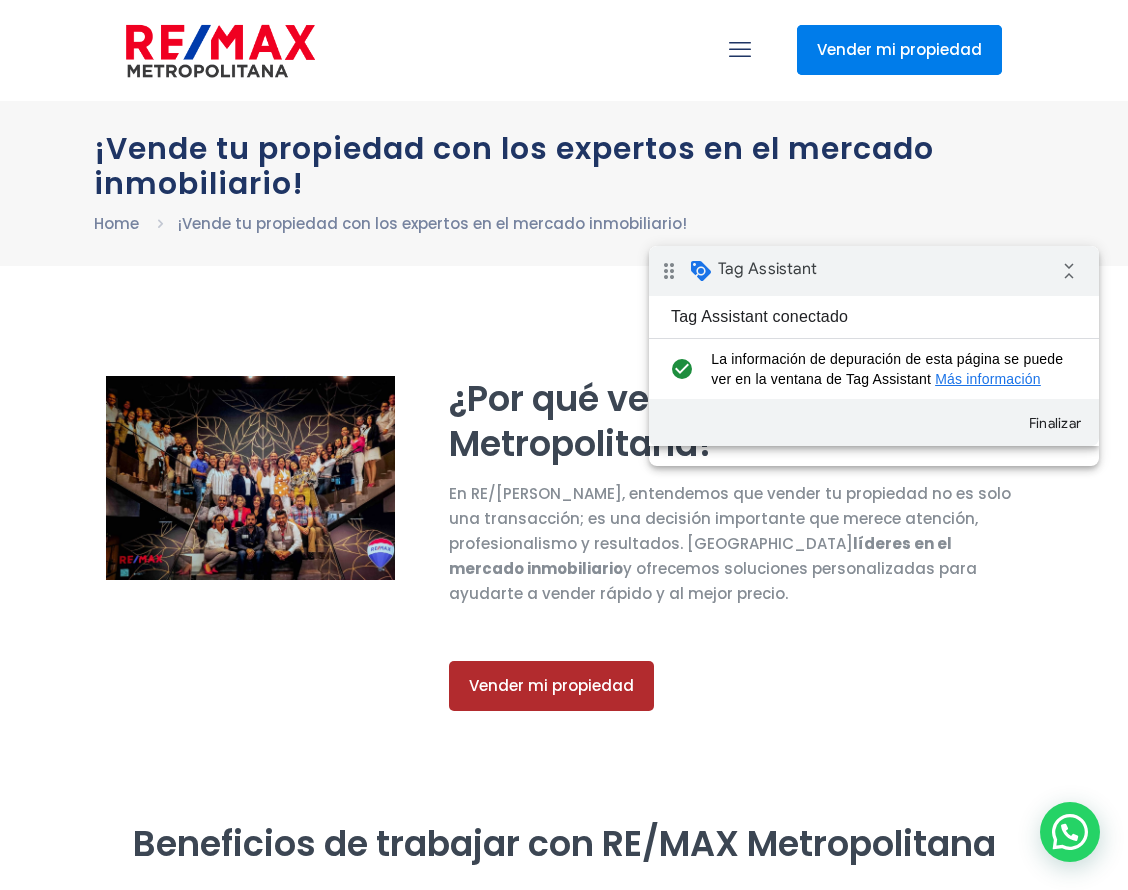 click on "Vender mi propiedad" at bounding box center (899, 50) 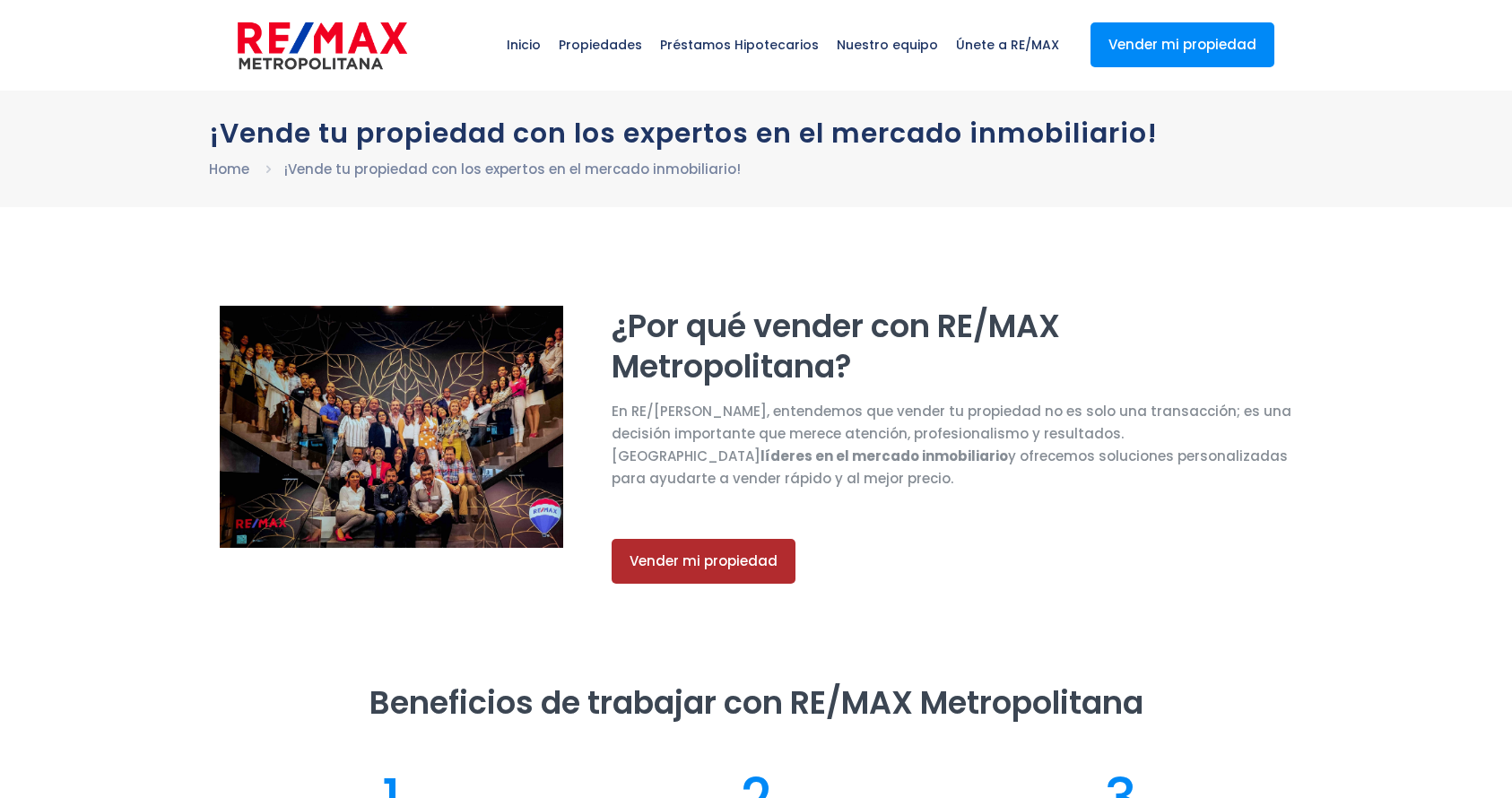 scroll, scrollTop: 0, scrollLeft: 0, axis: both 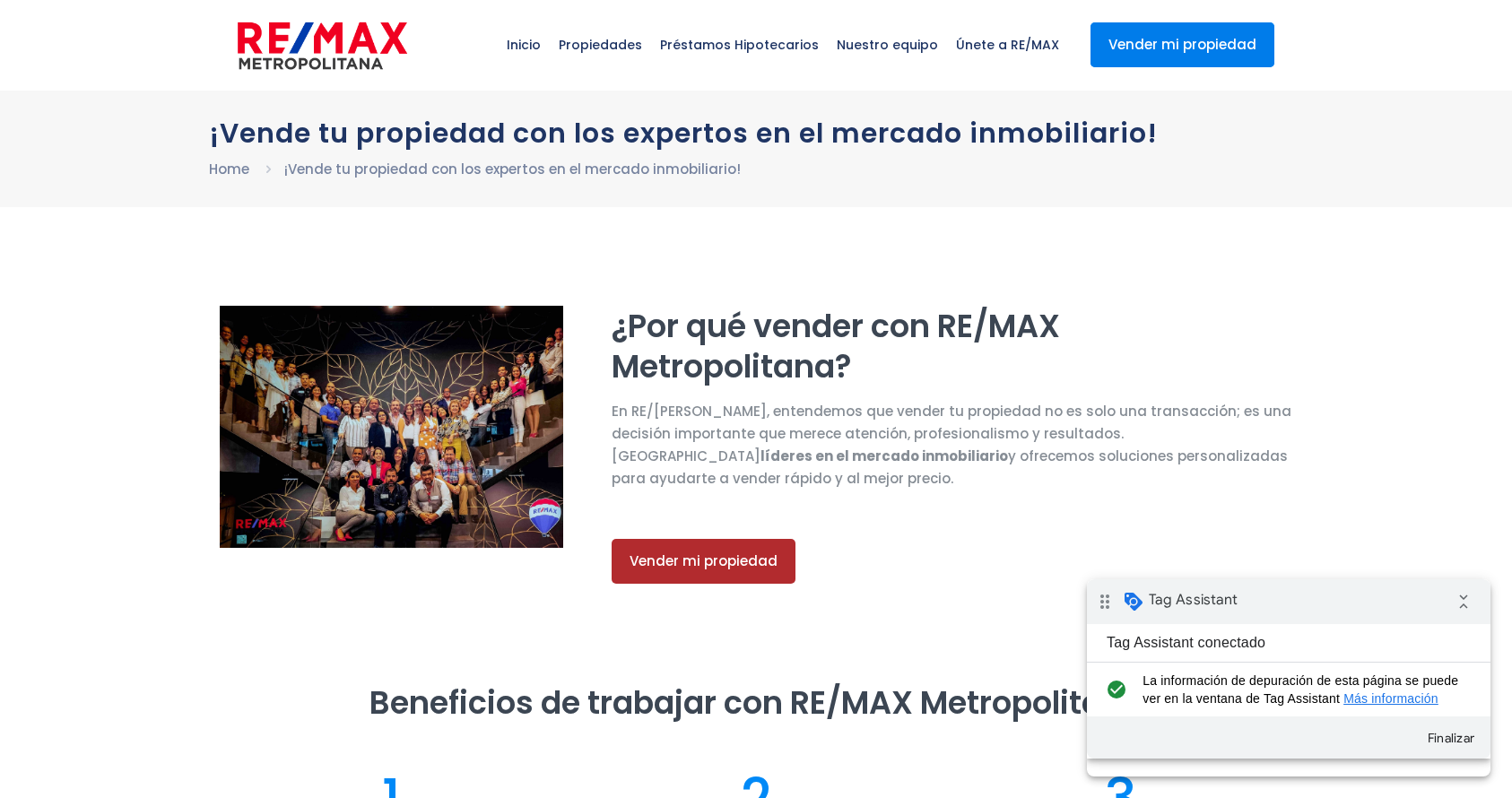 click on "Vender mi propiedad" at bounding box center [1182, 45] 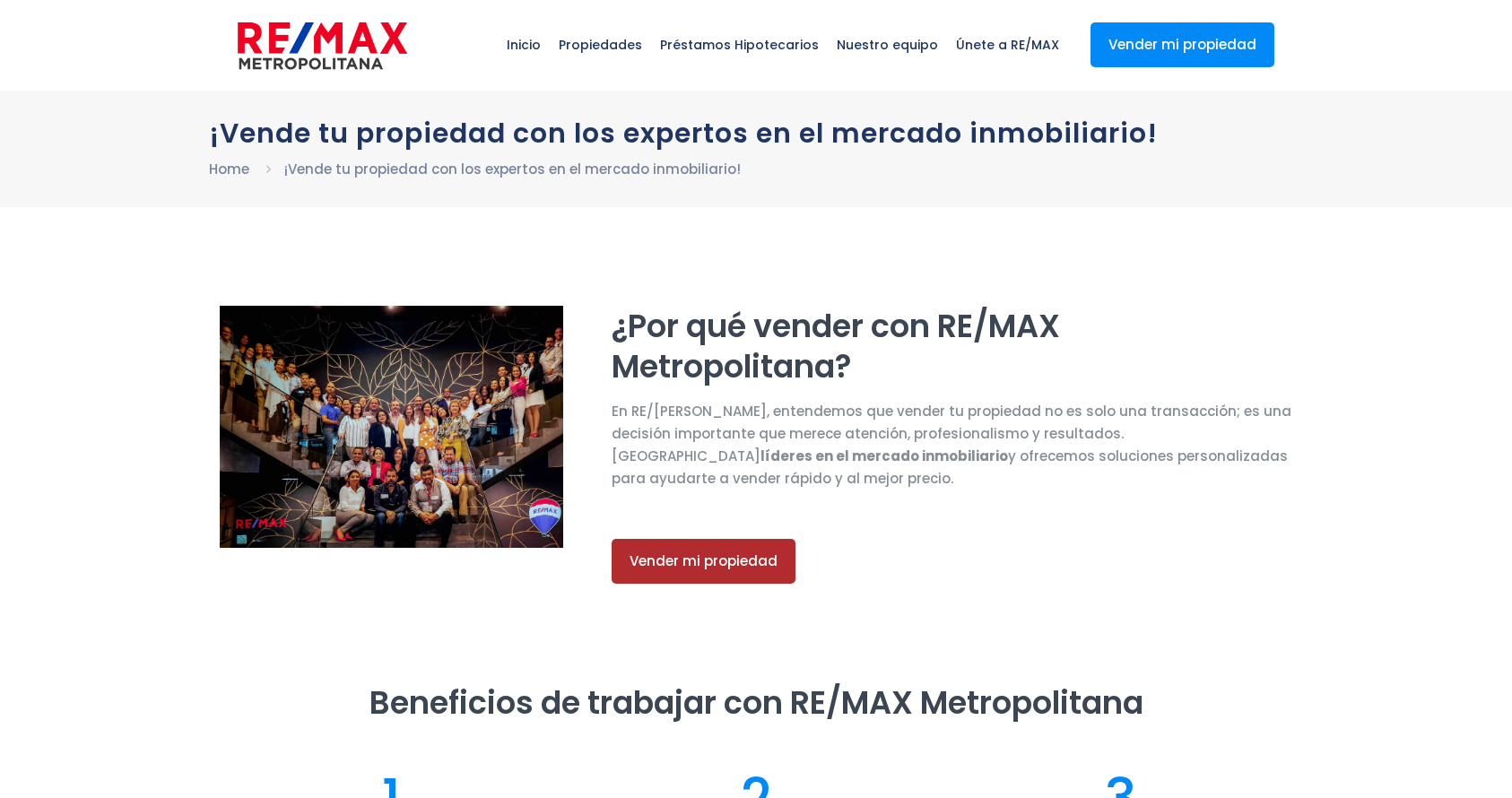 scroll, scrollTop: 0, scrollLeft: 0, axis: both 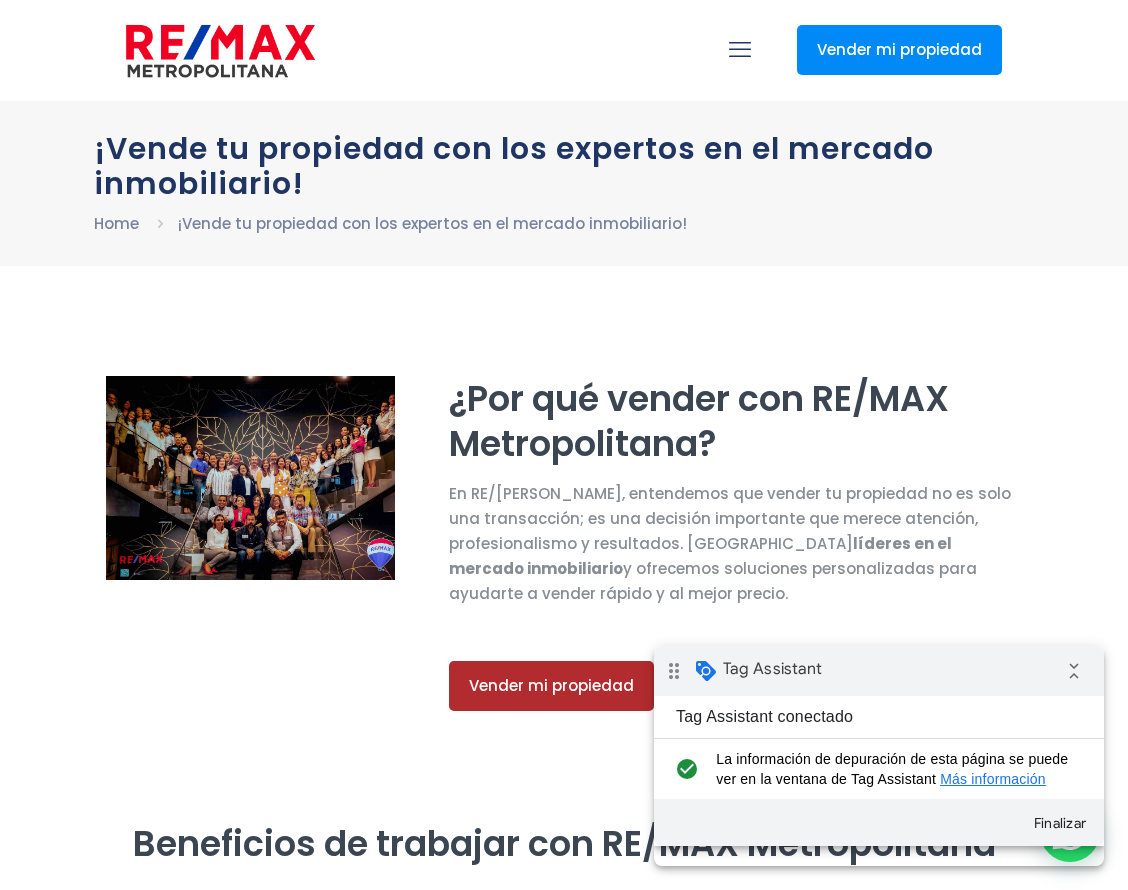 click at bounding box center [740, 49] 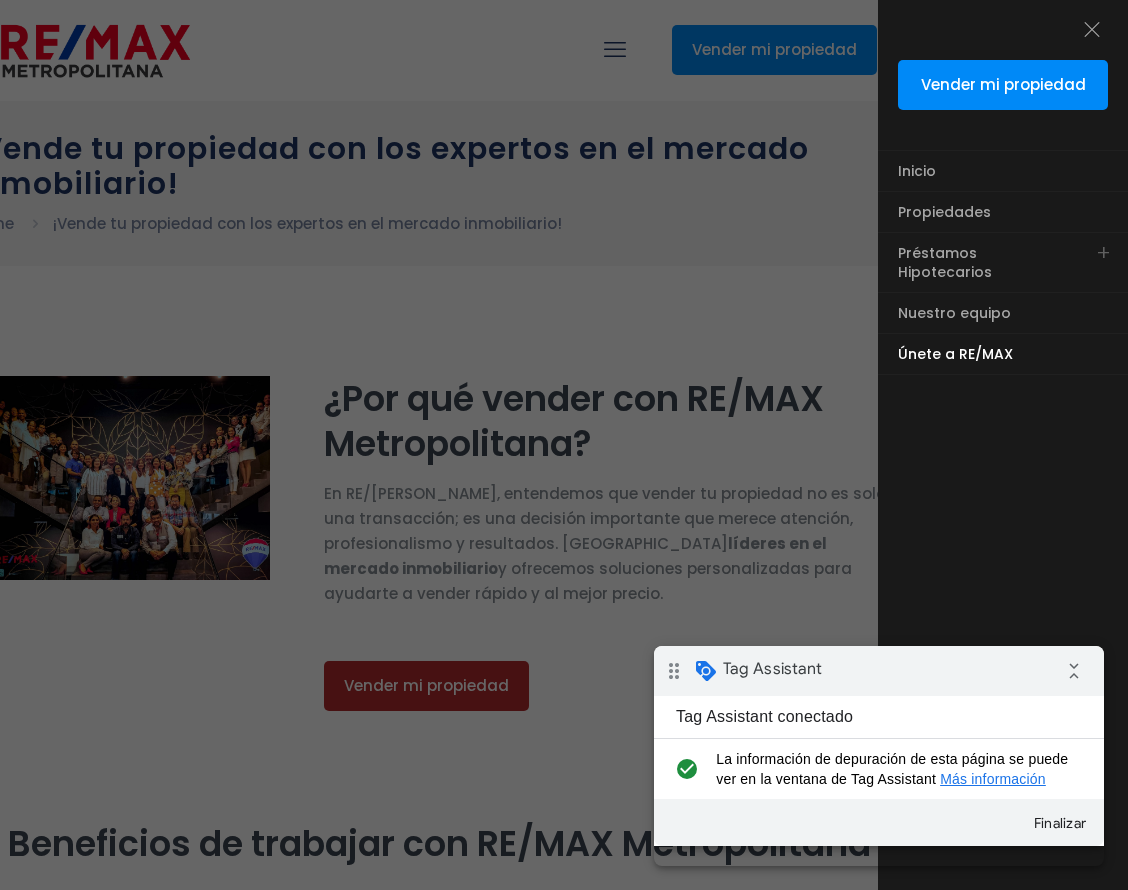 click on "Únete a RE/MAX" at bounding box center (955, 354) 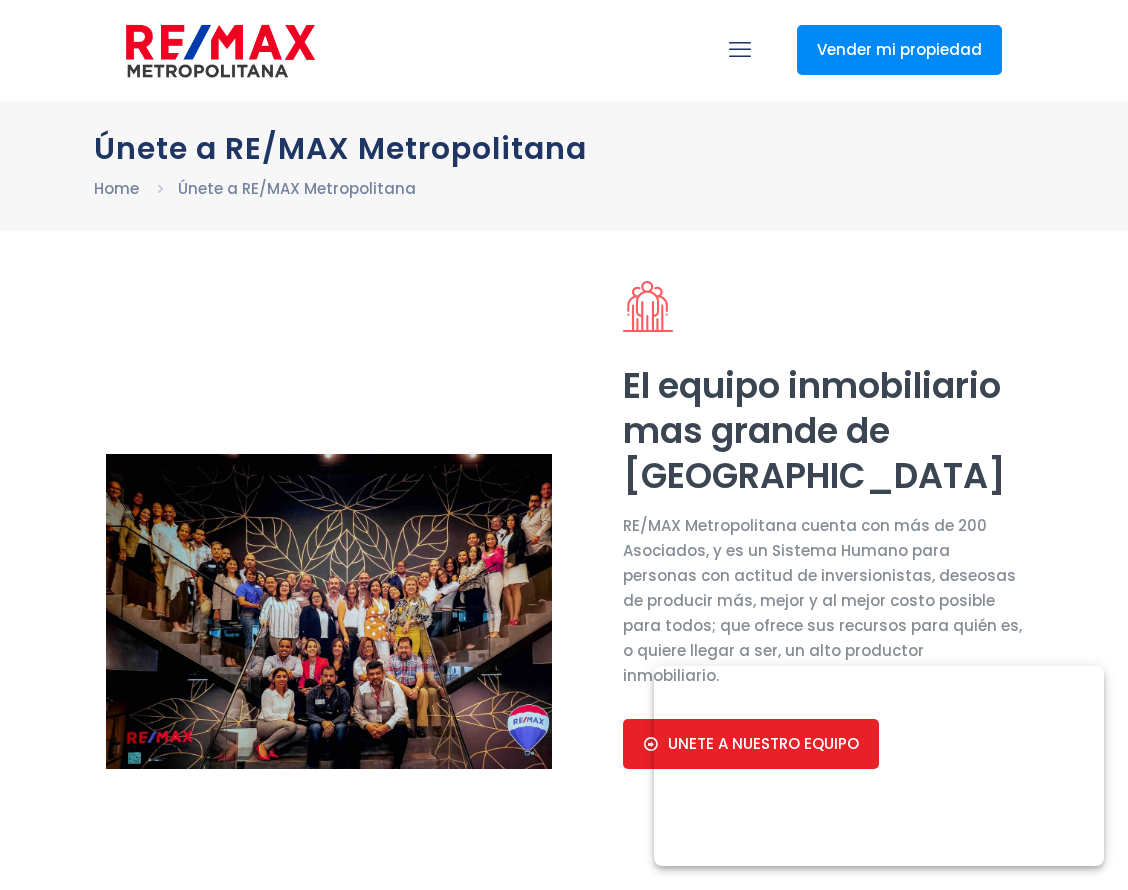 scroll, scrollTop: 0, scrollLeft: 0, axis: both 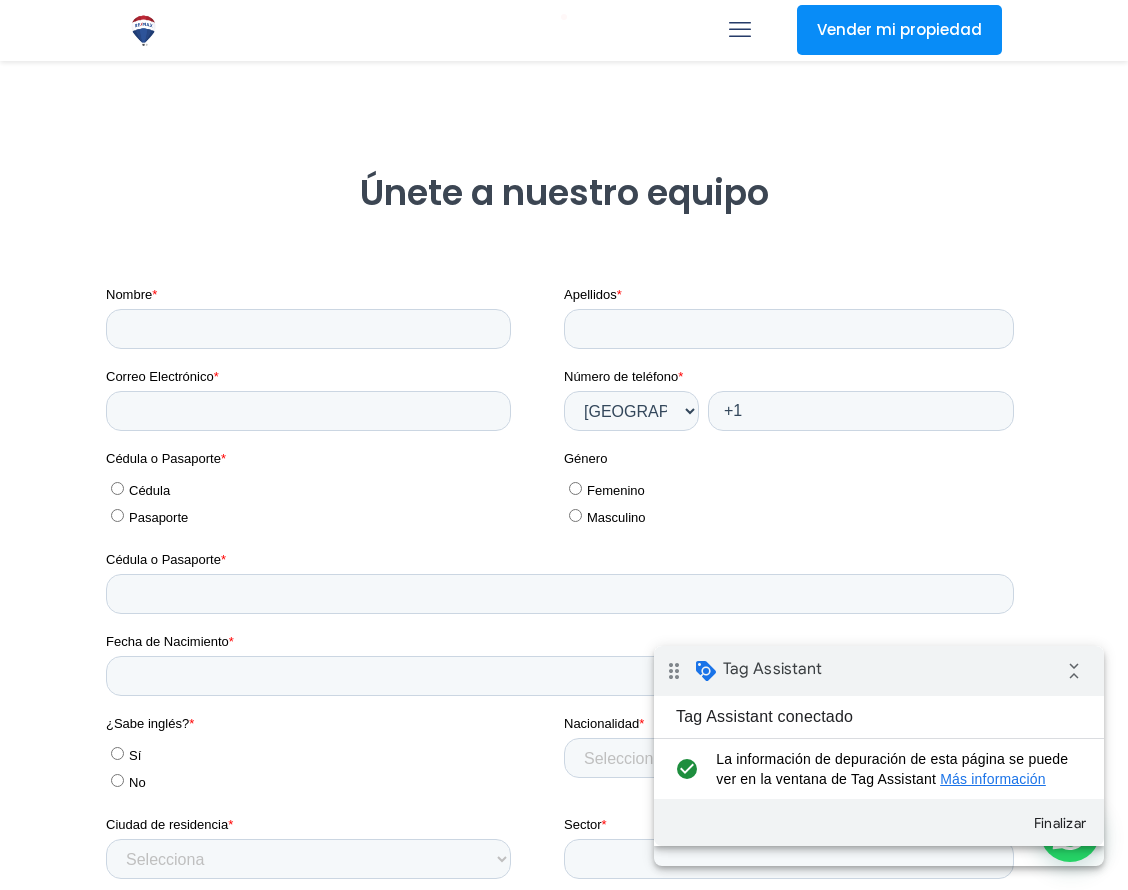 click on "Únete a nuestro equipo" at bounding box center [564, 192] 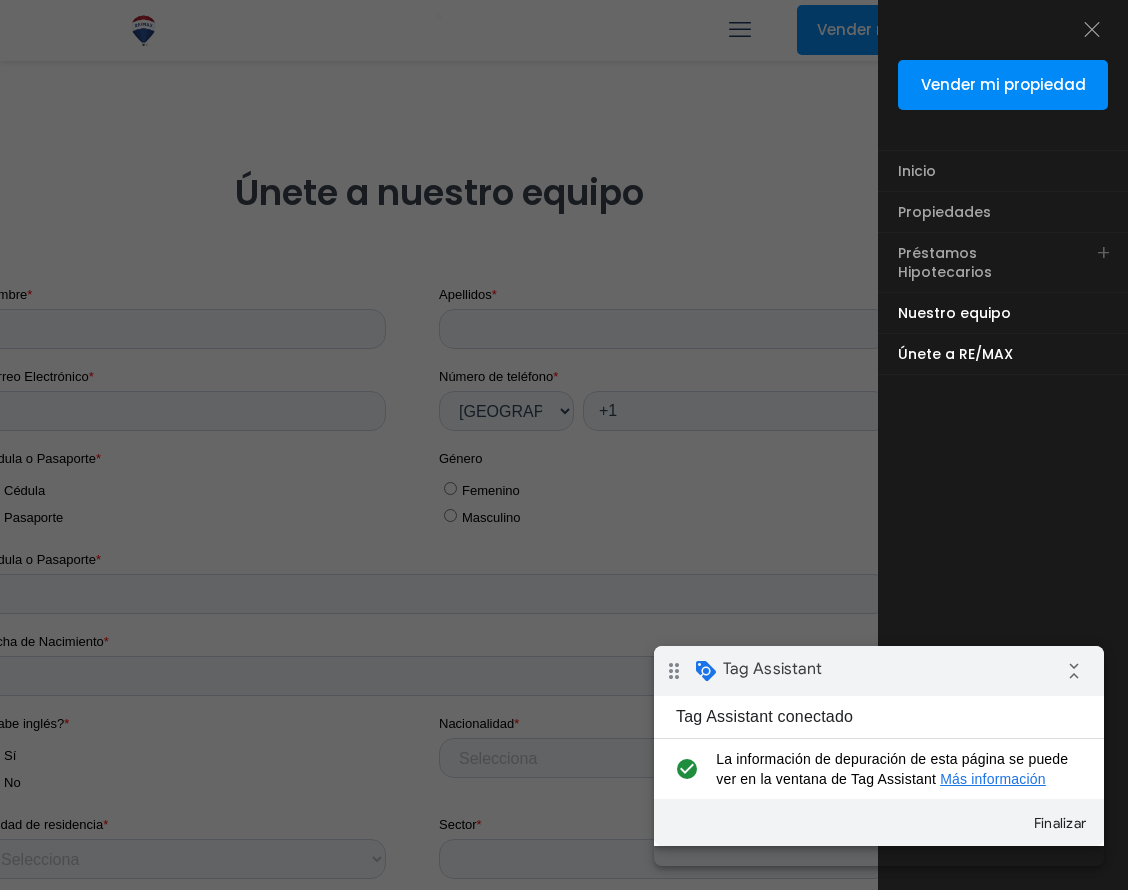 click on "Nuestro equipo" at bounding box center [954, 313] 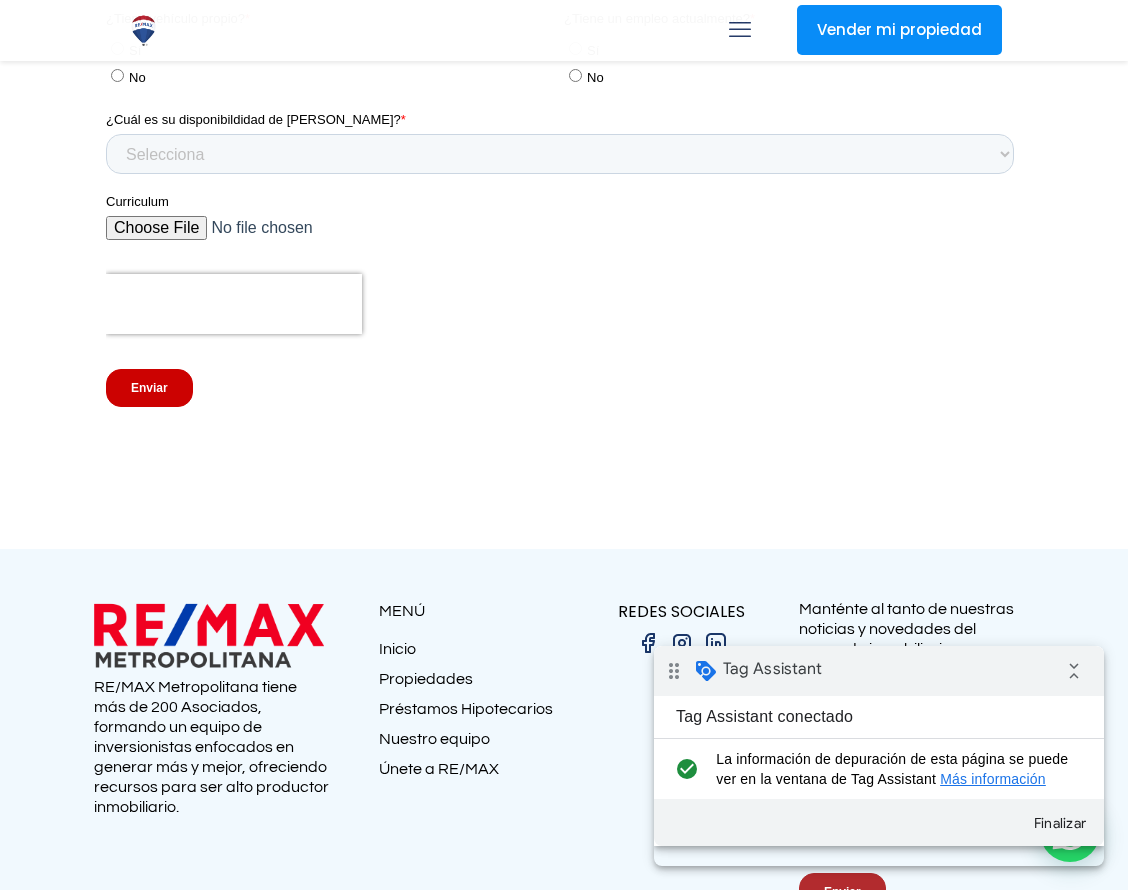 scroll, scrollTop: 4337, scrollLeft: 0, axis: vertical 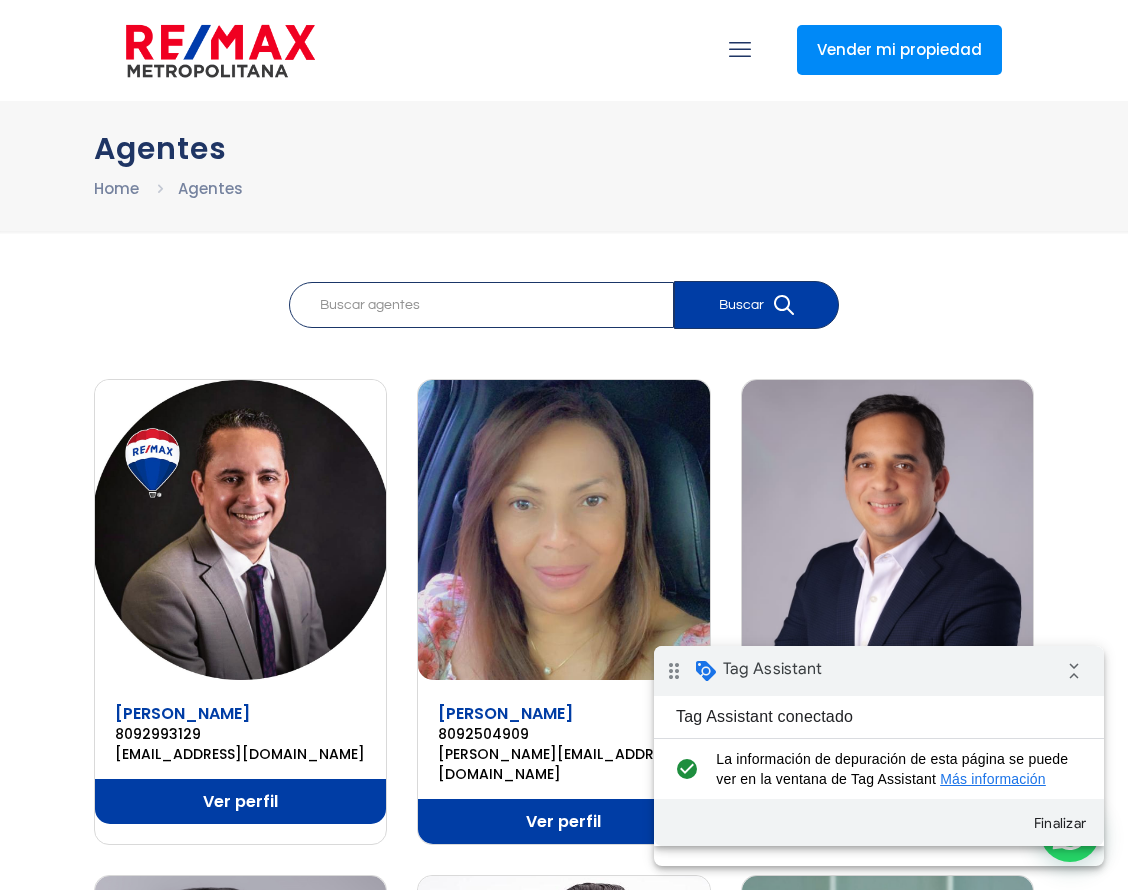 click at bounding box center [740, 49] 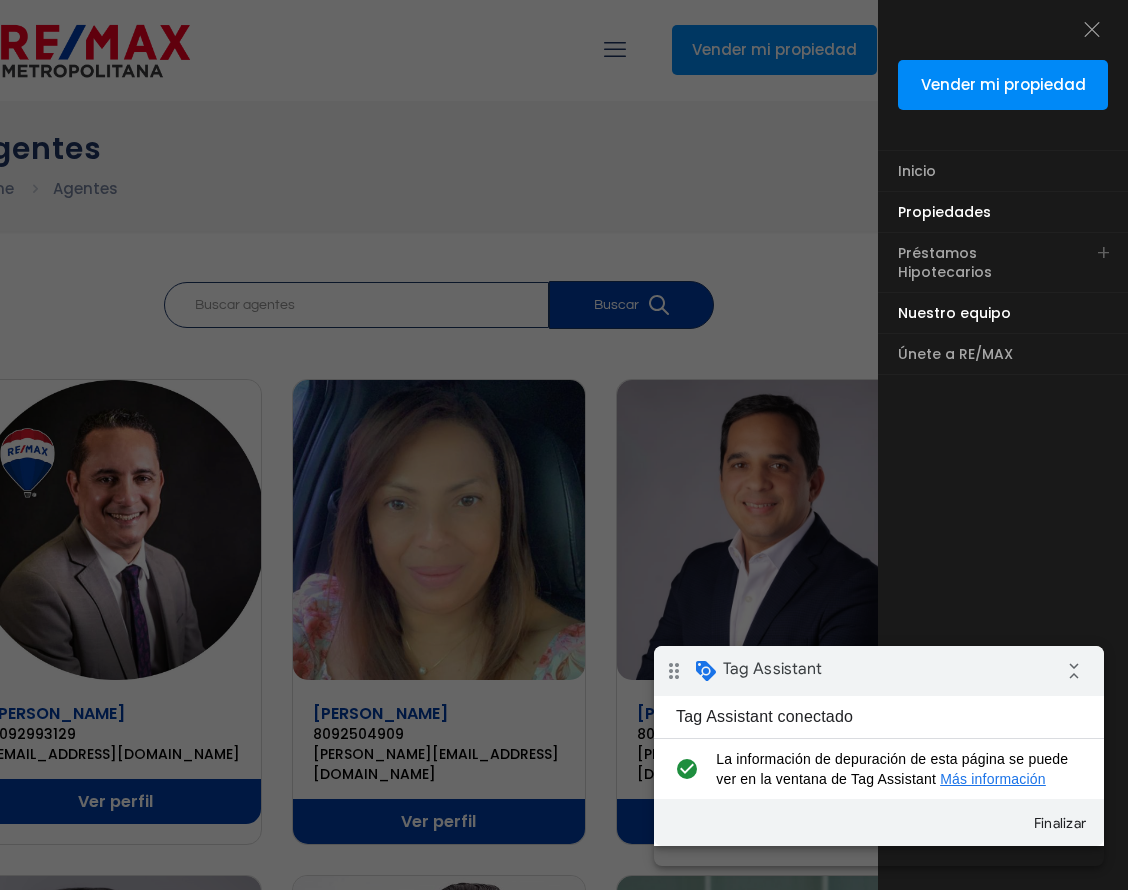 click on "Propiedades" at bounding box center (944, 212) 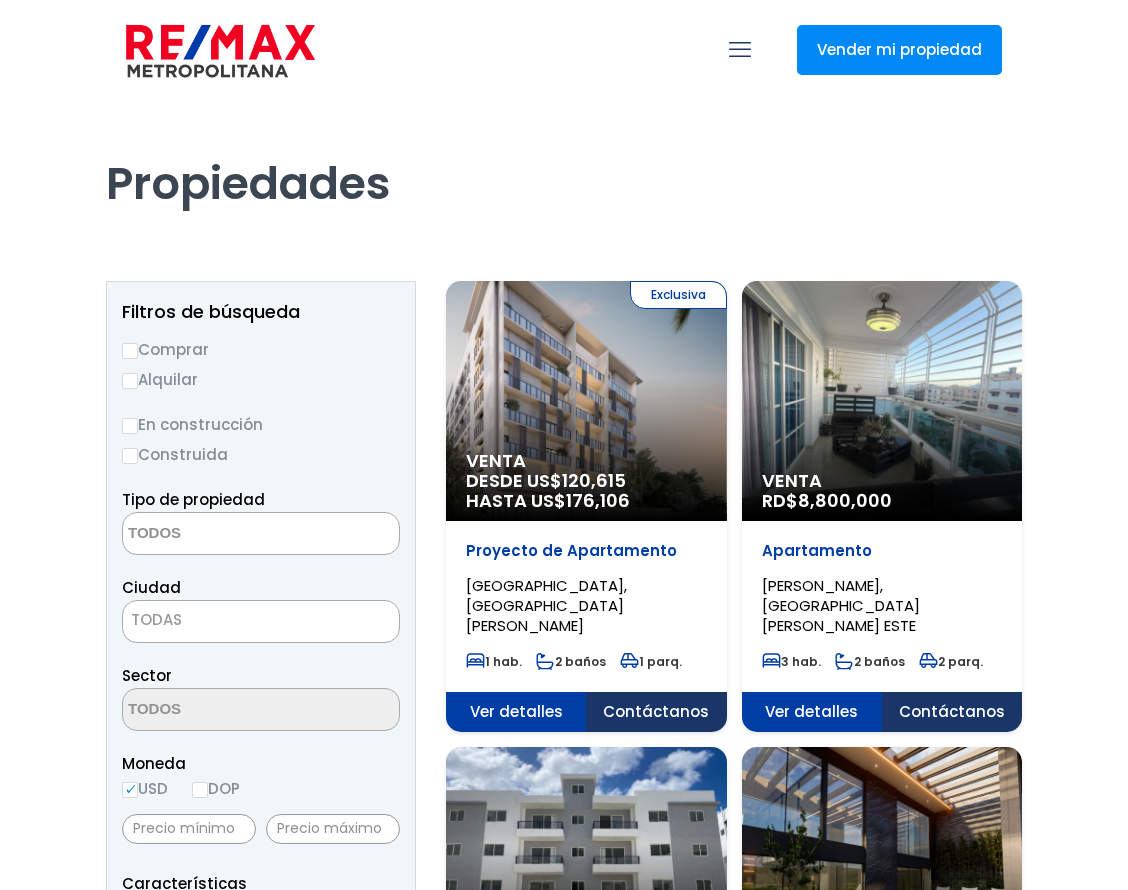 select 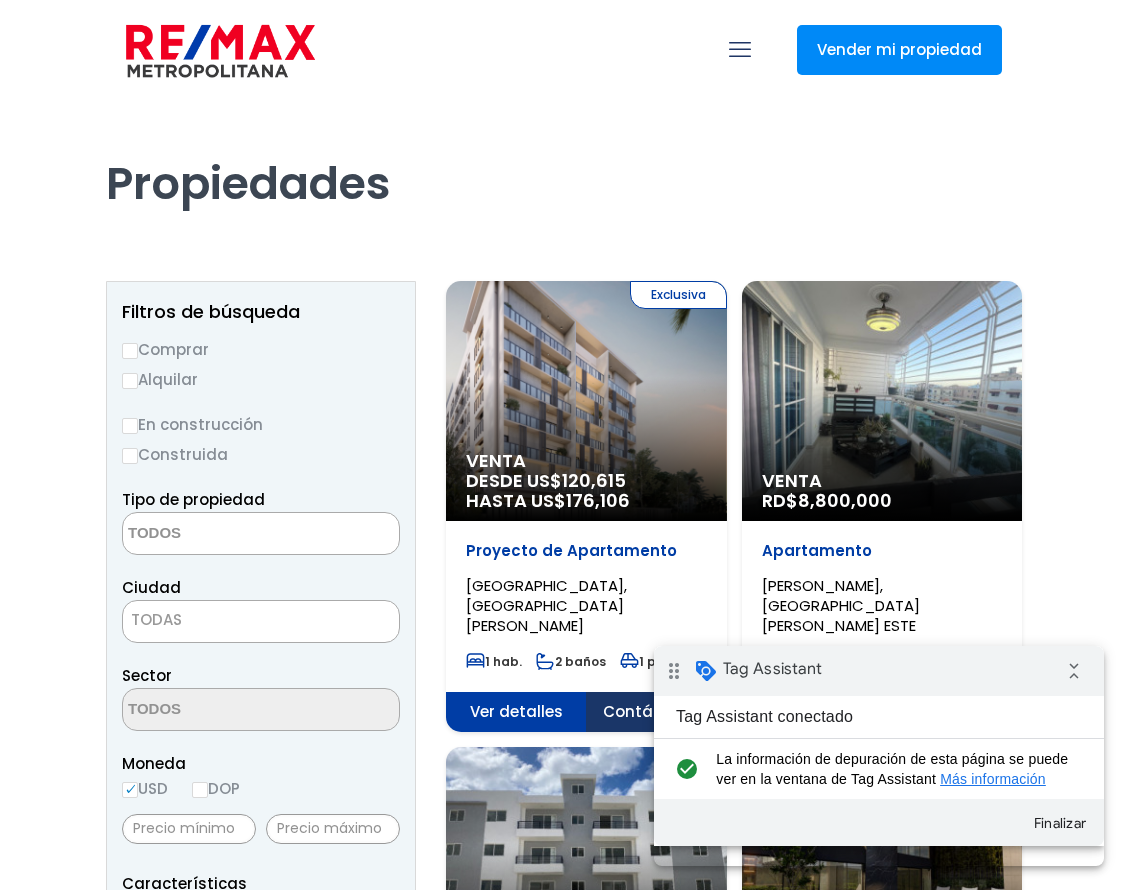 scroll, scrollTop: 65, scrollLeft: 0, axis: vertical 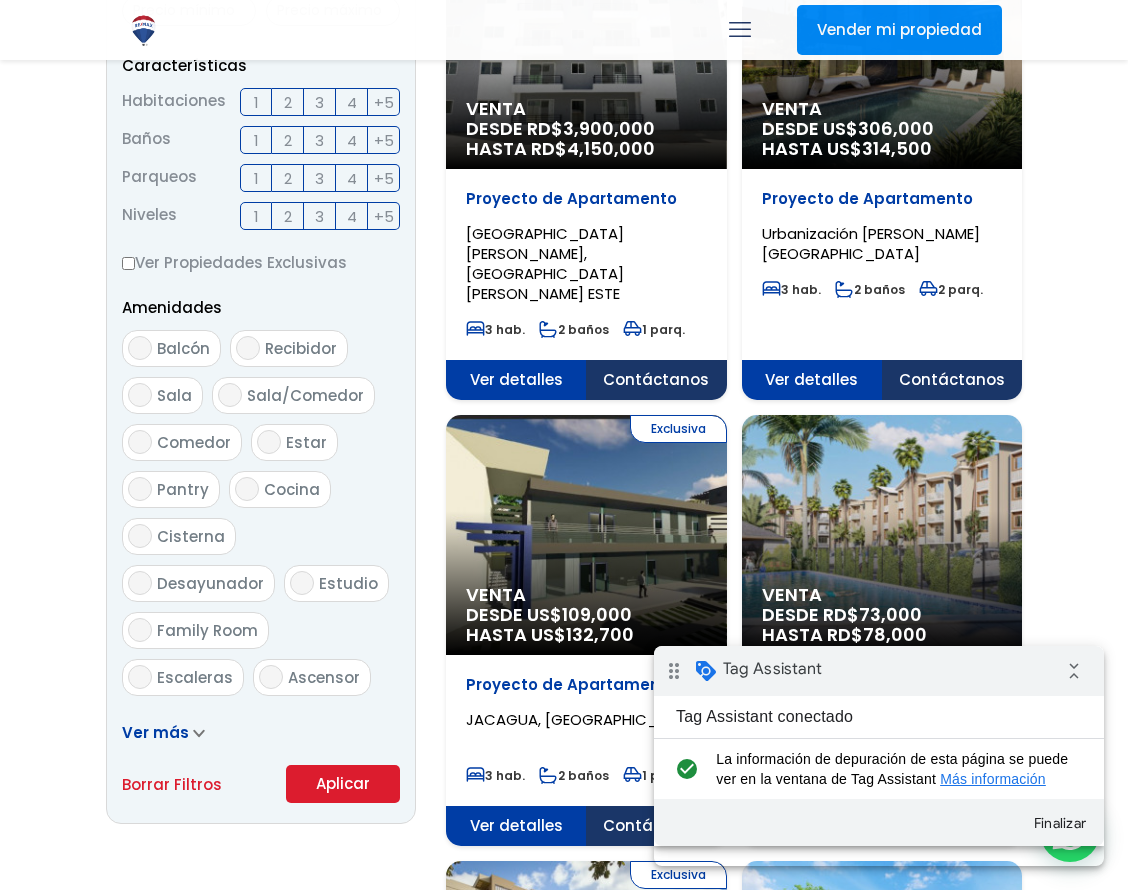 click on "Exclusiva
Venta
DESDE US$  109,000
HASTA US$  132,700" at bounding box center (586, -417) 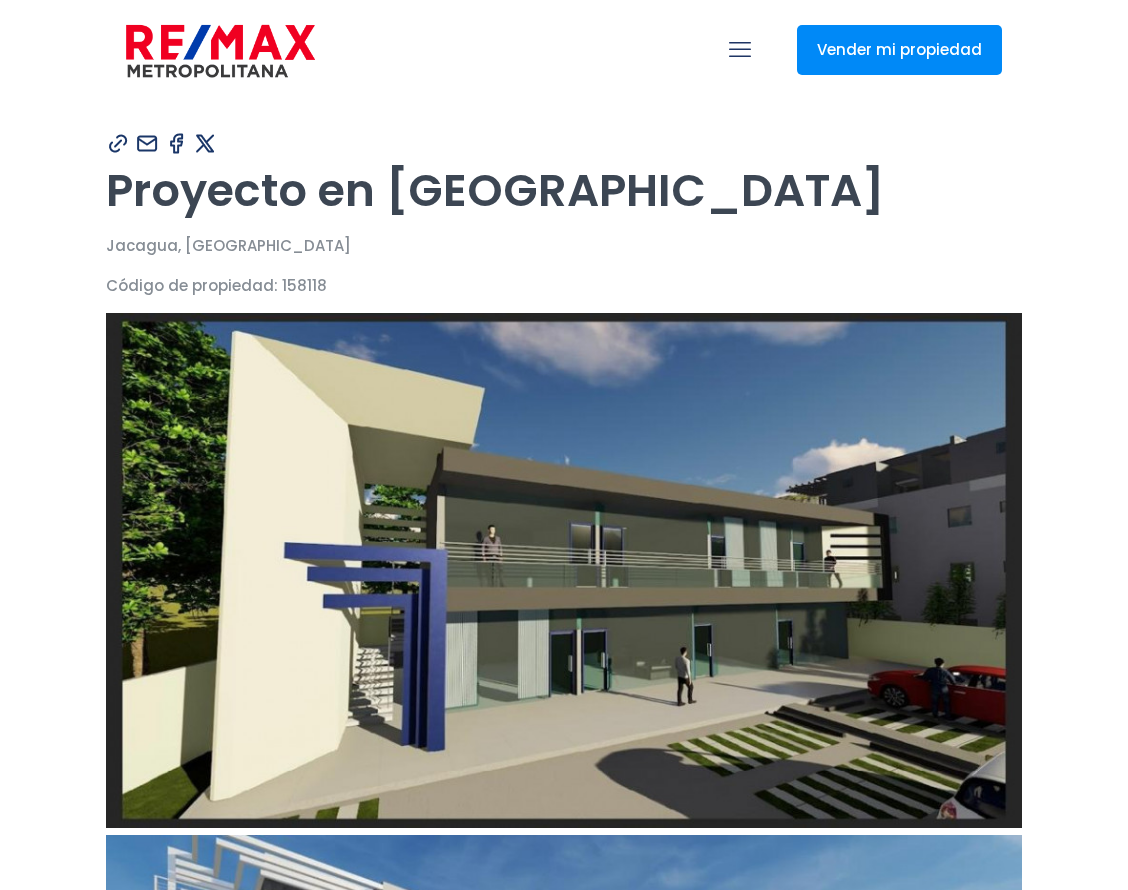 scroll, scrollTop: 0, scrollLeft: 0, axis: both 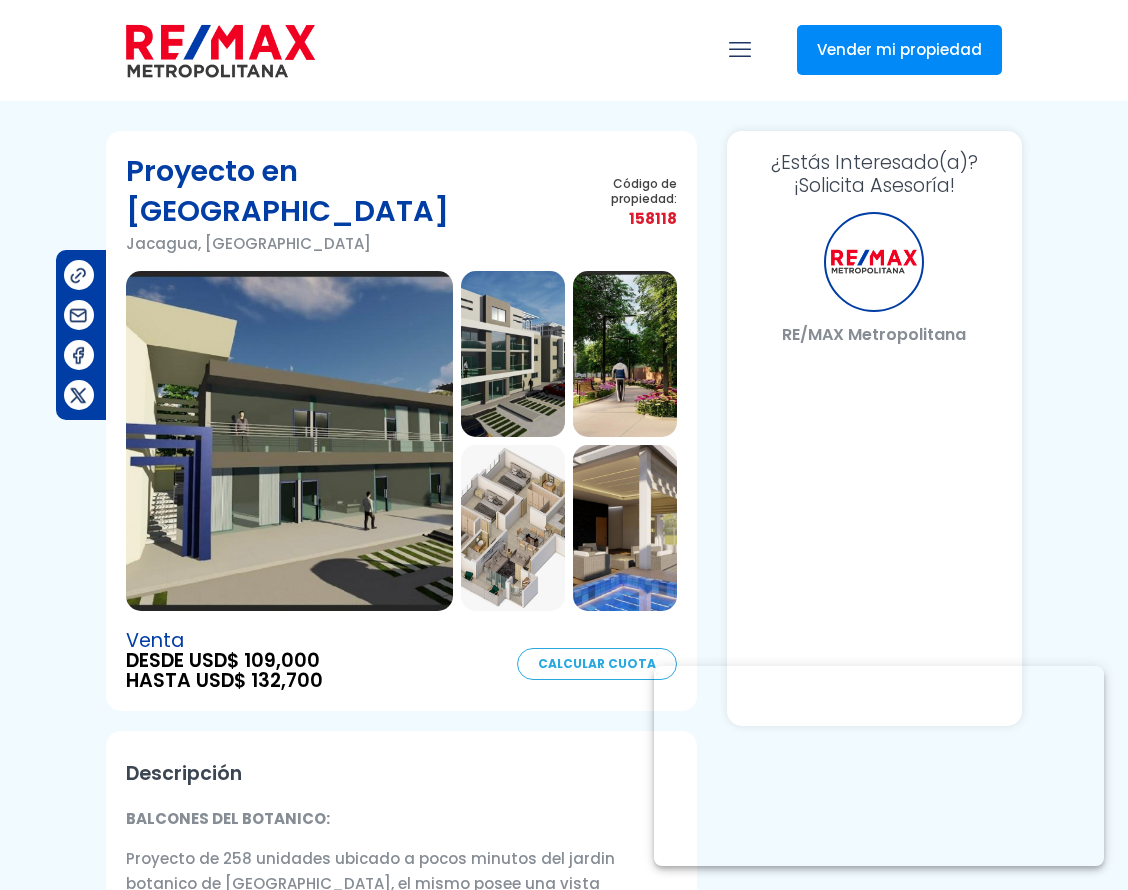 select on "DO" 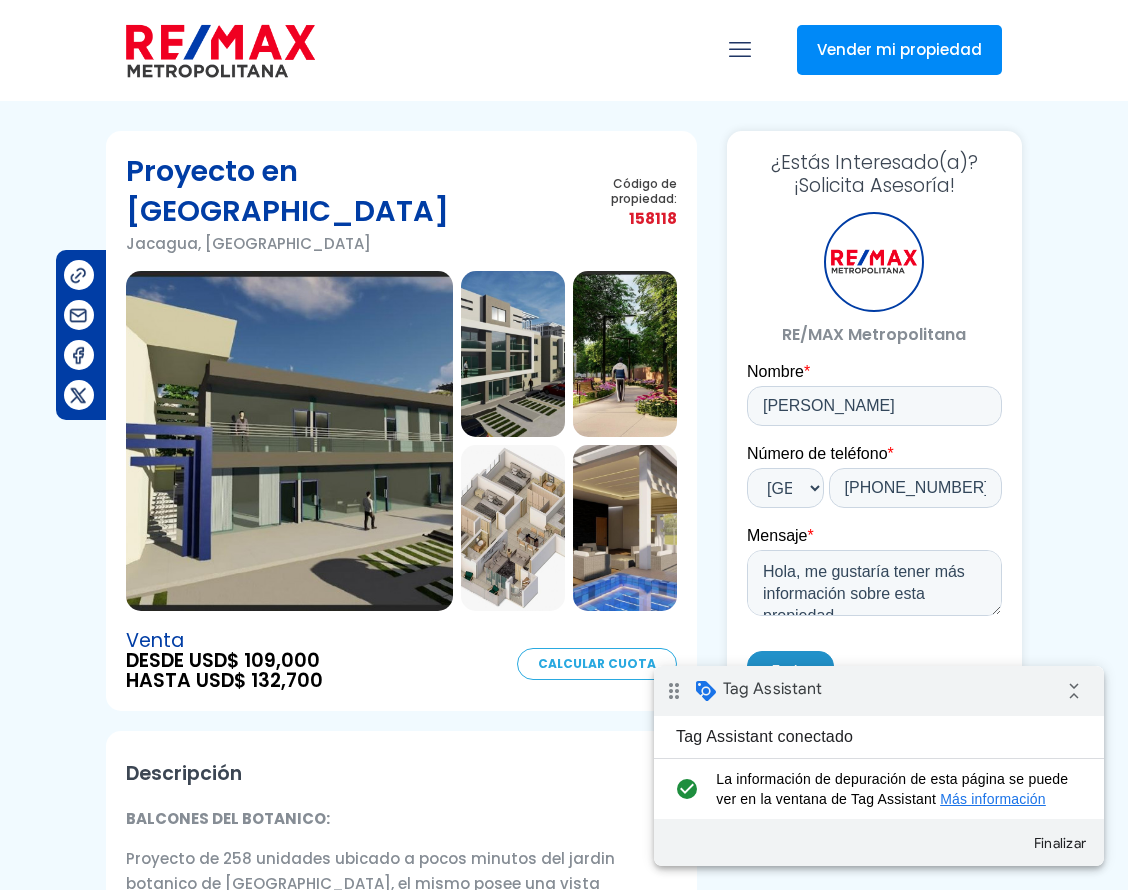 scroll, scrollTop: 0, scrollLeft: 0, axis: both 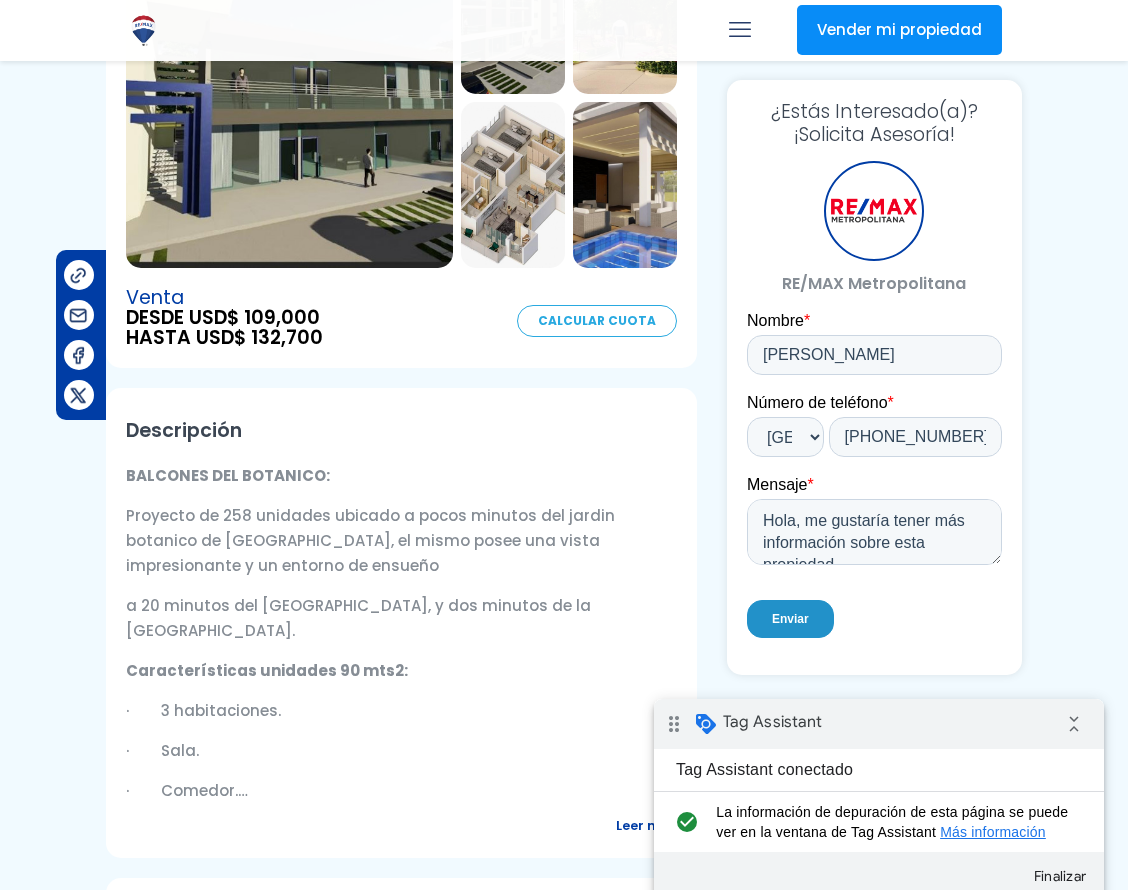 click on "drag_indicator Tag Assistant  collapse_all" at bounding box center (879, 724) 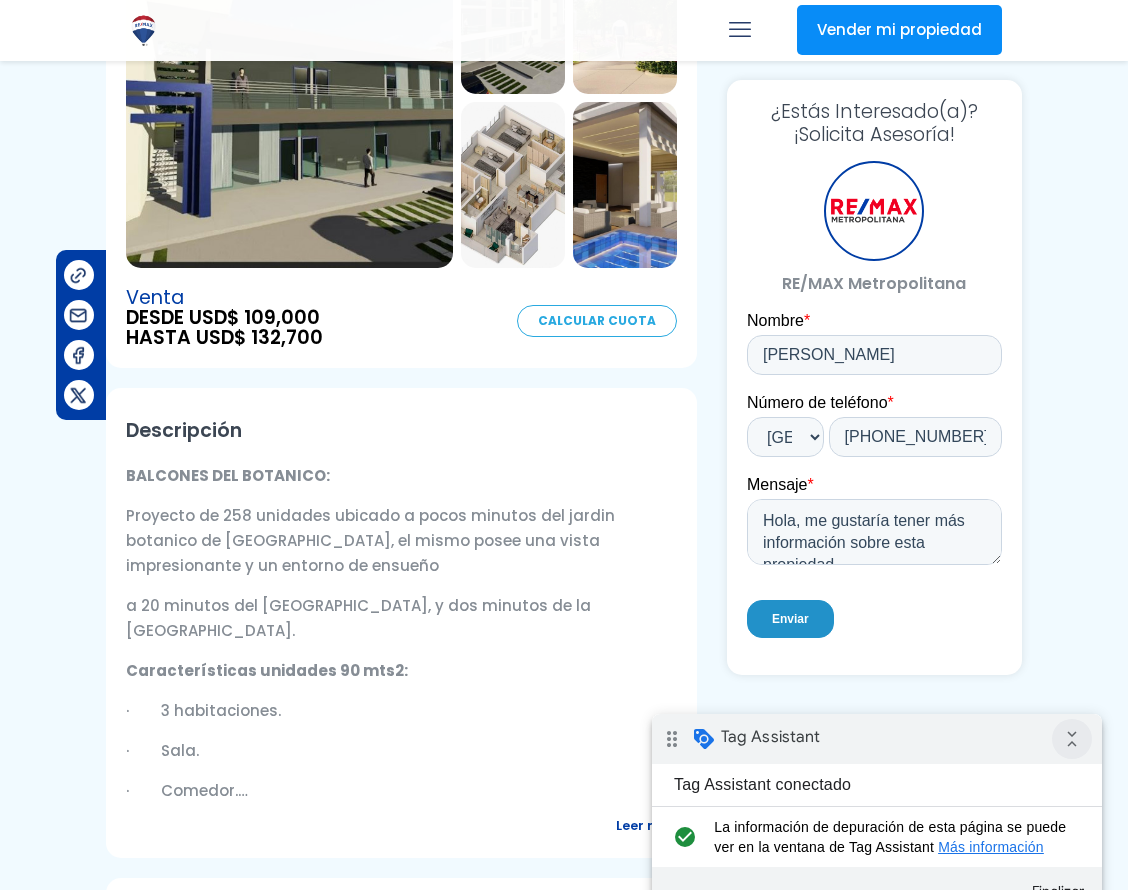 click on "collapse_all" at bounding box center (1072, 739) 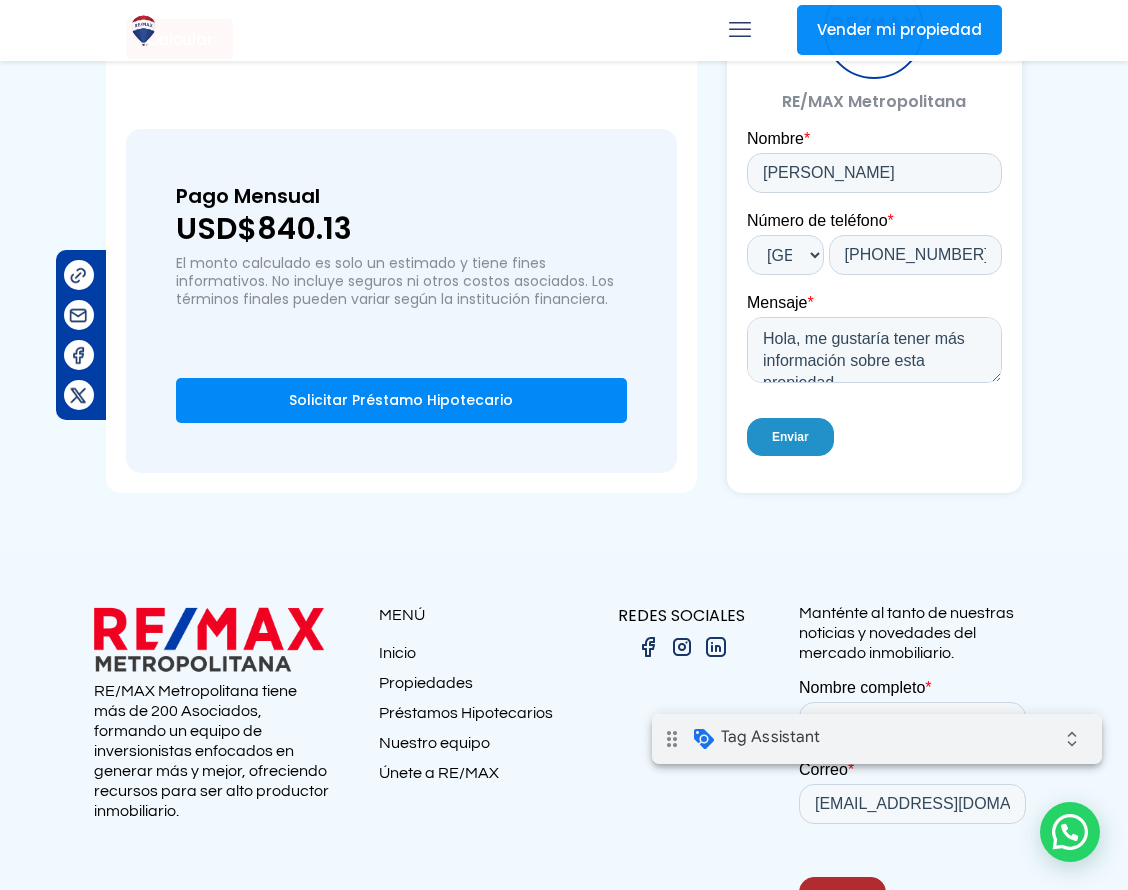 scroll, scrollTop: 2020, scrollLeft: 0, axis: vertical 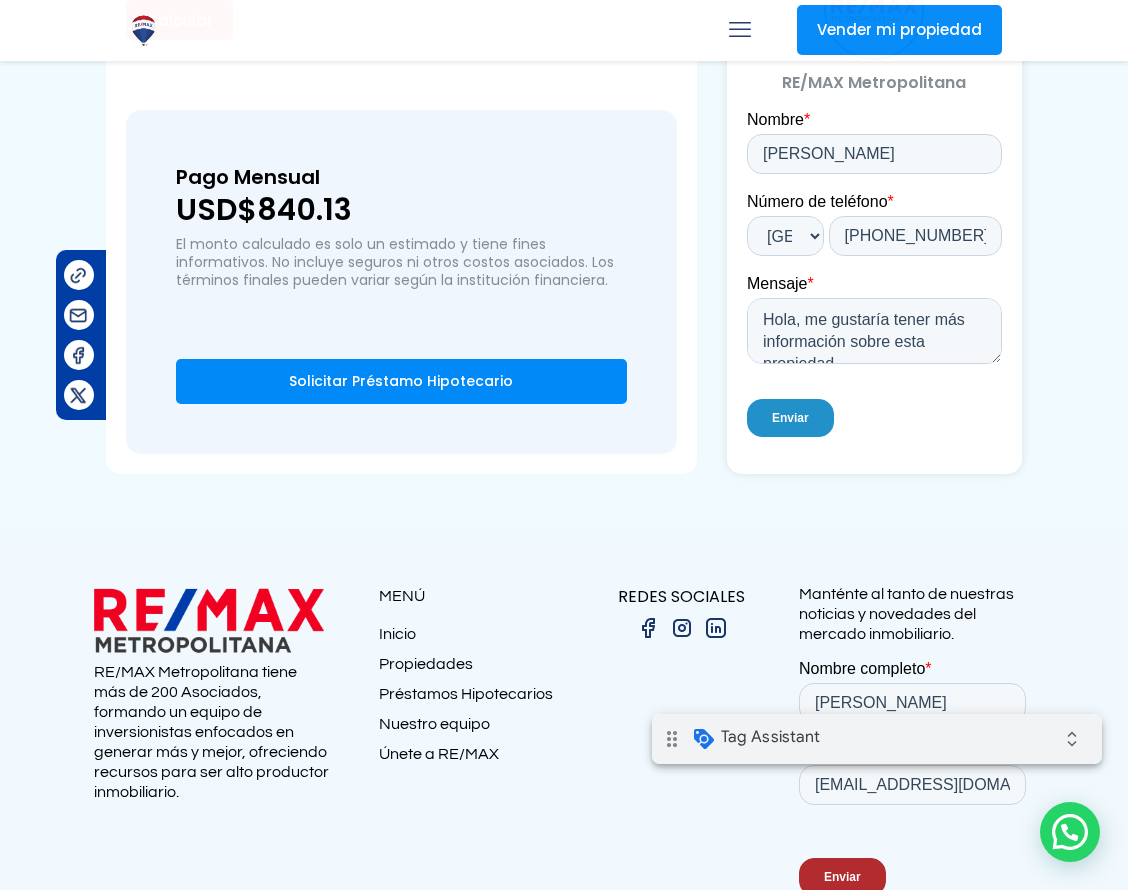 click on "Solicitar Préstamo Hipotecario" at bounding box center (401, 381) 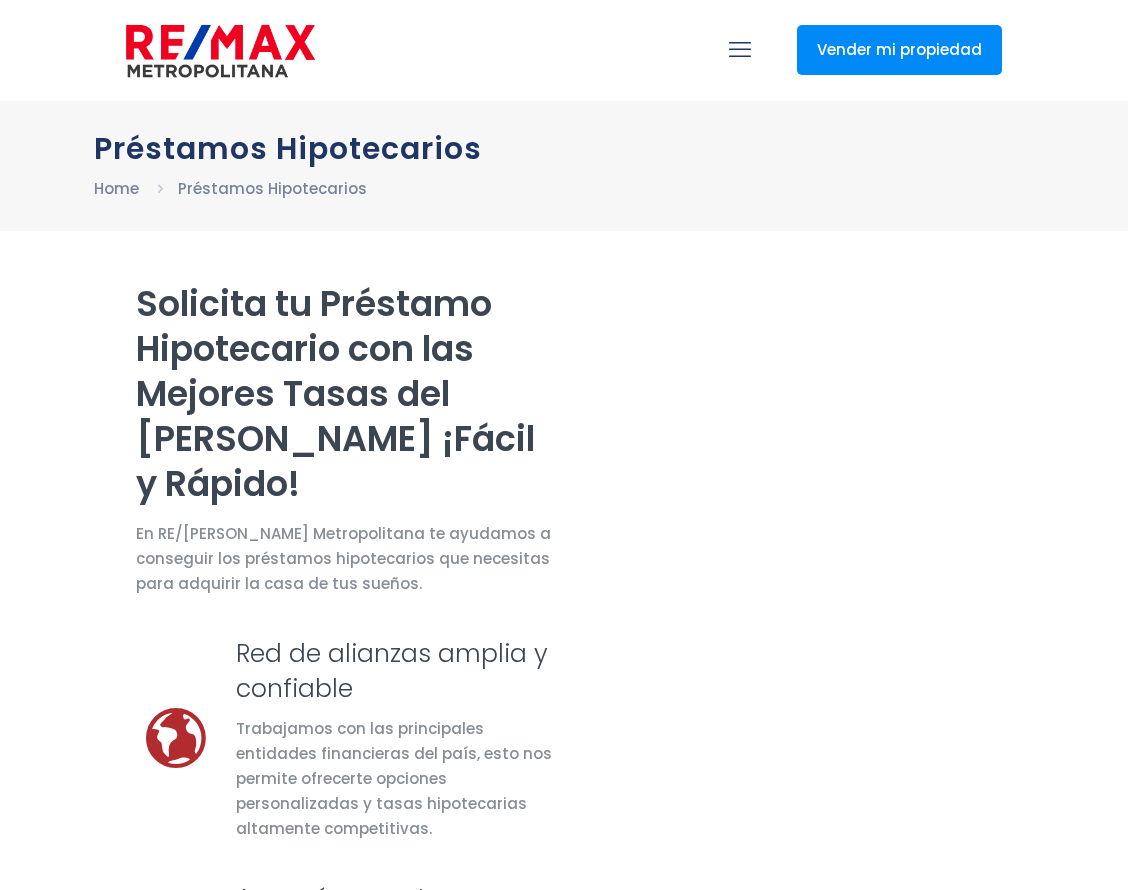 scroll, scrollTop: 0, scrollLeft: 0, axis: both 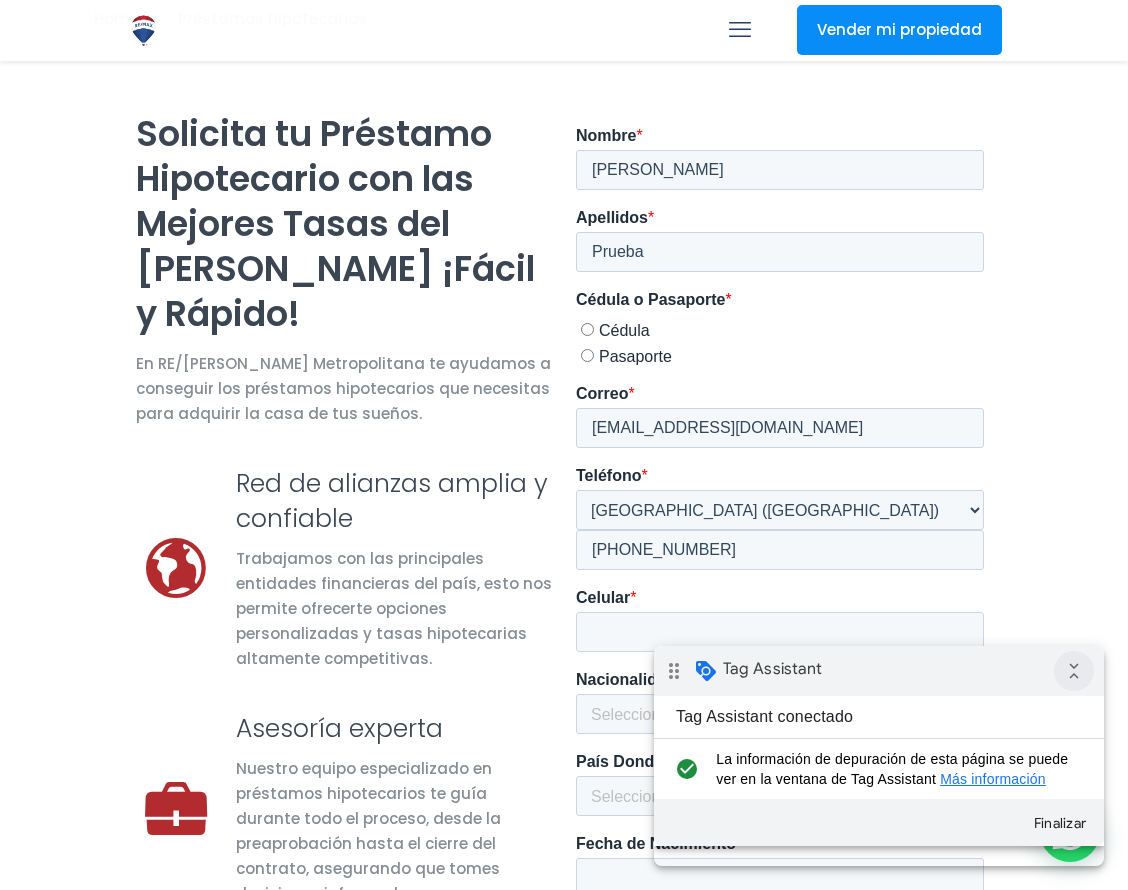 click on "collapse_all" at bounding box center (1074, 671) 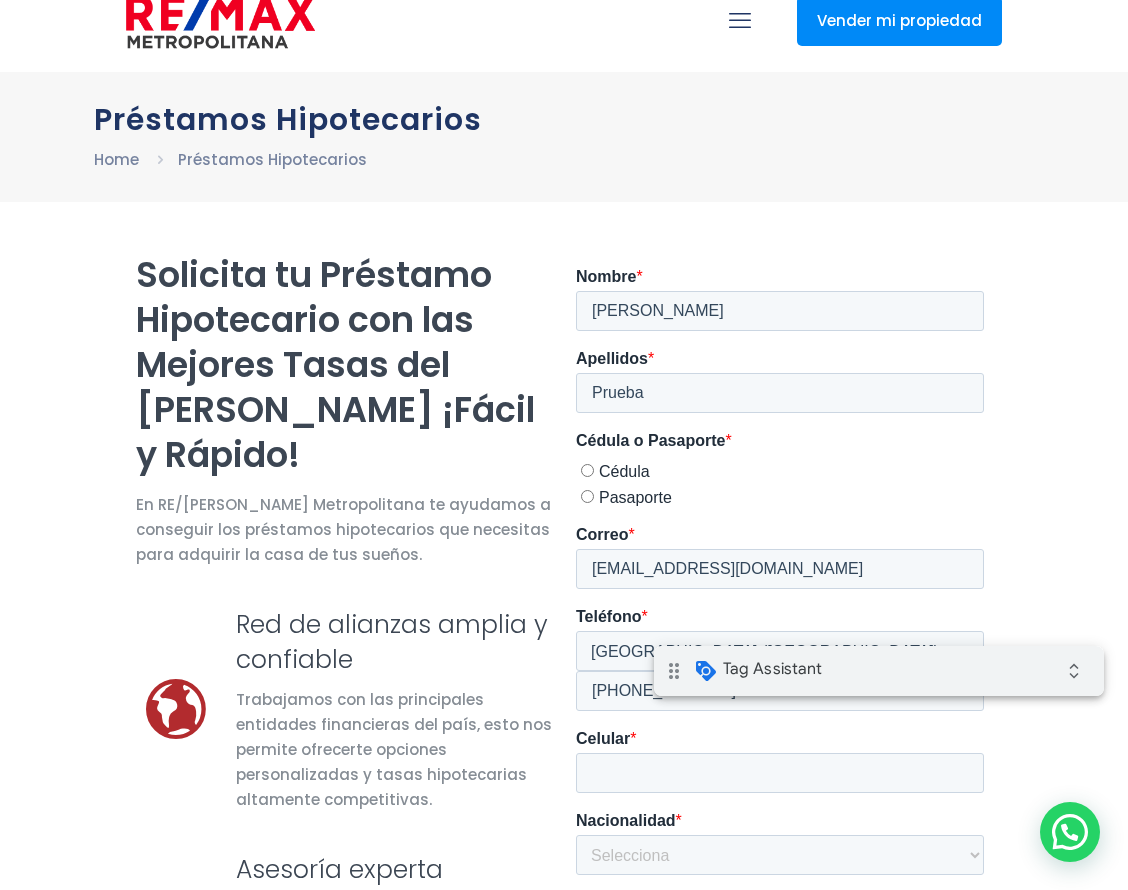 scroll, scrollTop: 28, scrollLeft: 0, axis: vertical 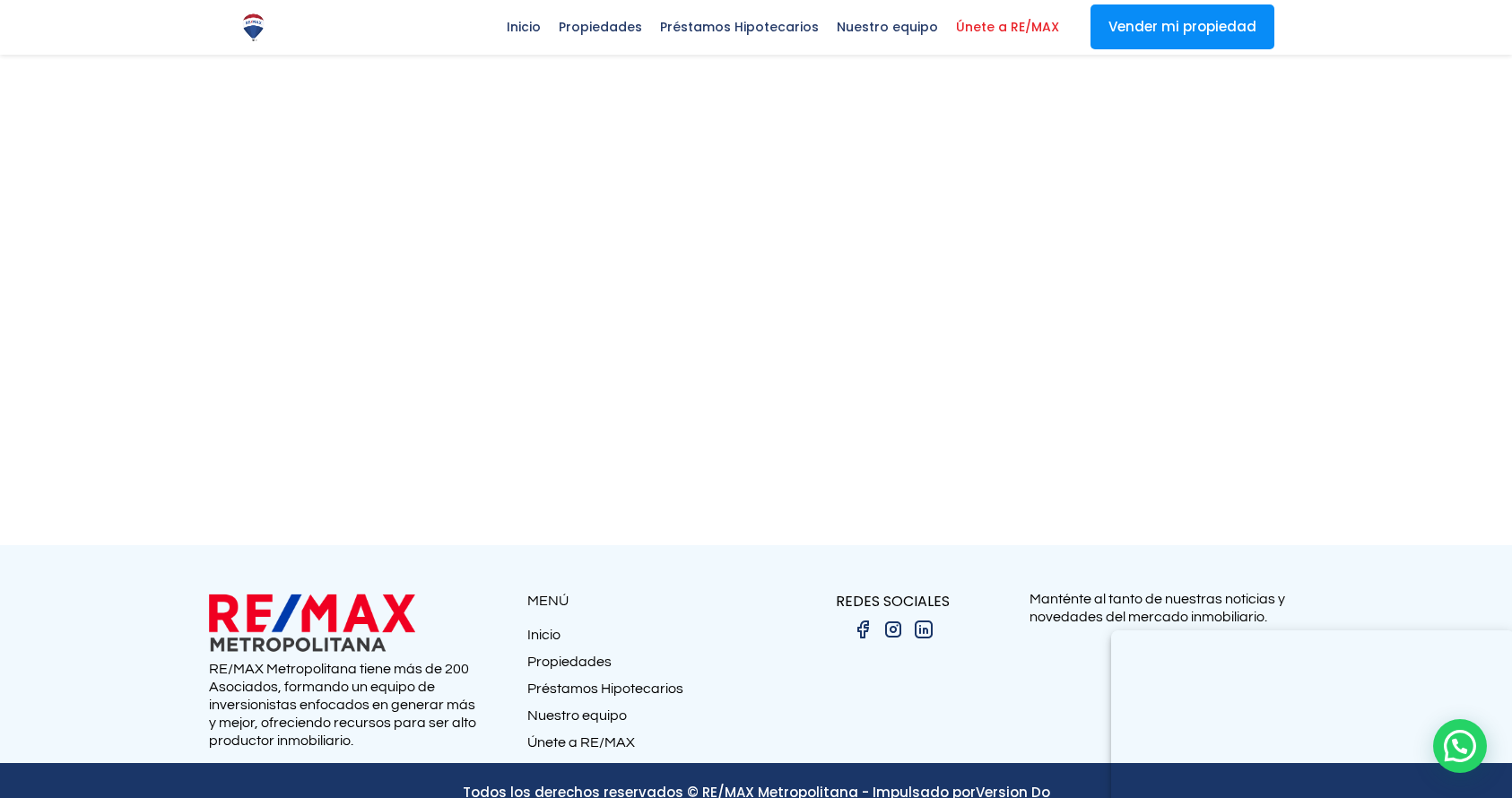 select on "DO" 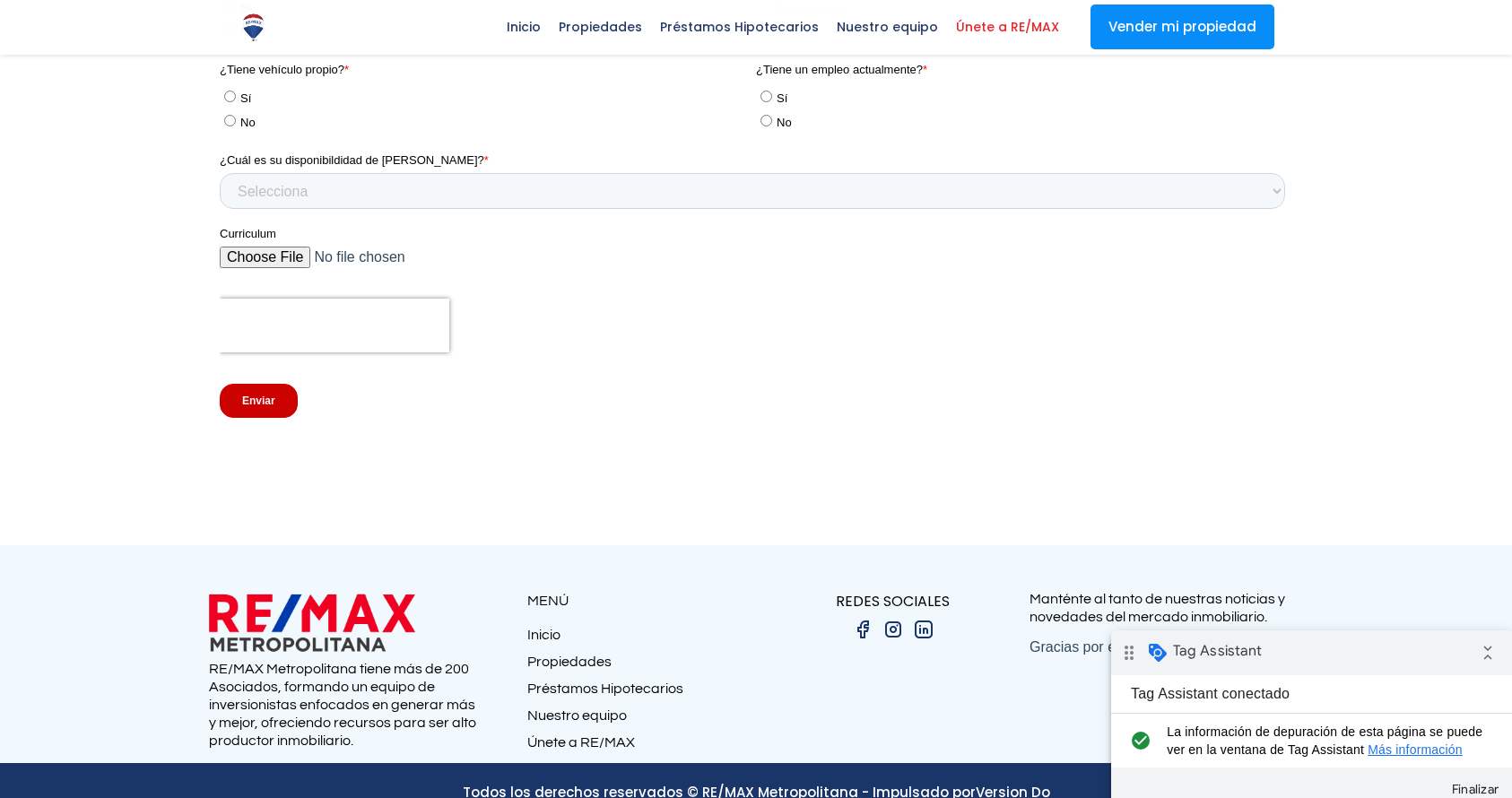 scroll, scrollTop: 0, scrollLeft: 0, axis: both 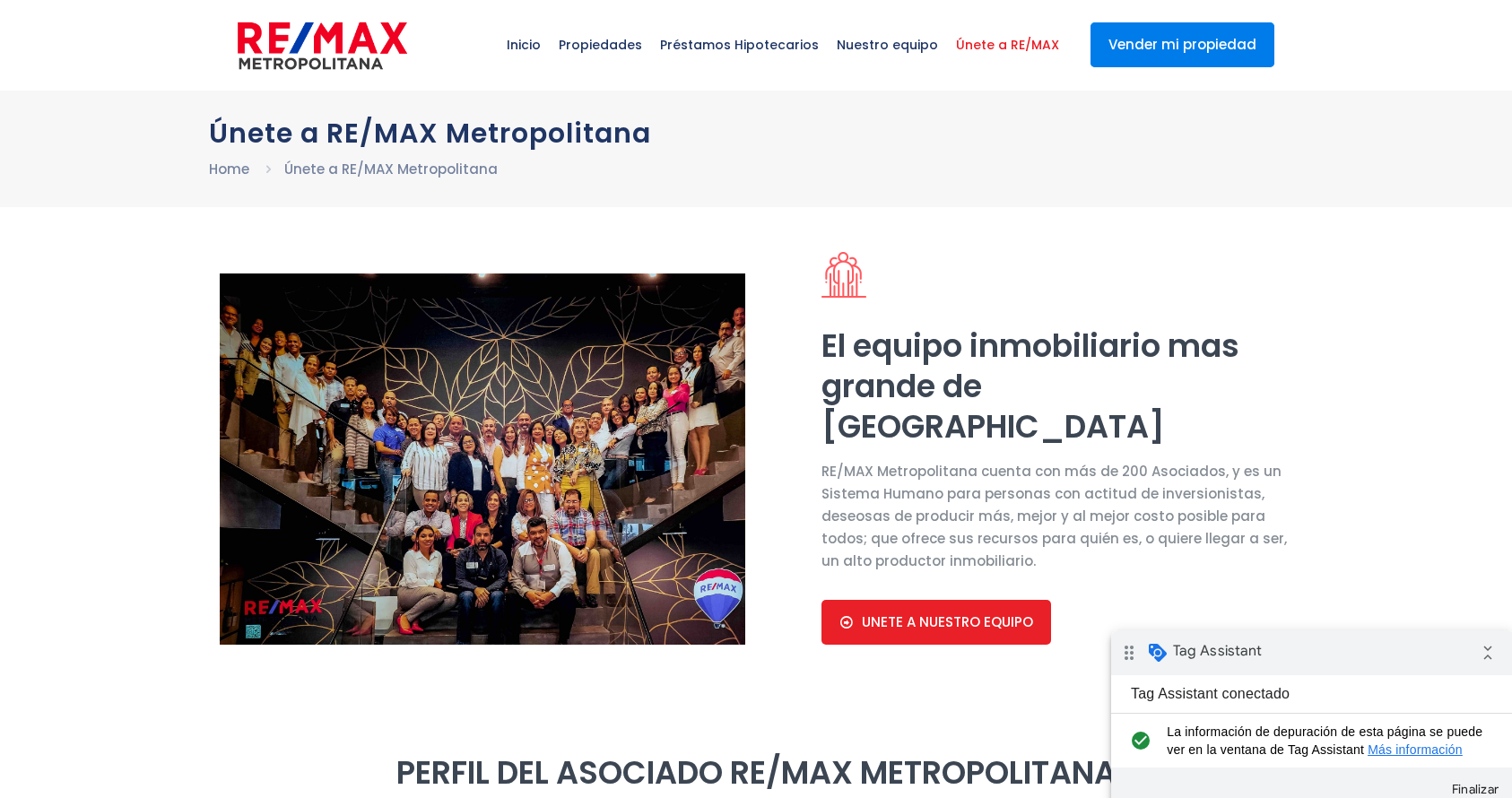 click on "Vender mi propiedad" at bounding box center [1182, 45] 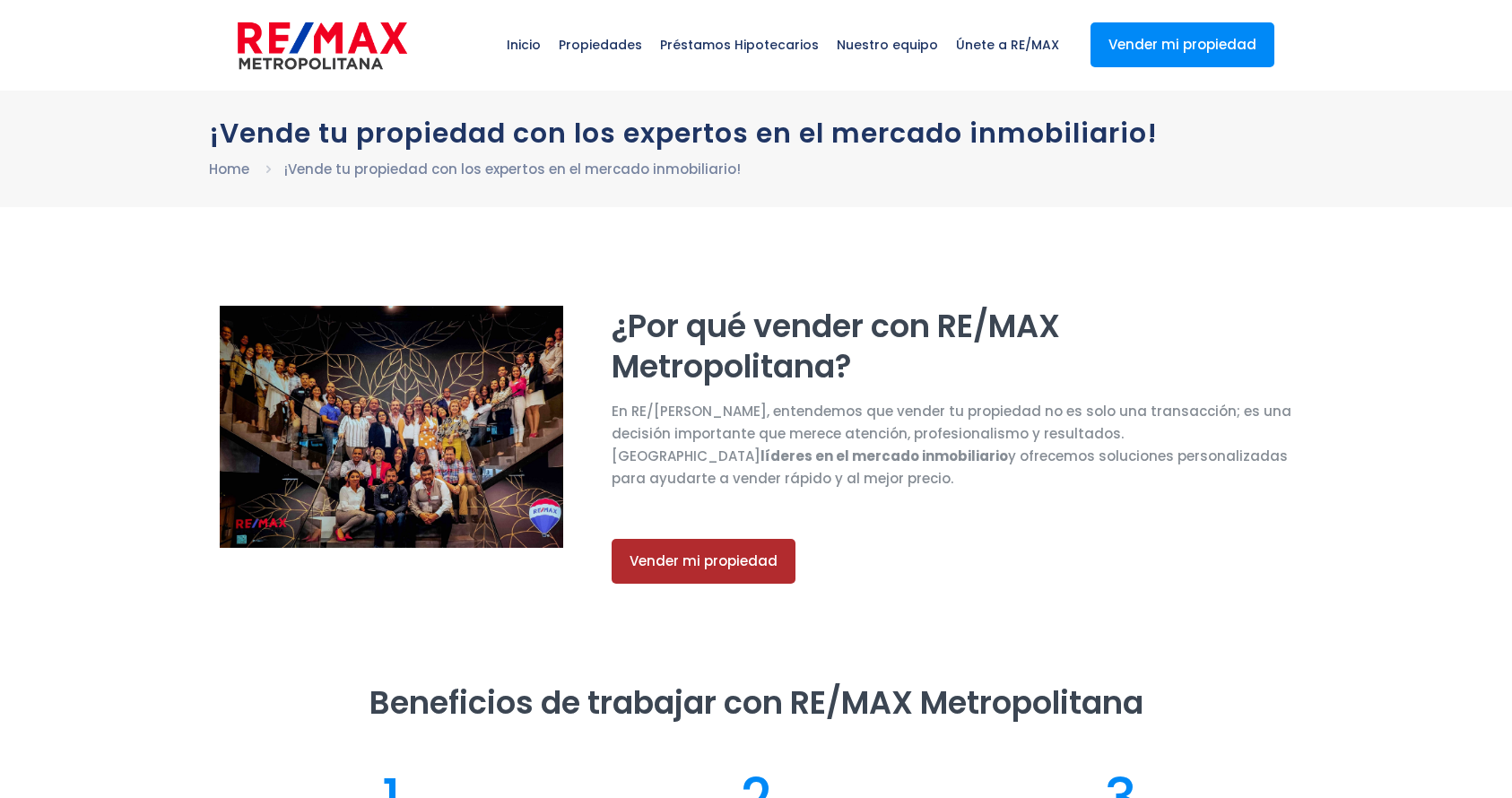 scroll, scrollTop: 0, scrollLeft: 0, axis: both 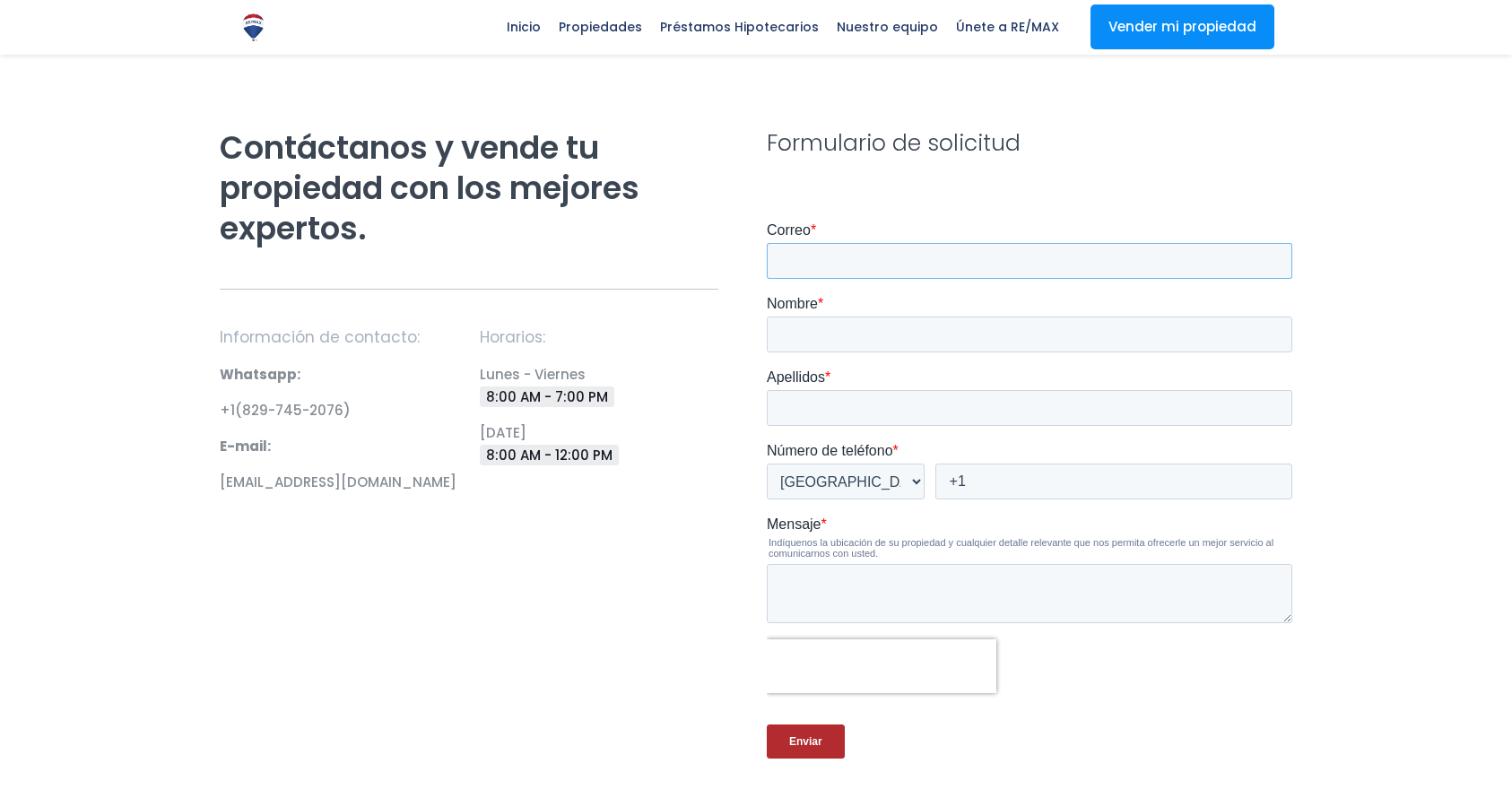 click on "Correo *" at bounding box center [1030, 261] 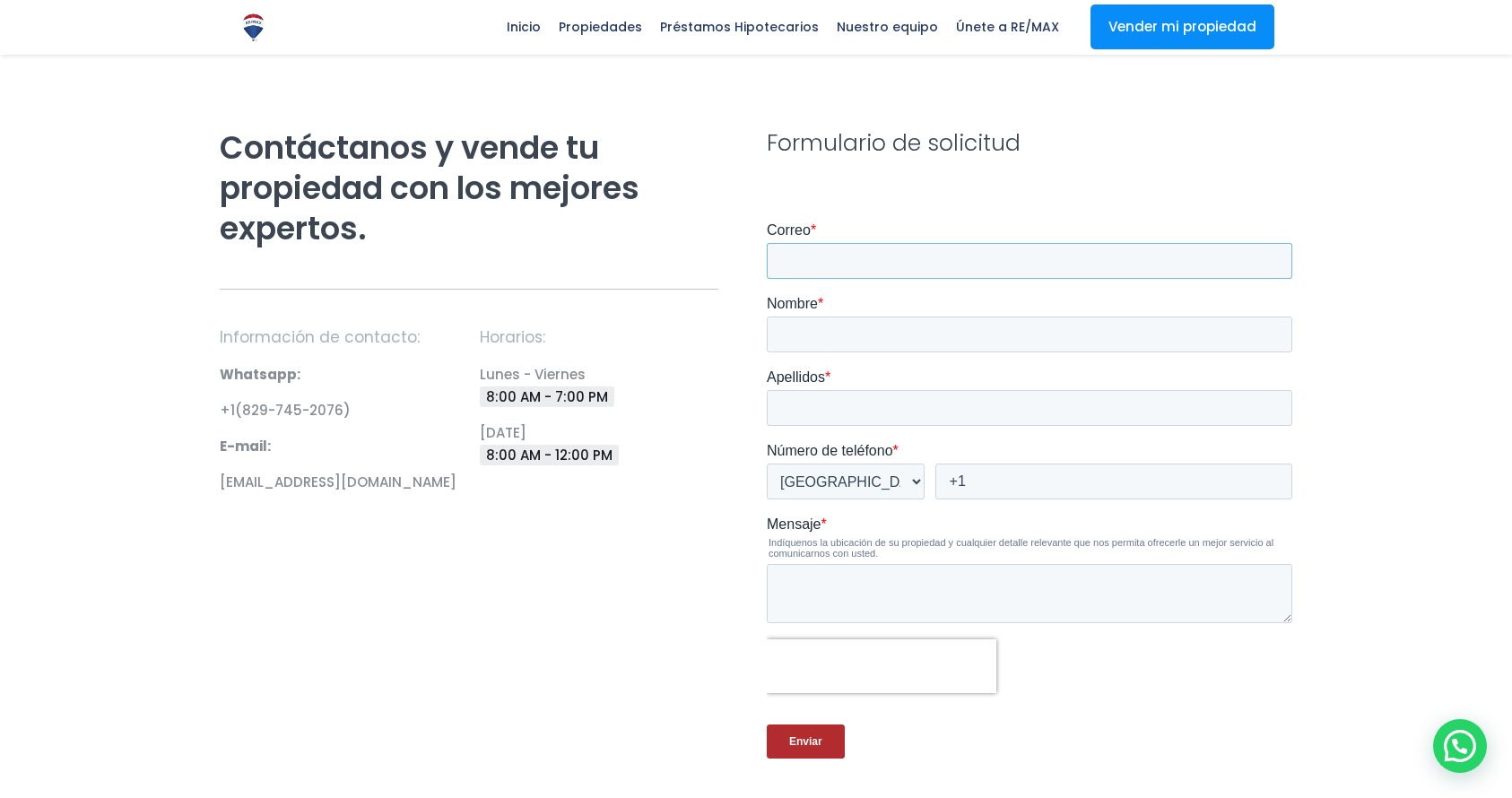 type on "abigail@version.do" 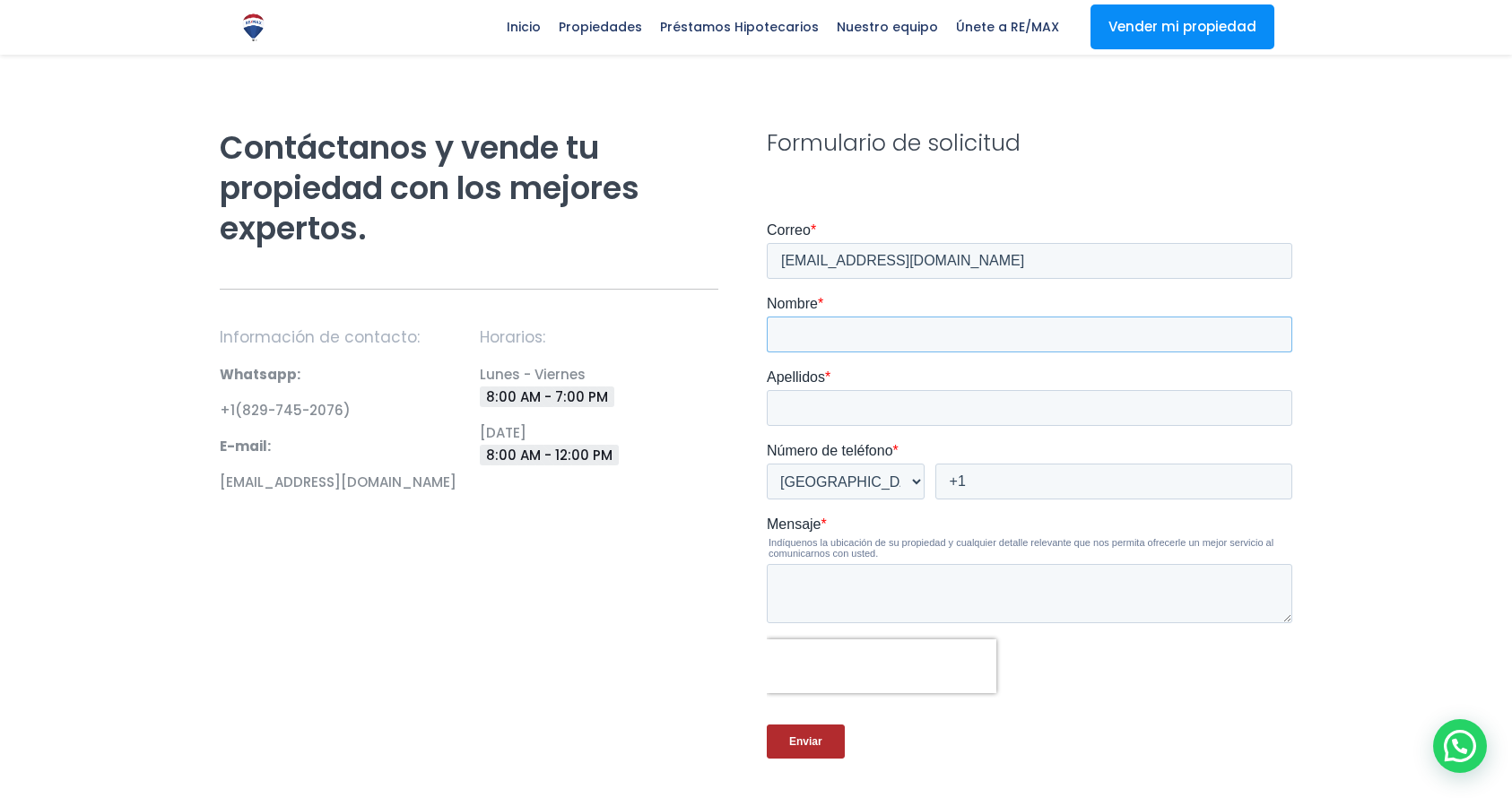 click on "Nombre *" at bounding box center [1030, 334] 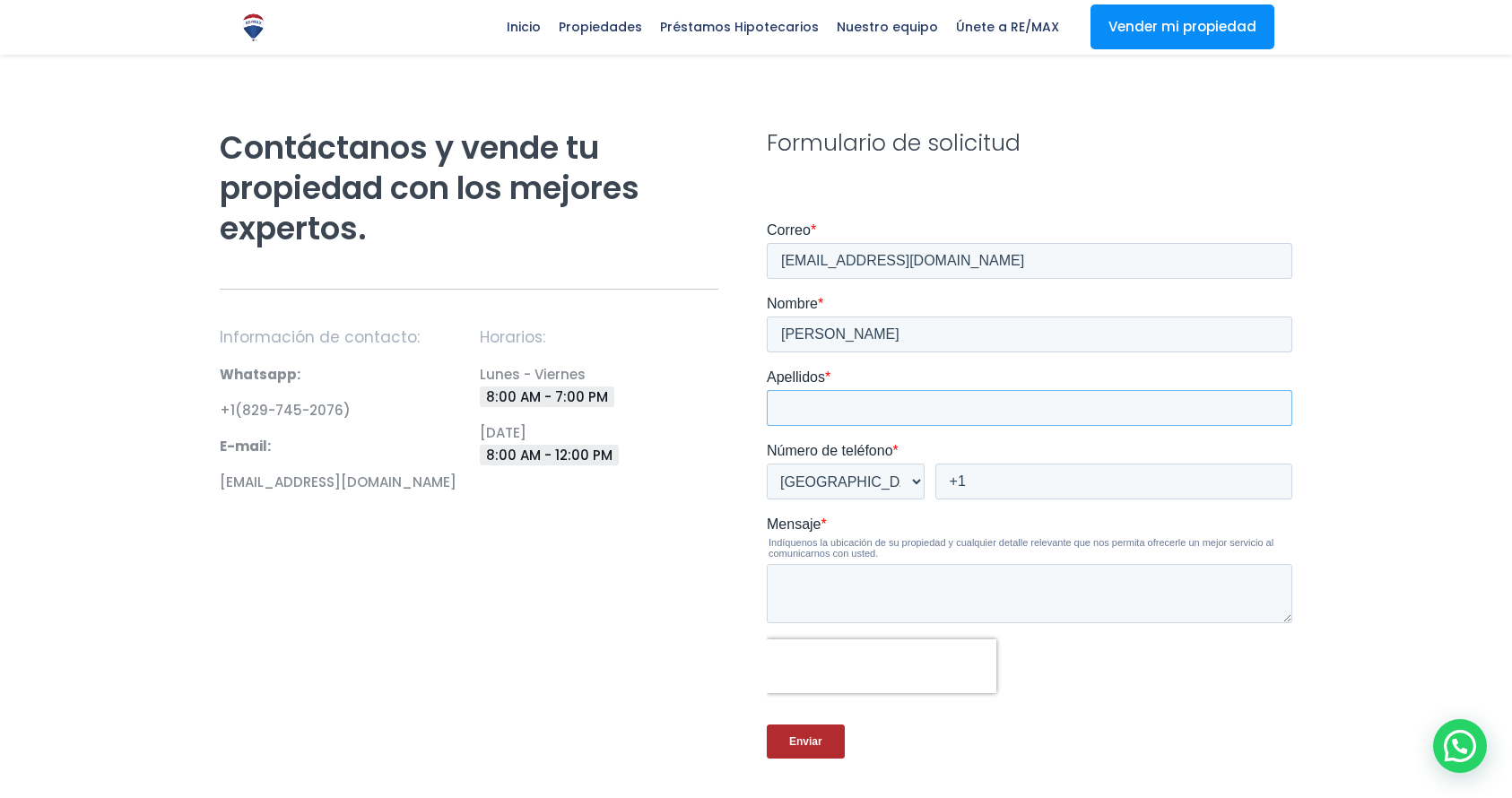 click on "Apellidos *" at bounding box center (1030, 408) 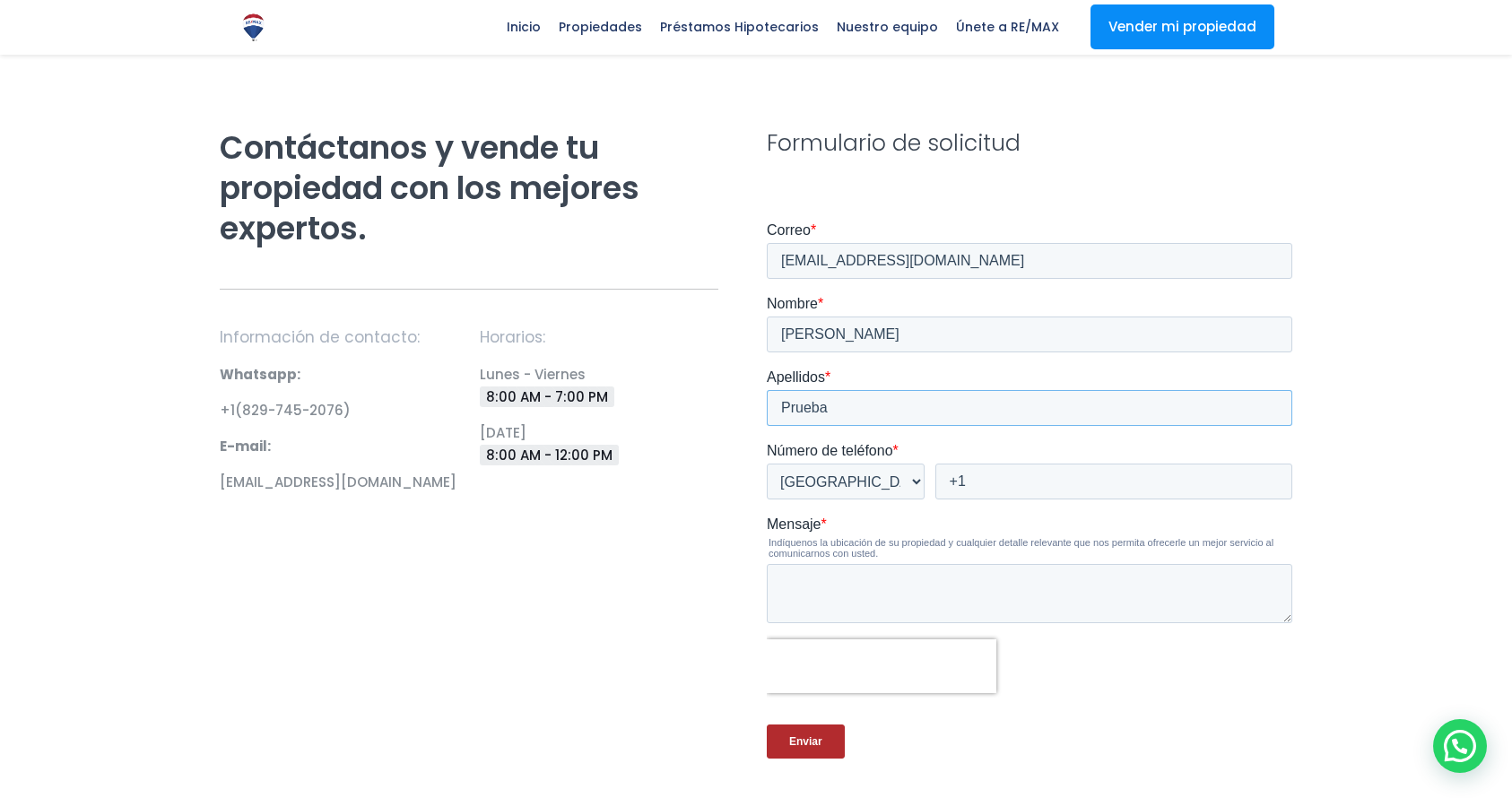type on "Prueba" 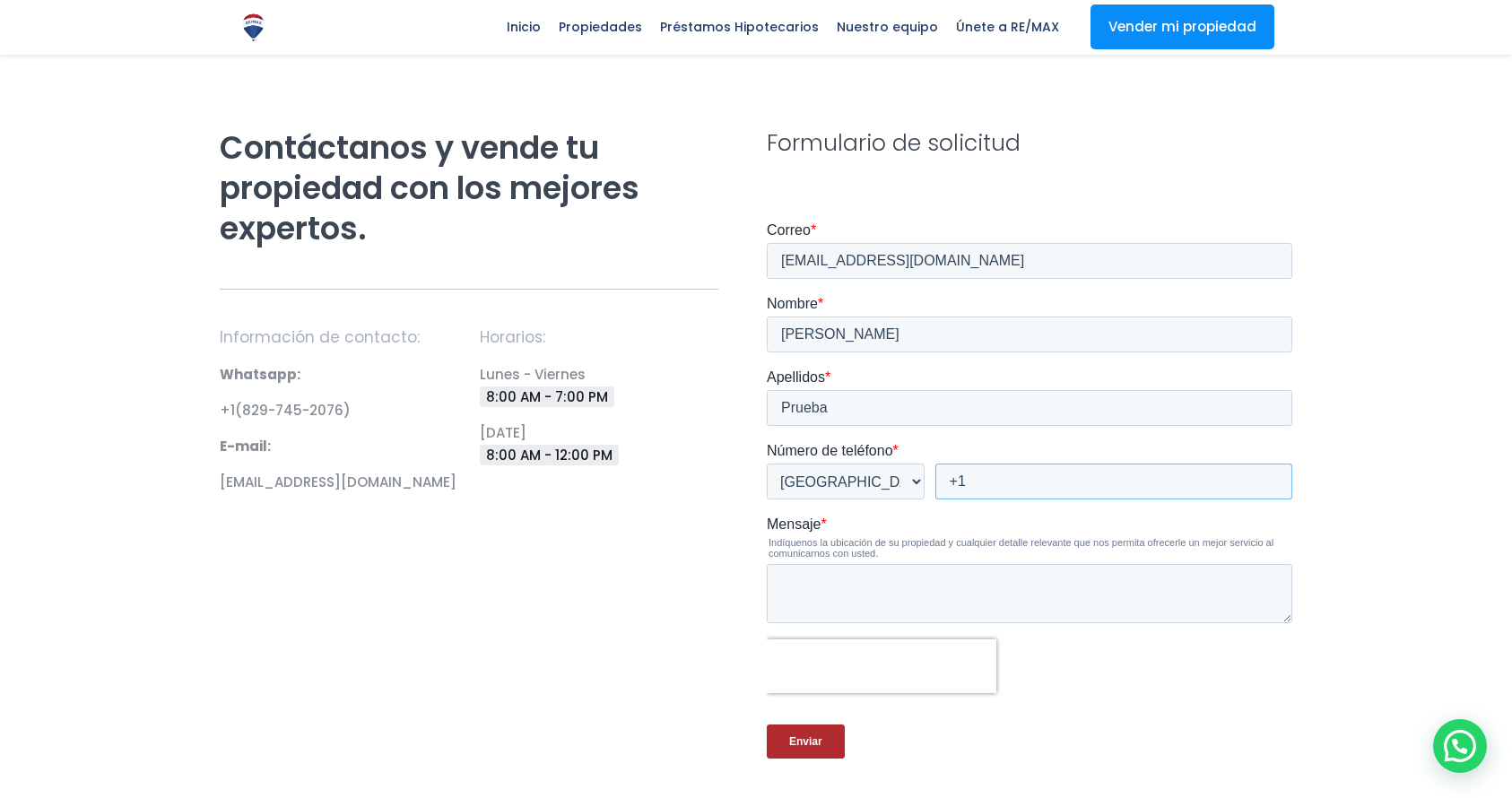 click on "+1" at bounding box center [1114, 481] 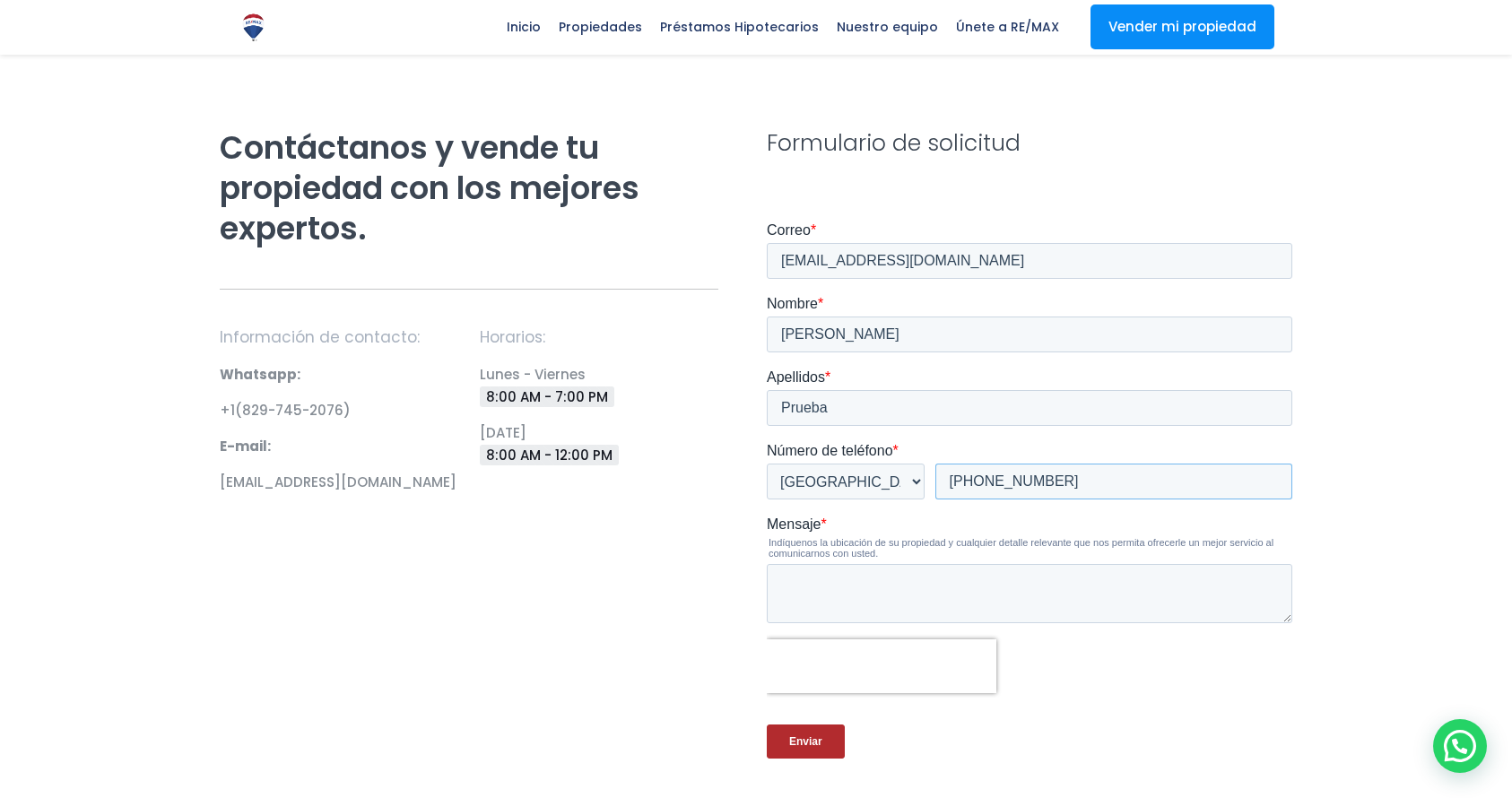 type on "+1 8492702205" 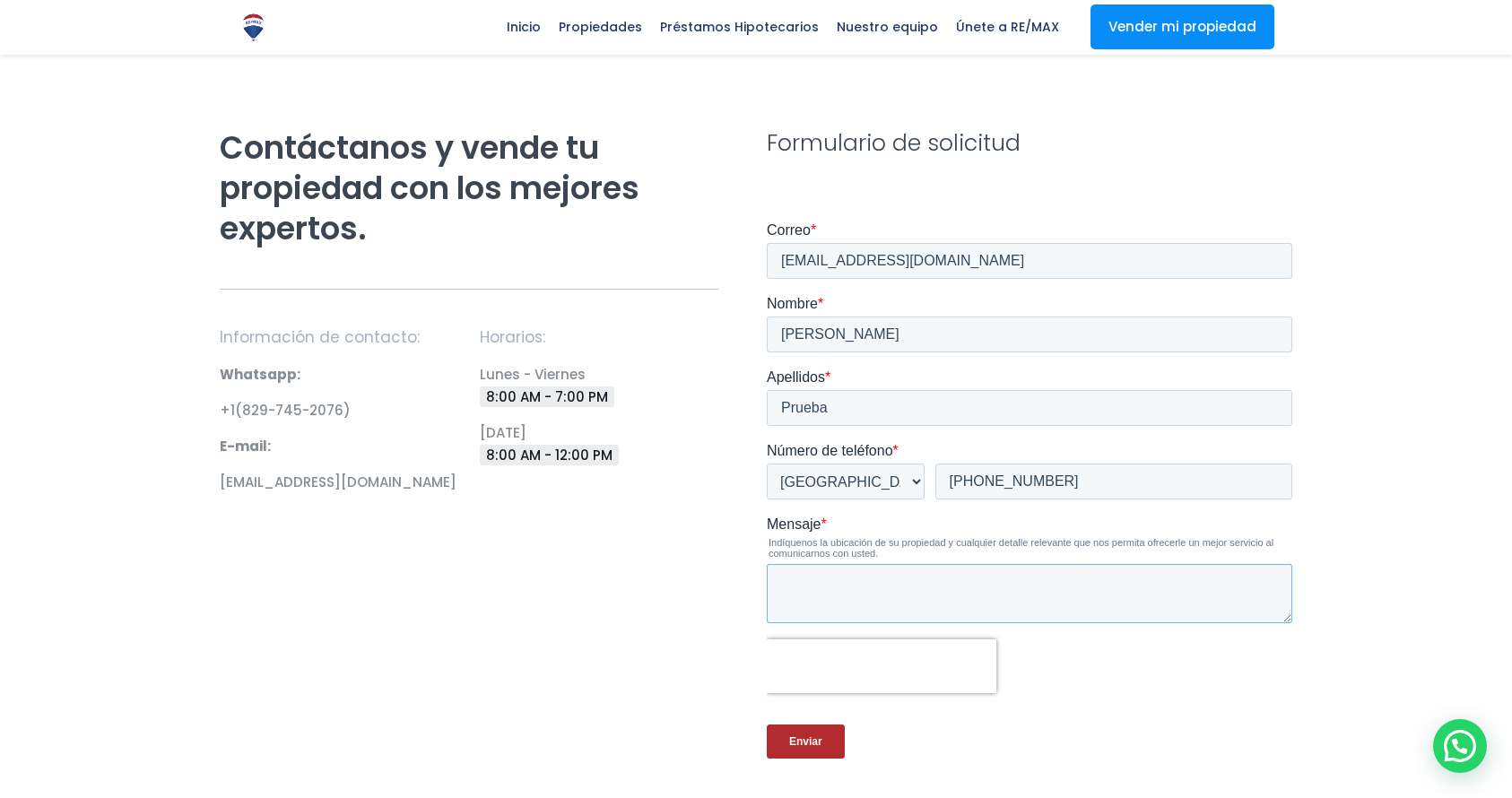 click on "Mensaje *" at bounding box center (1030, 594) 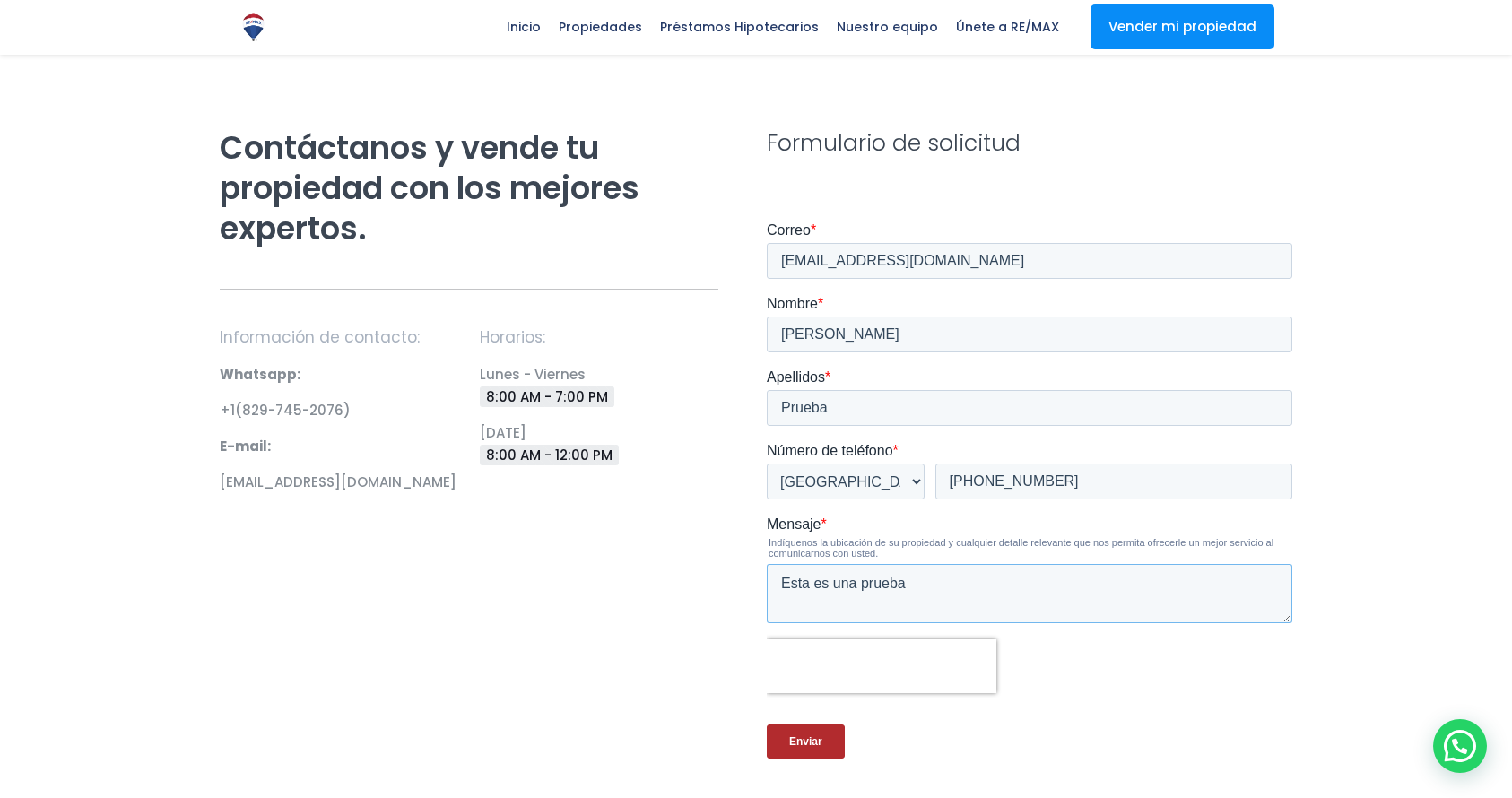 type on "Esta es una prueba" 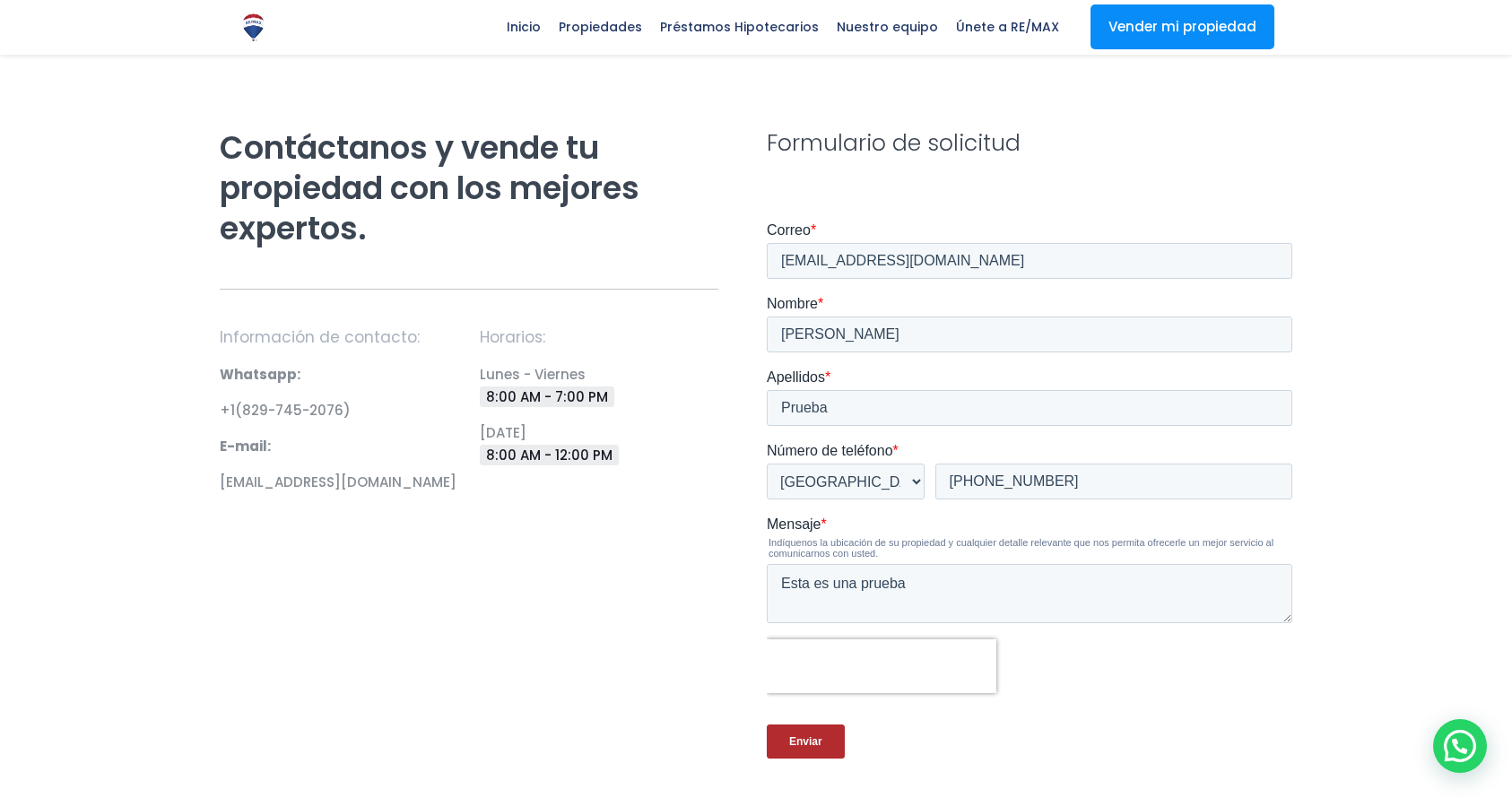 click on "Enviar" at bounding box center [805, 742] 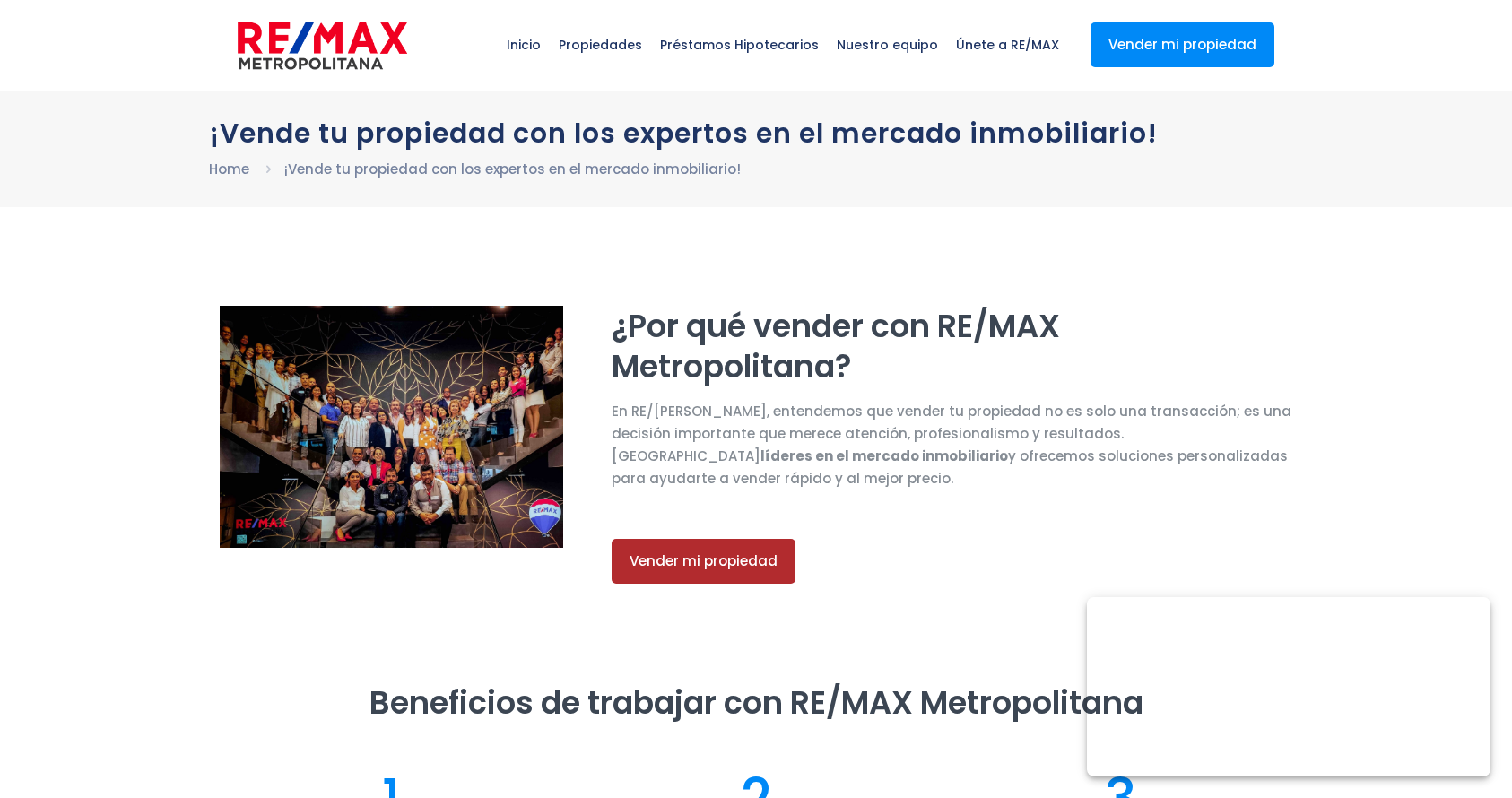scroll, scrollTop: 0, scrollLeft: 0, axis: both 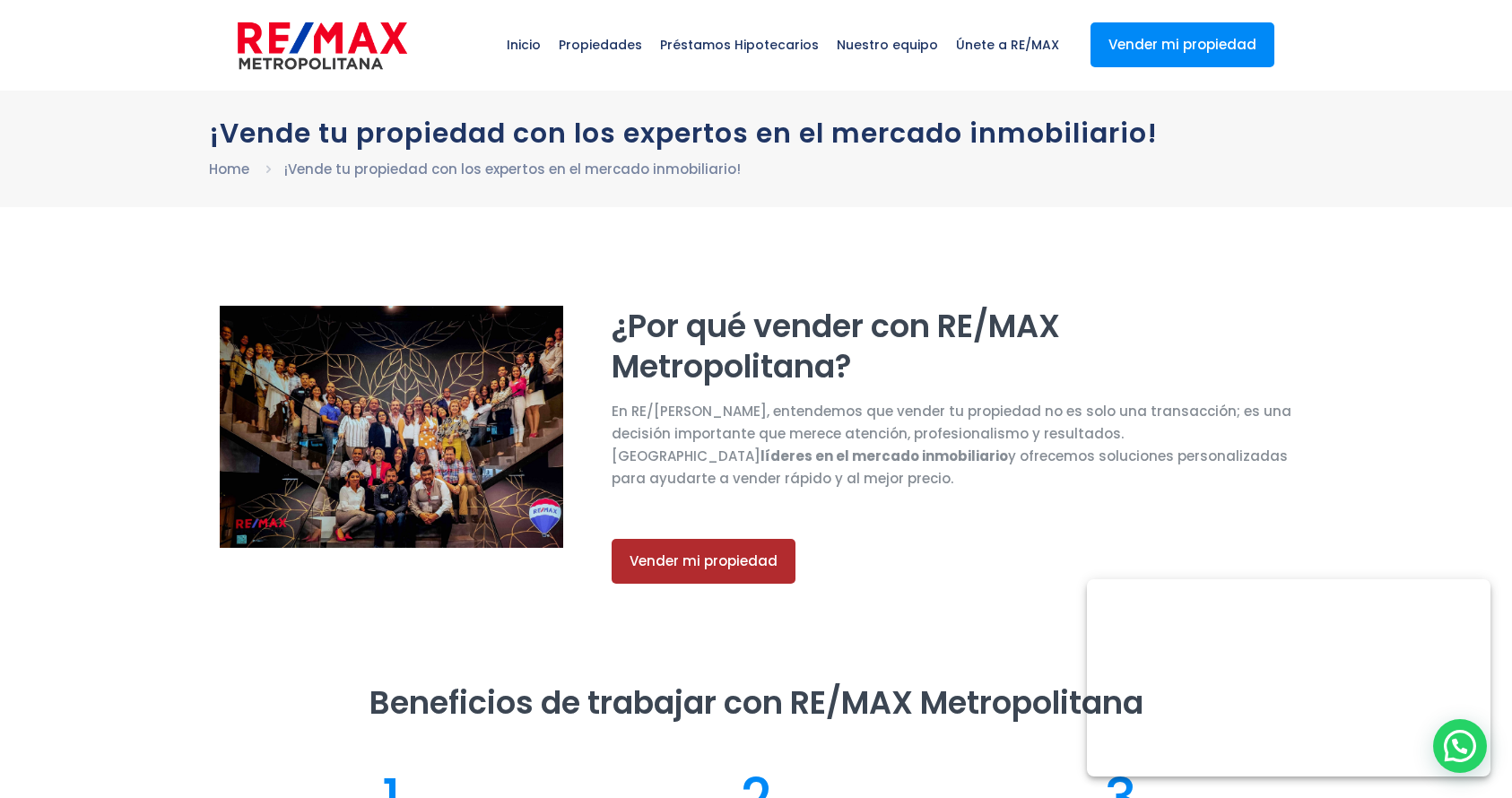 select on "DO" 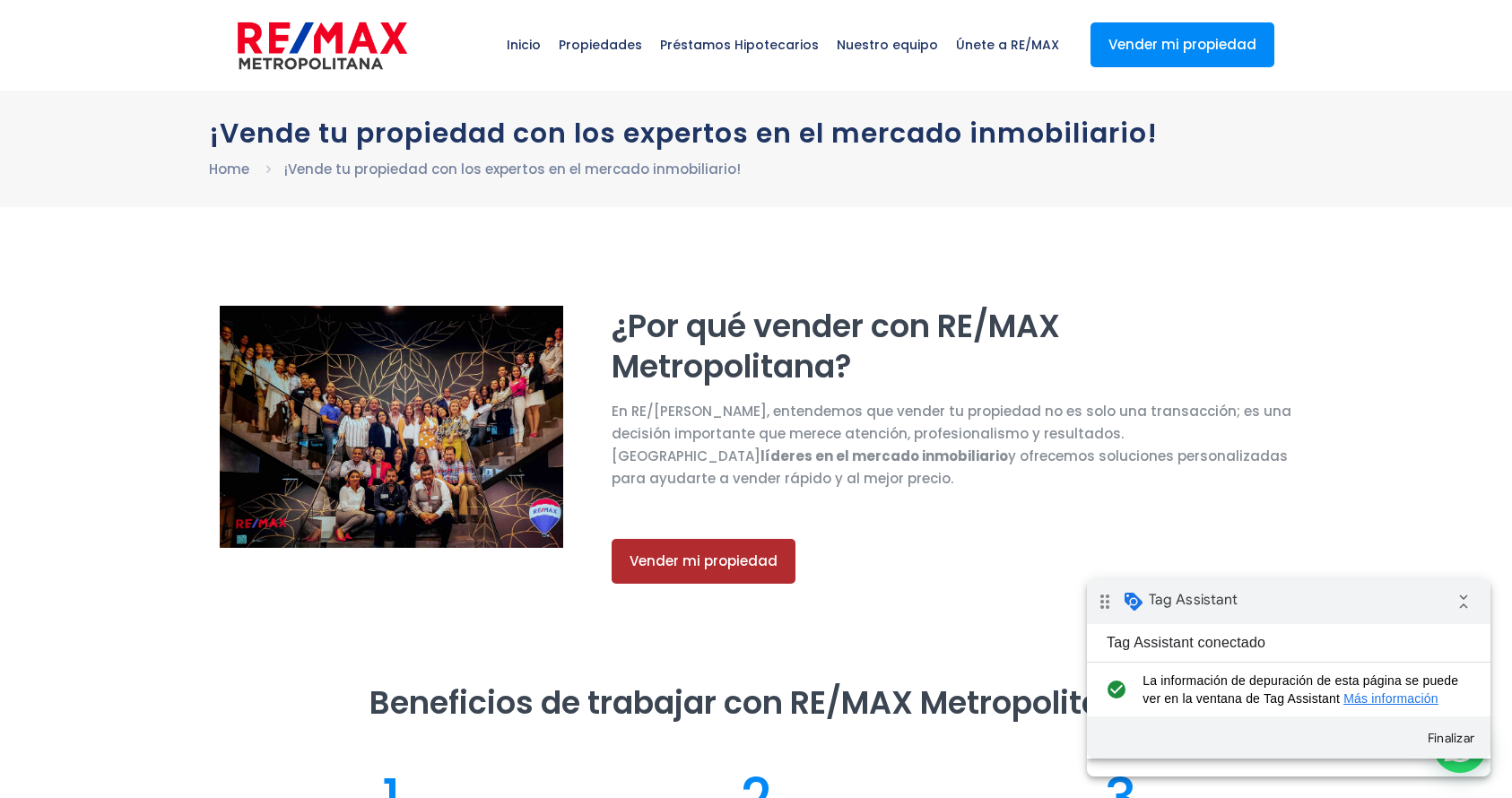 scroll, scrollTop: 0, scrollLeft: 0, axis: both 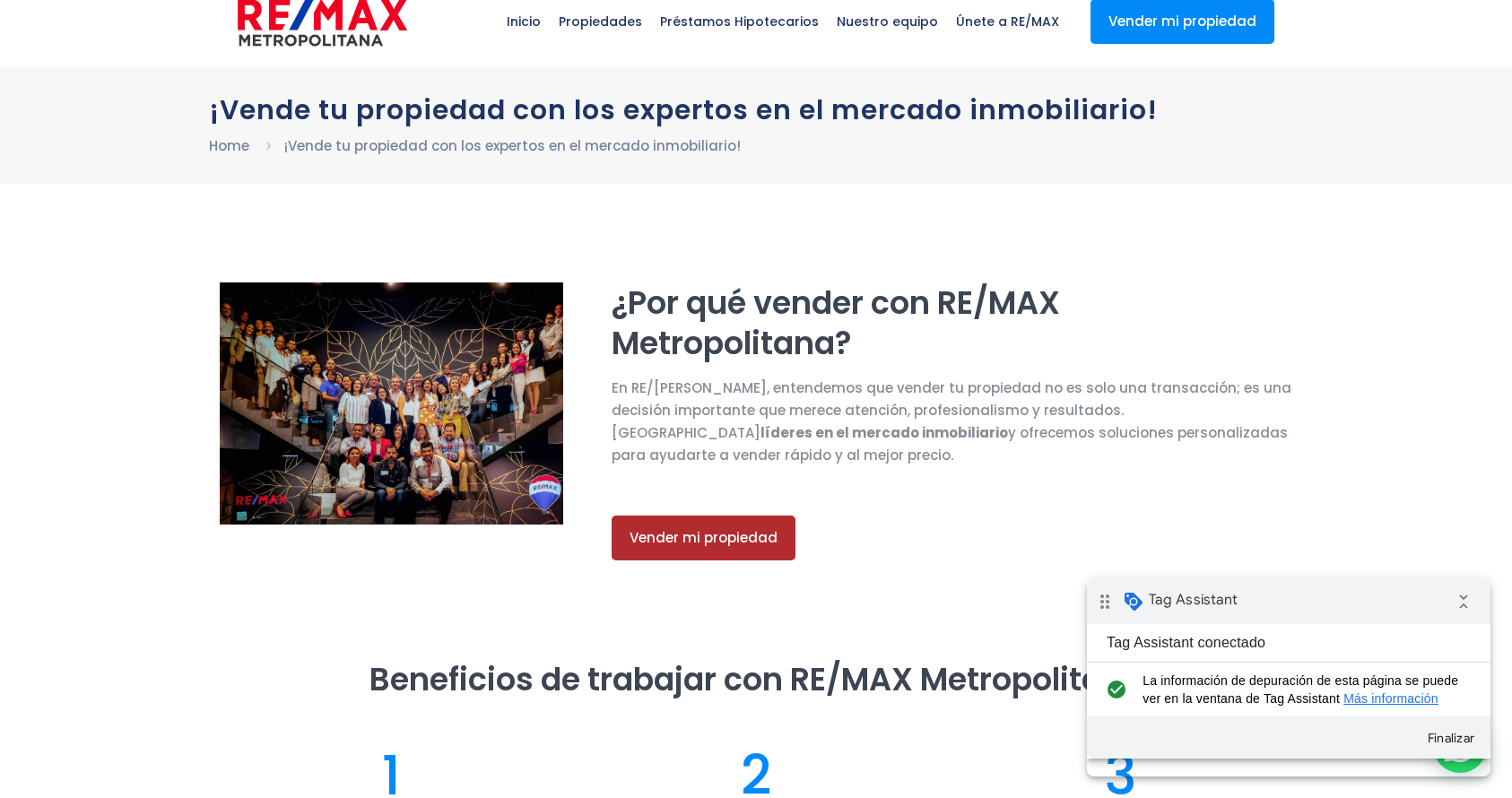 click on "¿Por qué vender con RE/MAX Metropolitana?" at bounding box center [952, 323] 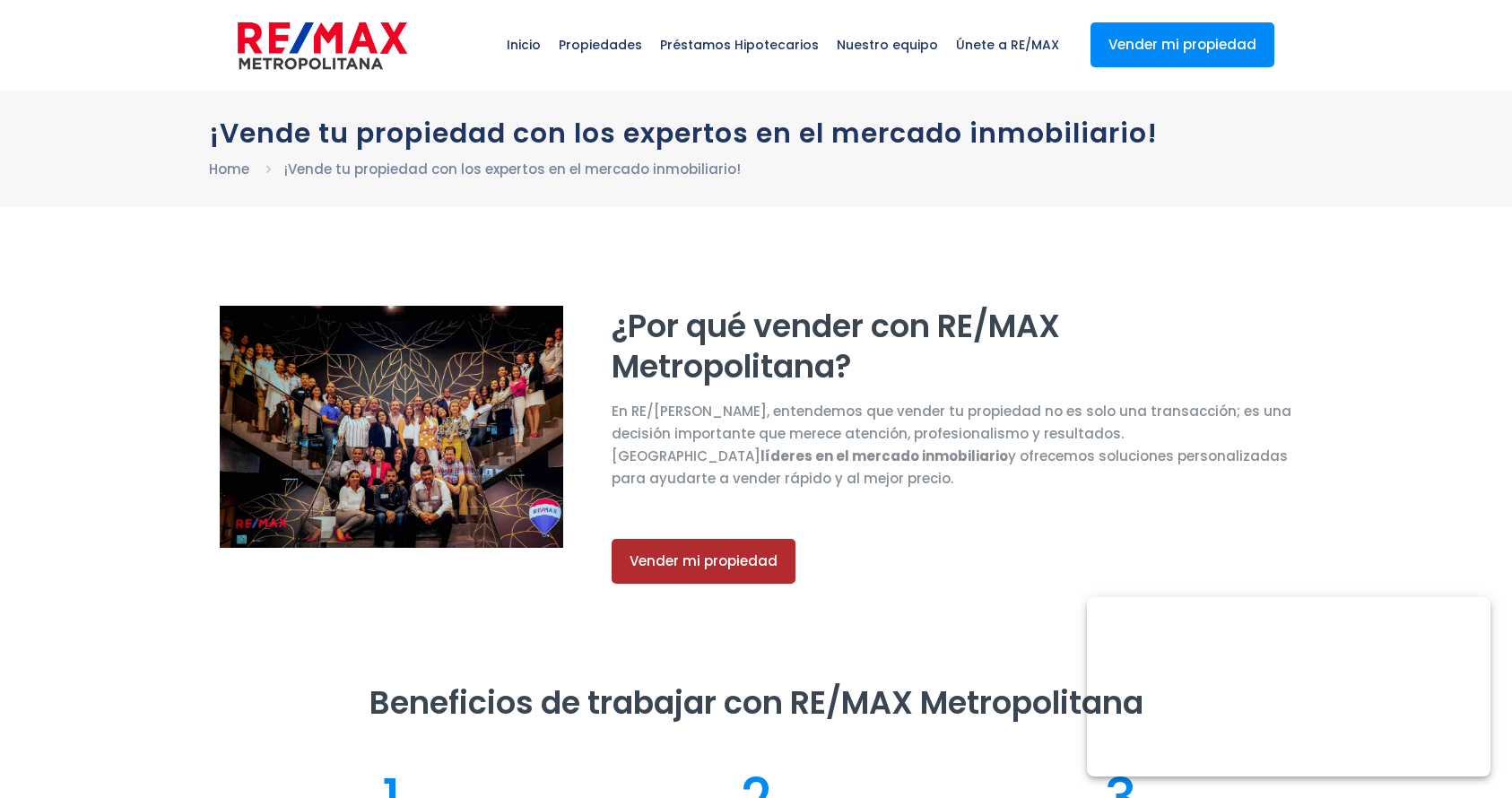 scroll, scrollTop: 0, scrollLeft: 0, axis: both 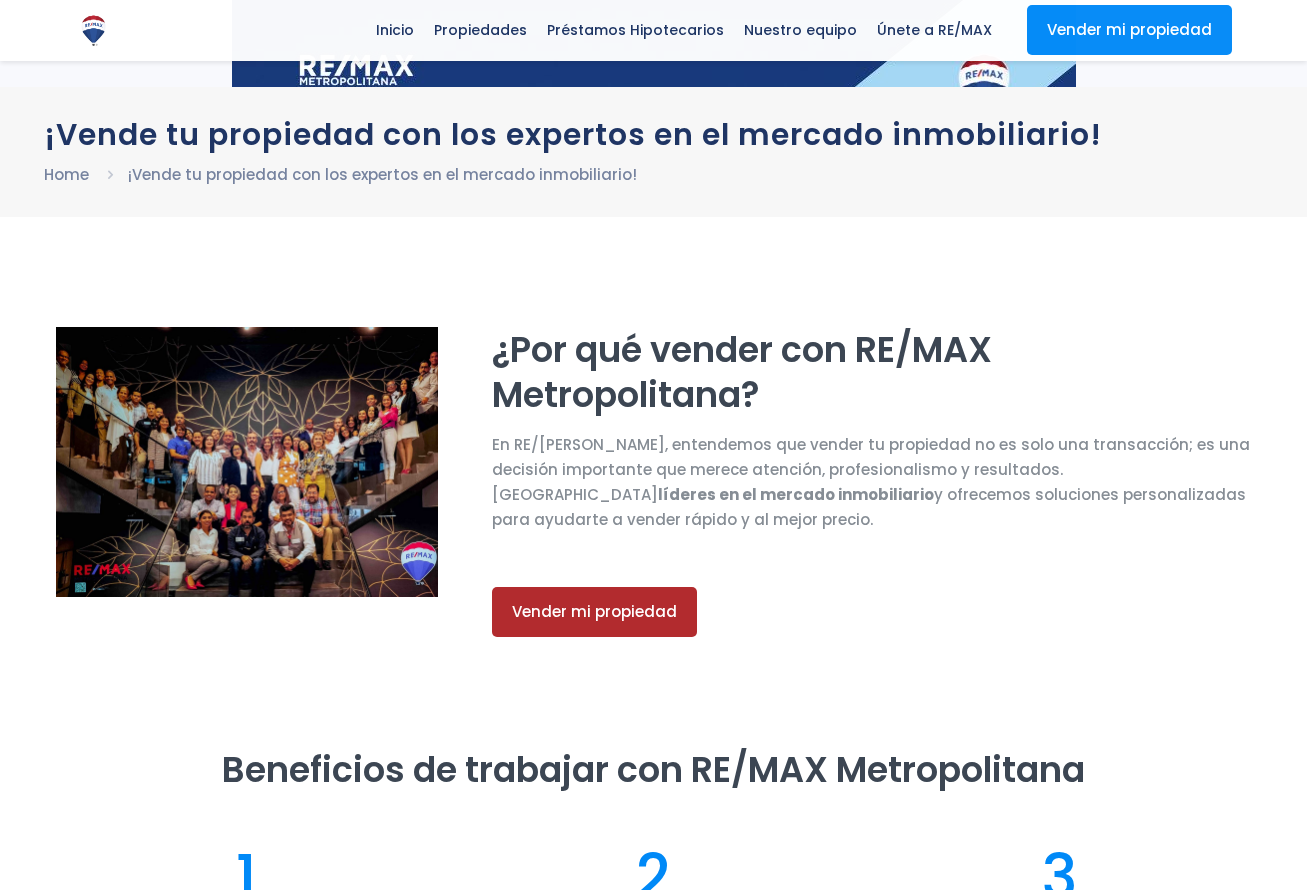 select on "DO" 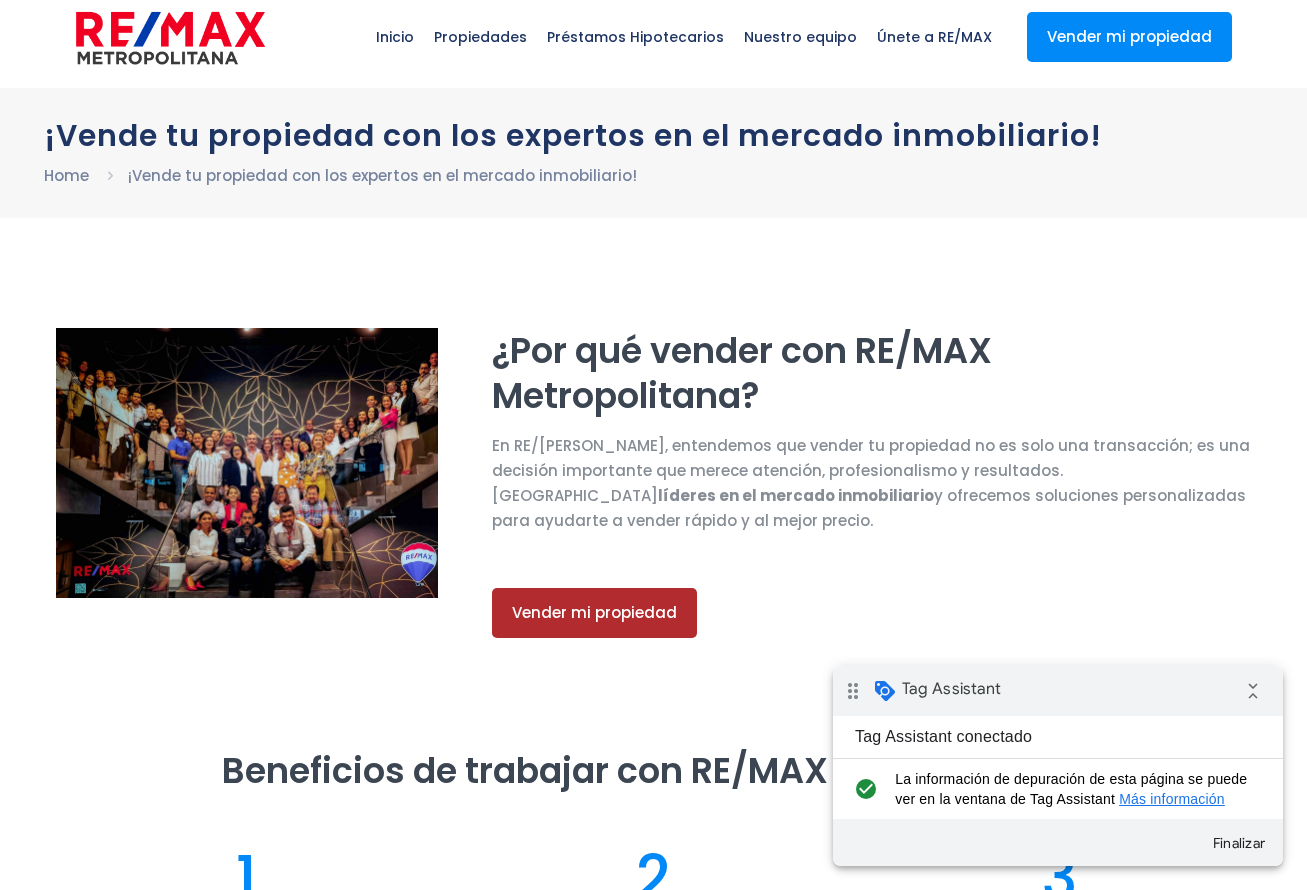 scroll, scrollTop: 0, scrollLeft: 0, axis: both 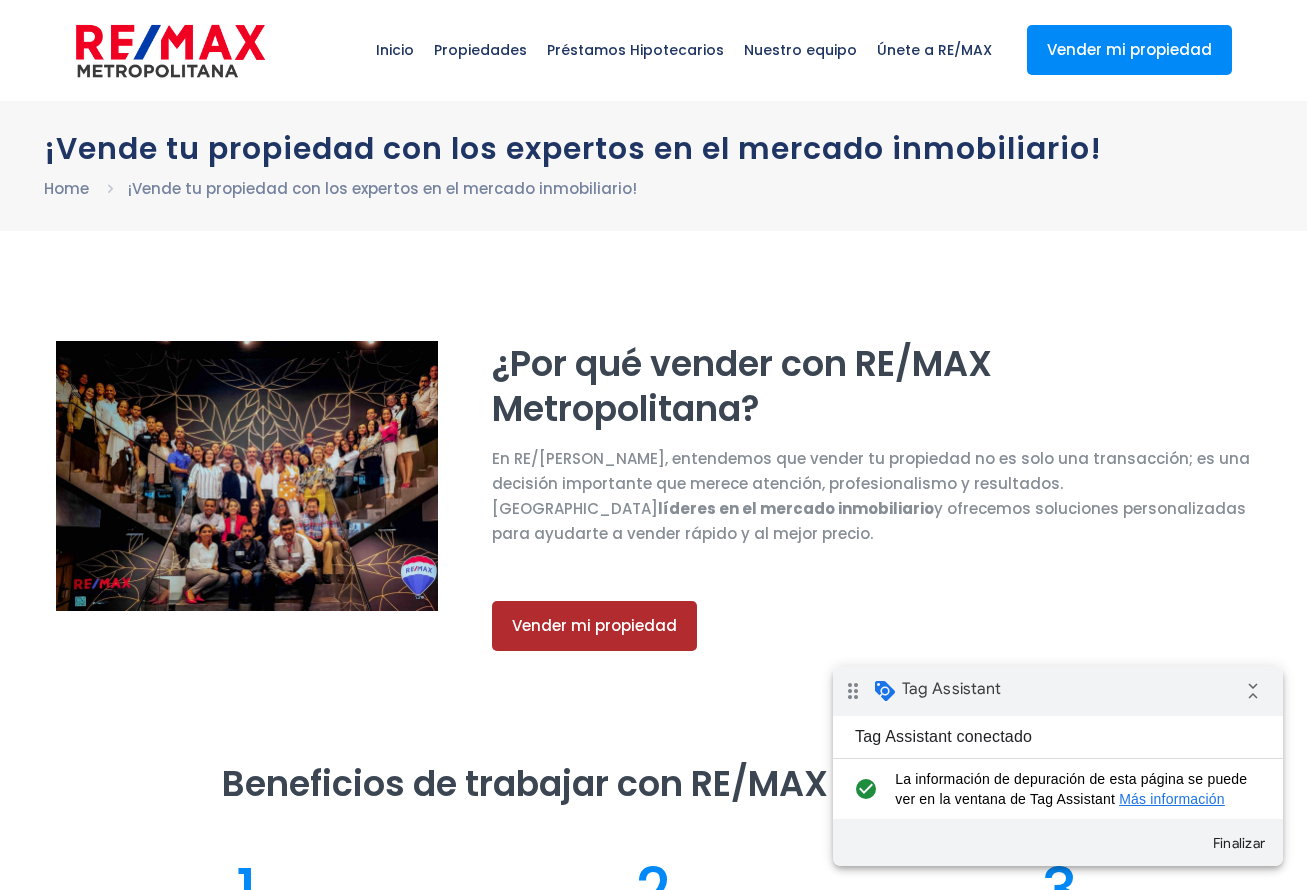 select on "DO" 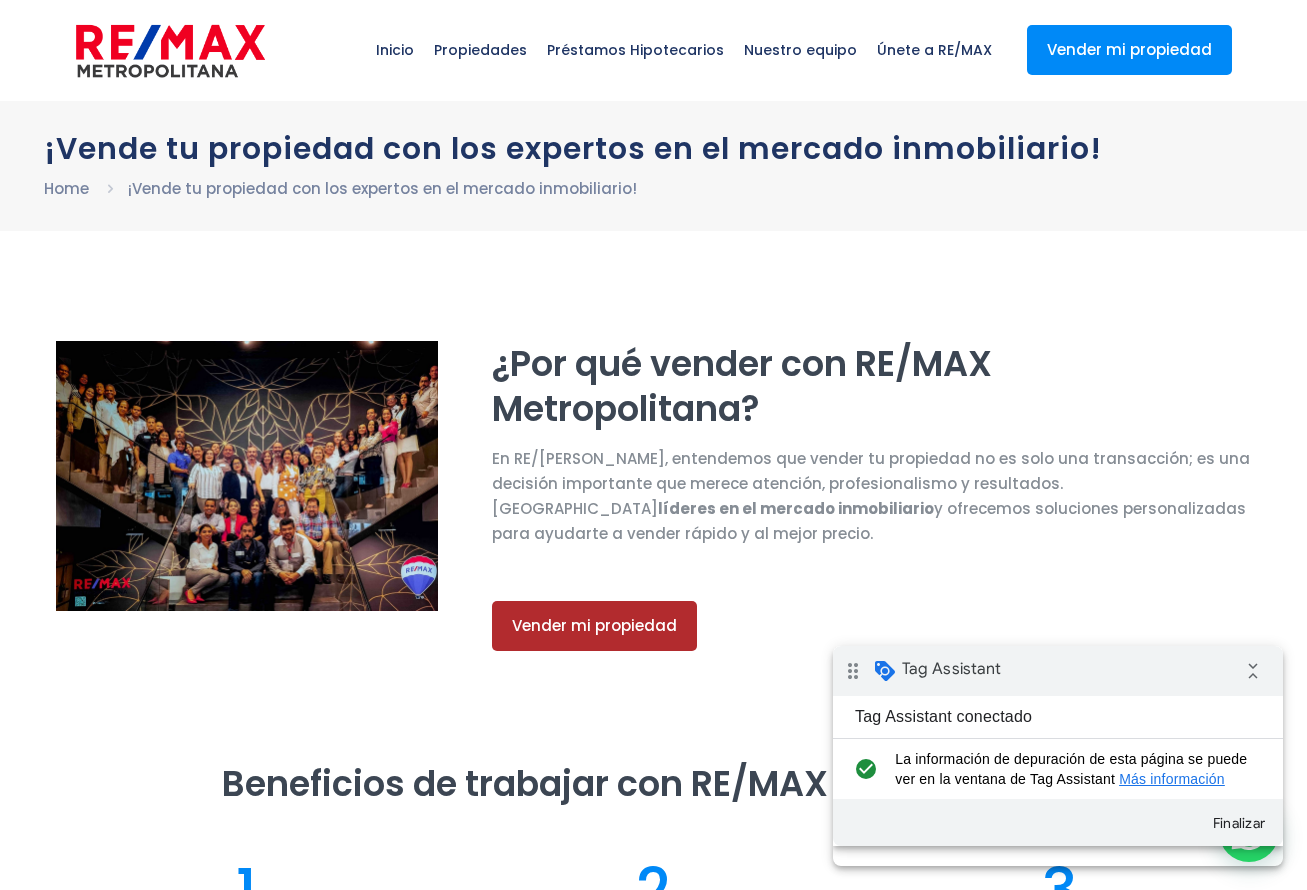 scroll, scrollTop: 0, scrollLeft: 0, axis: both 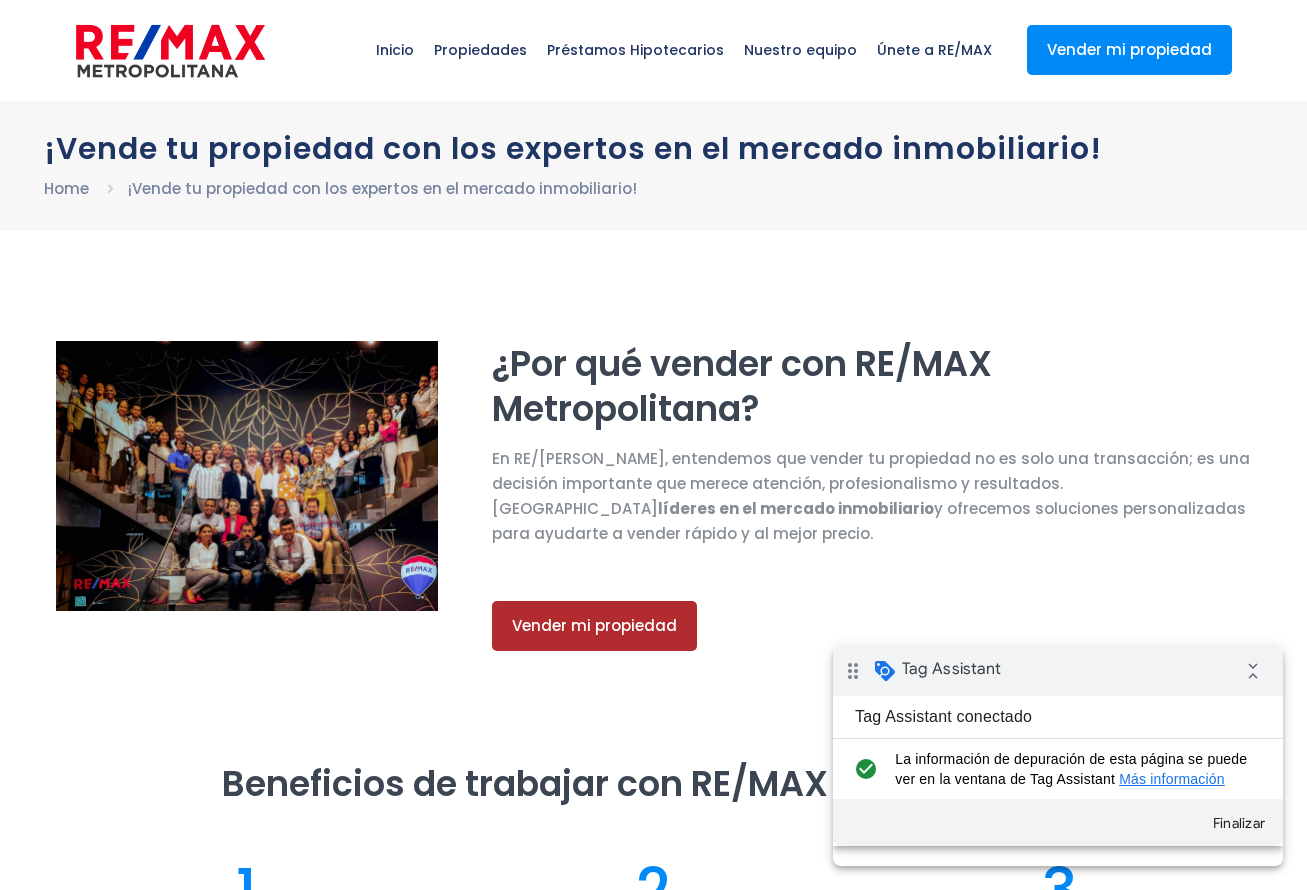 select on "DO" 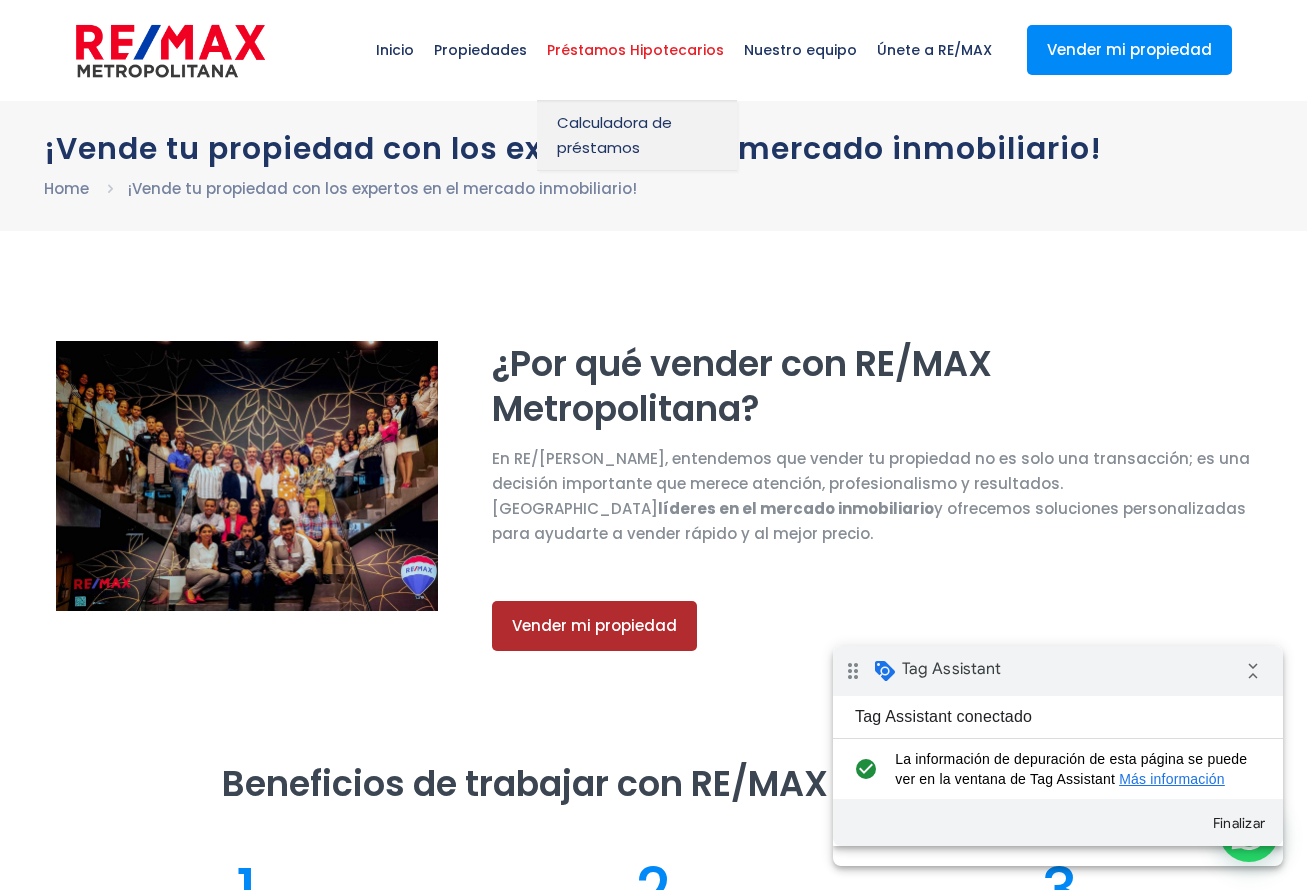 click on "Préstamos Hipotecarios" at bounding box center [635, 50] 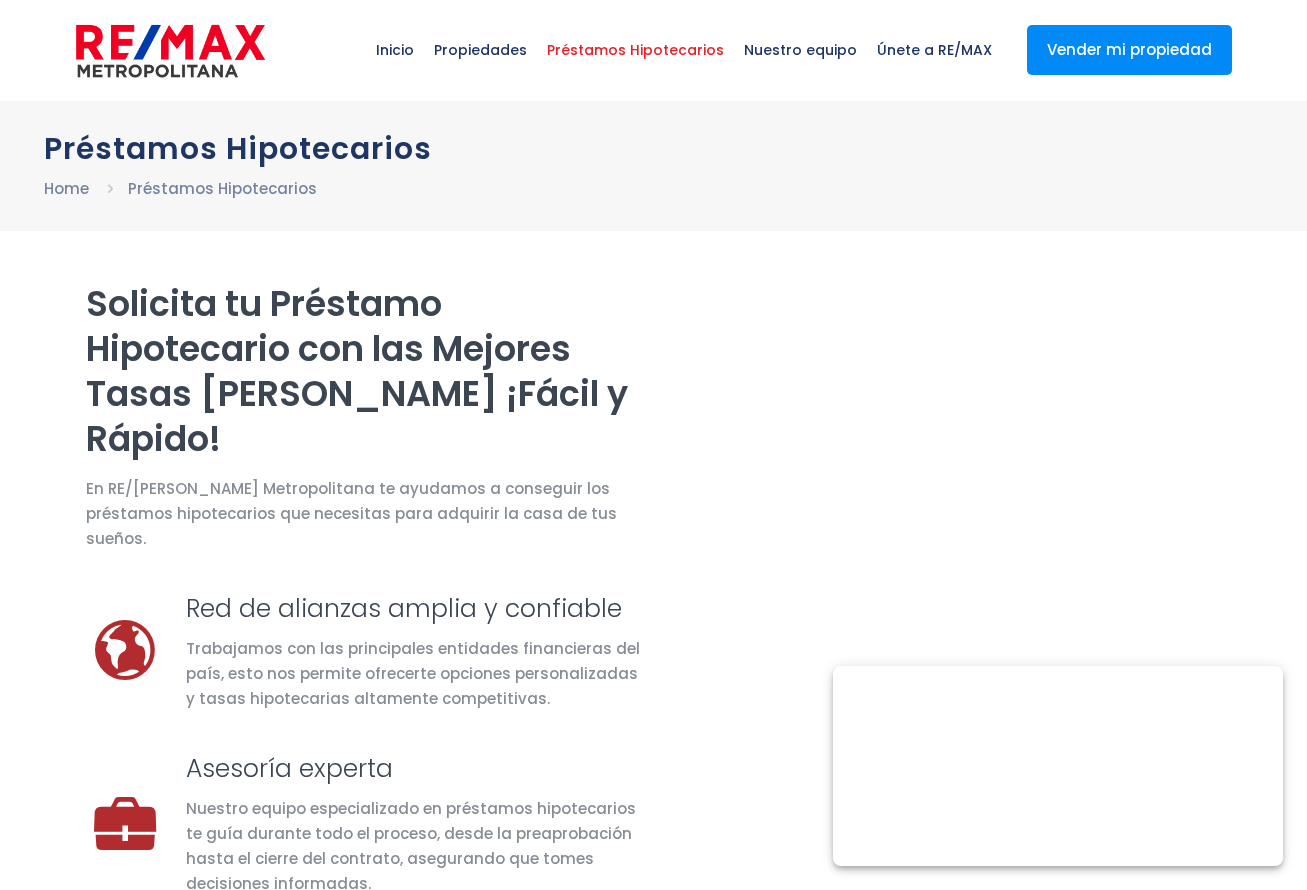 scroll, scrollTop: 0, scrollLeft: 0, axis: both 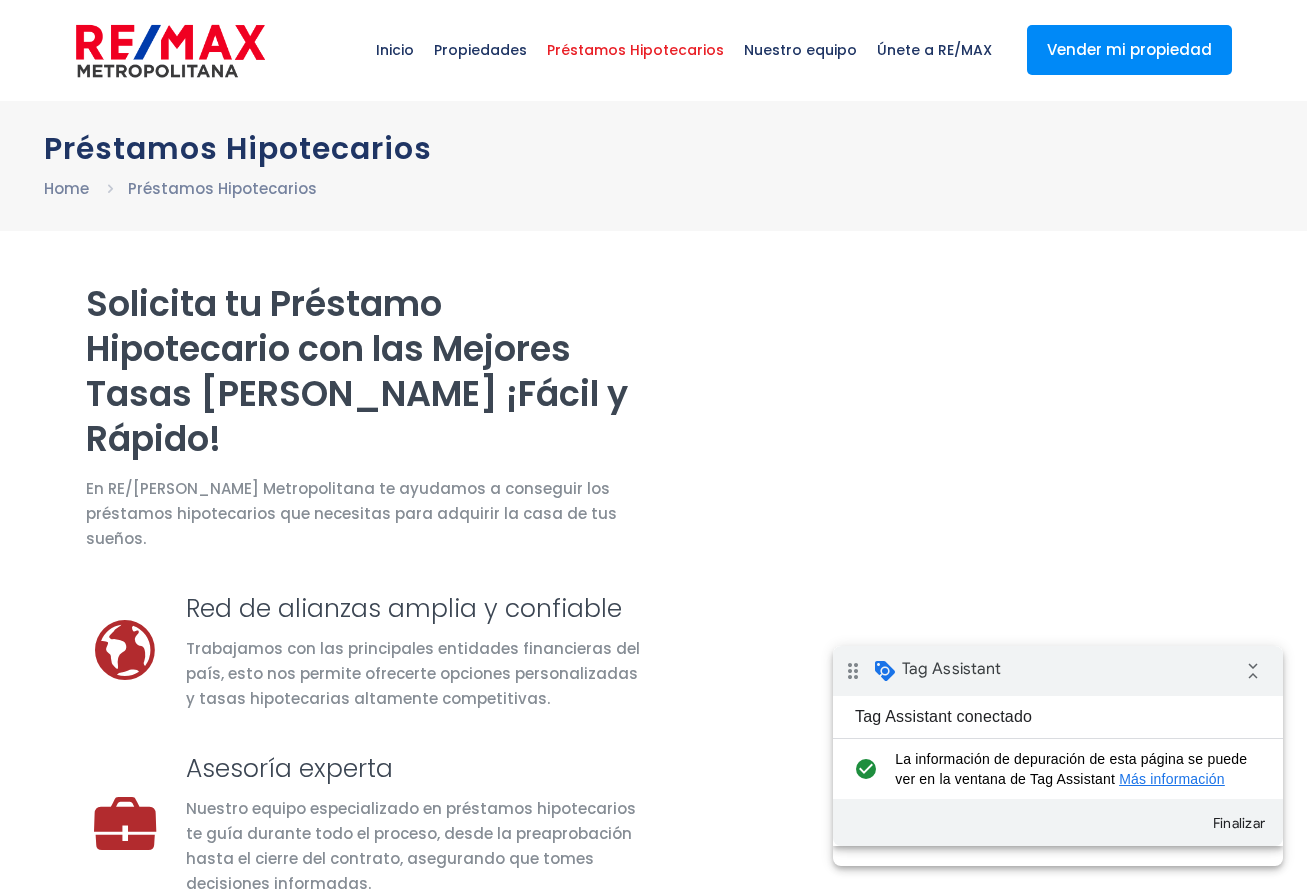 select on "DO" 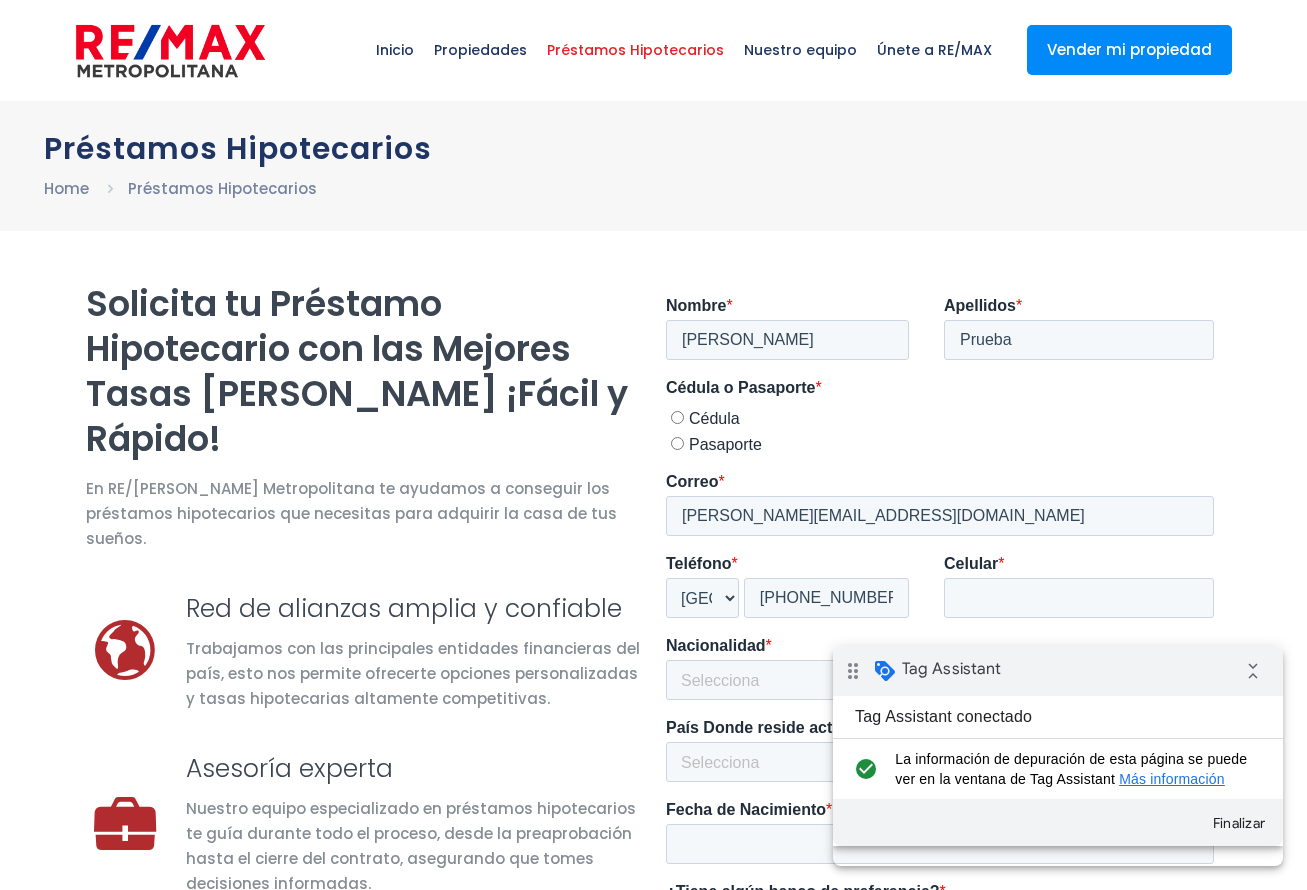 scroll, scrollTop: 0, scrollLeft: 0, axis: both 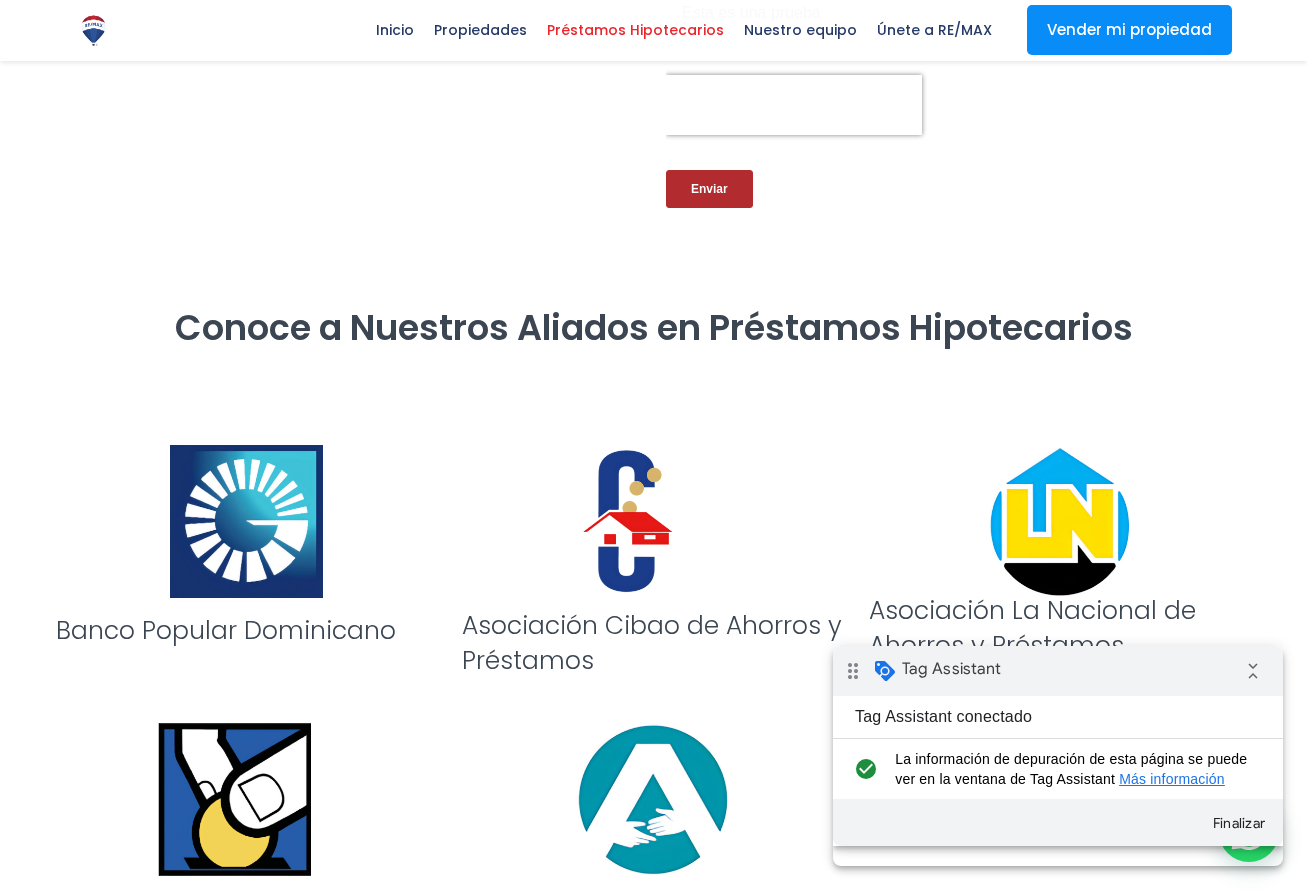 click on "Asociación Cibao de Ahorros y Préstamos" at bounding box center (653, 564) 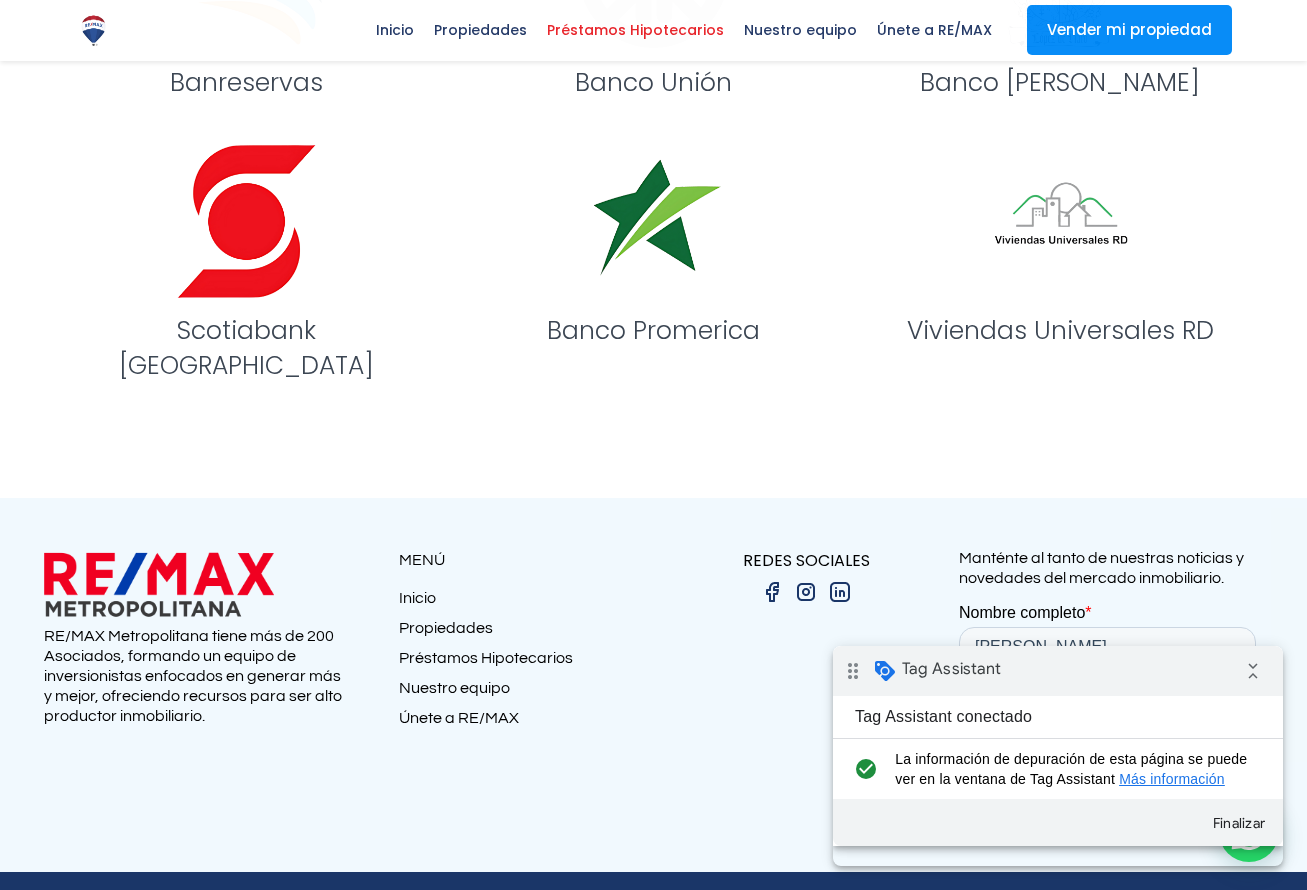scroll, scrollTop: 2593, scrollLeft: 0, axis: vertical 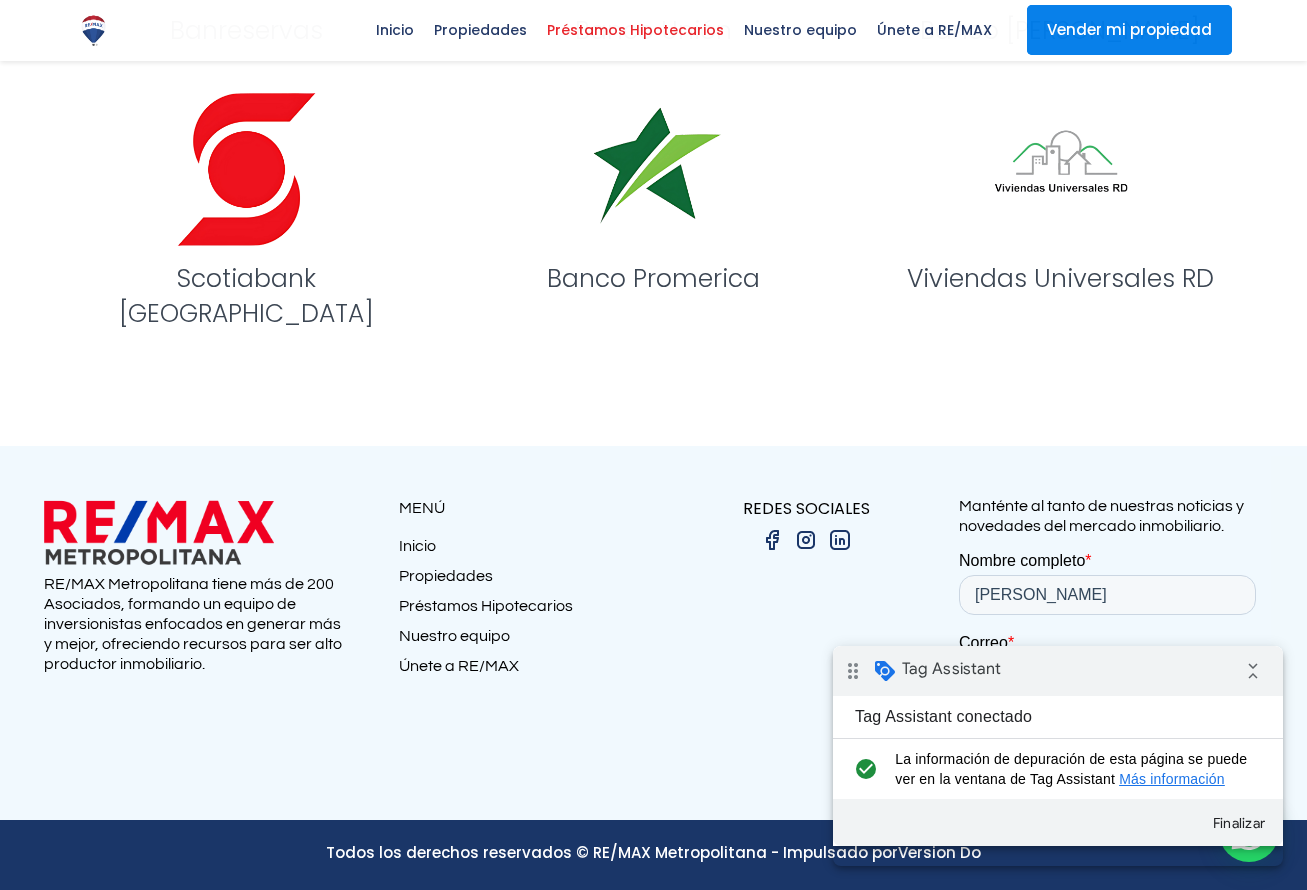 click on "Vender mi propiedad" at bounding box center [1129, 30] 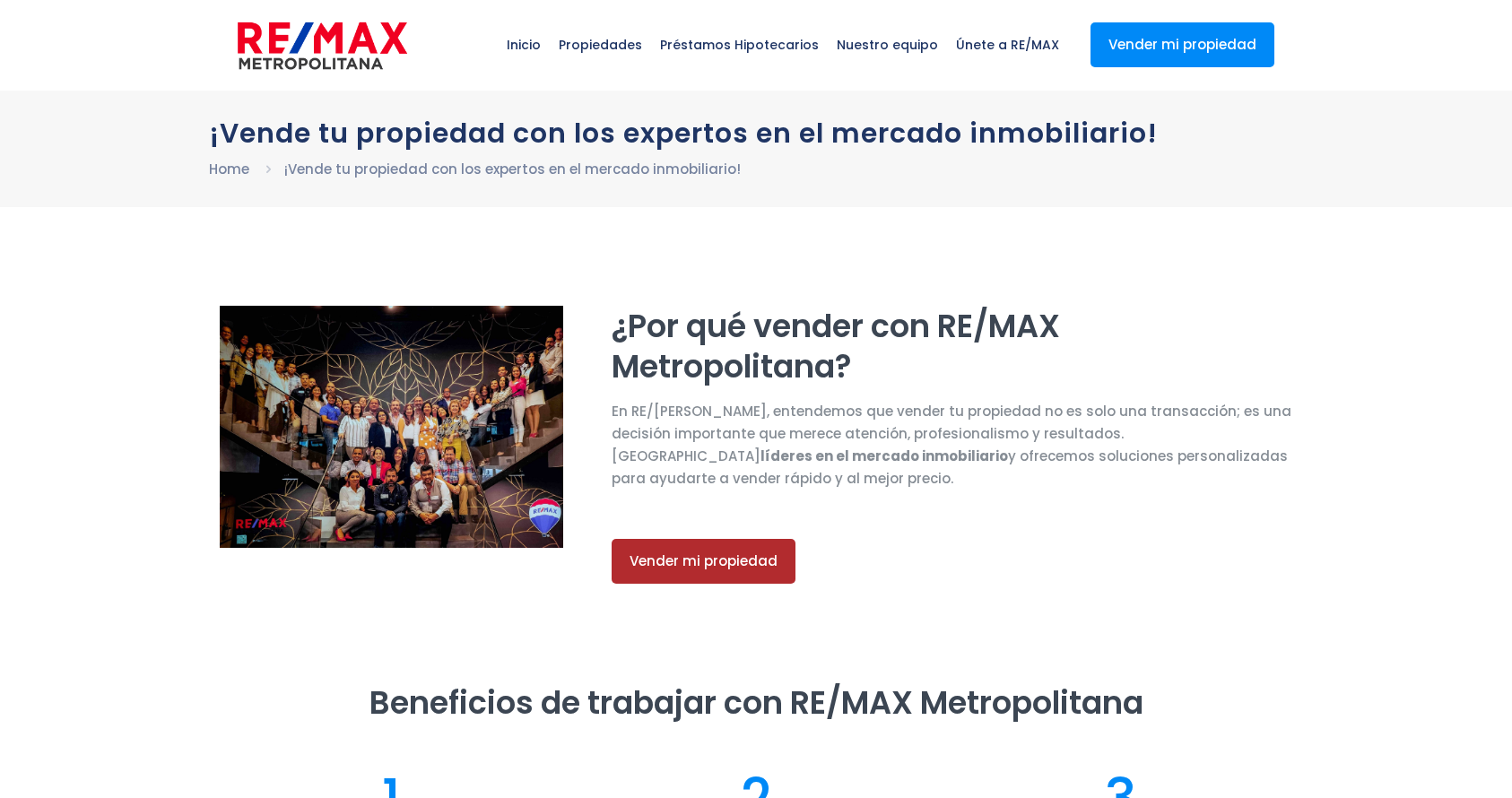 scroll, scrollTop: 0, scrollLeft: 0, axis: both 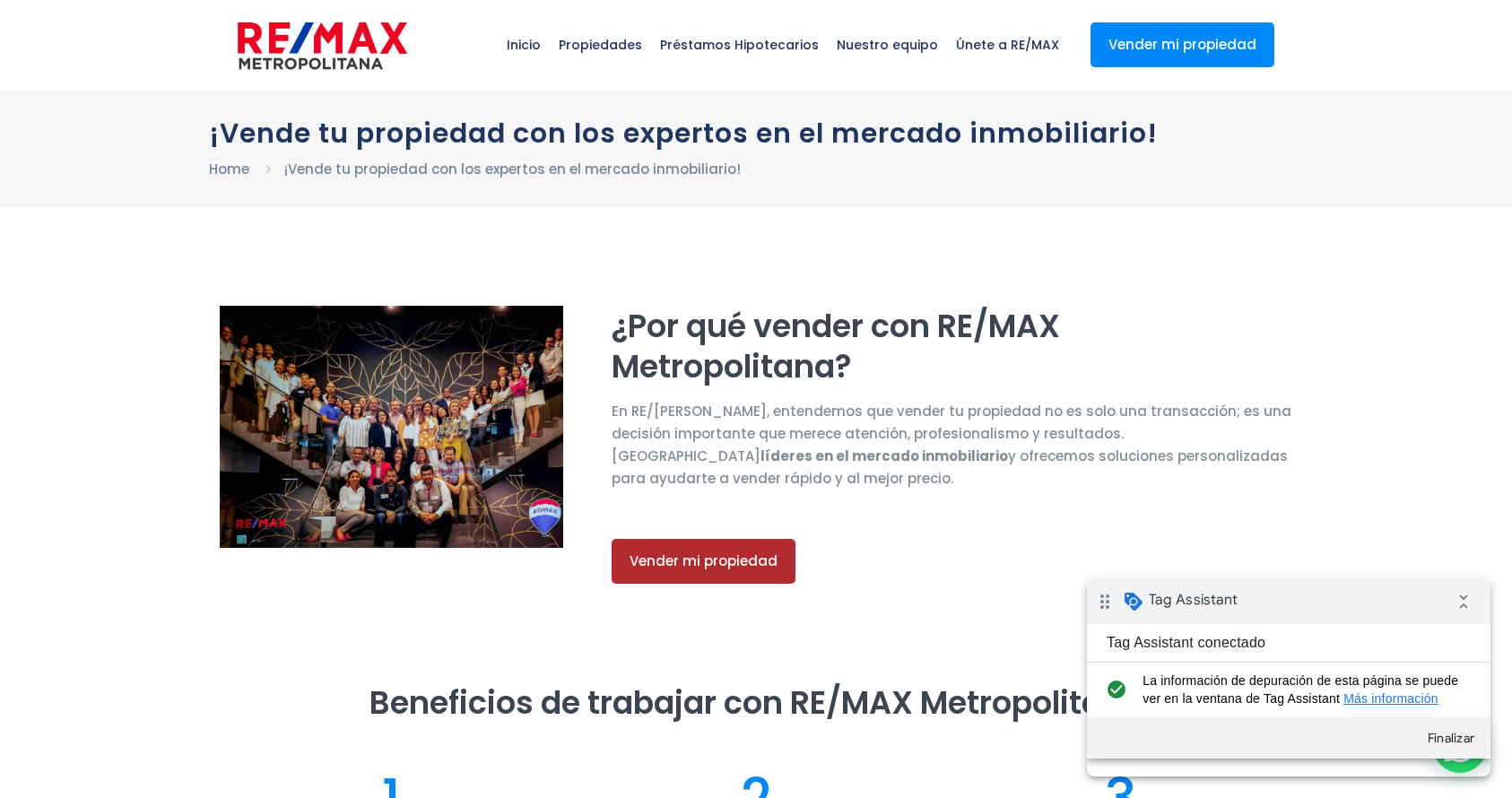 click at bounding box center [756, 445] 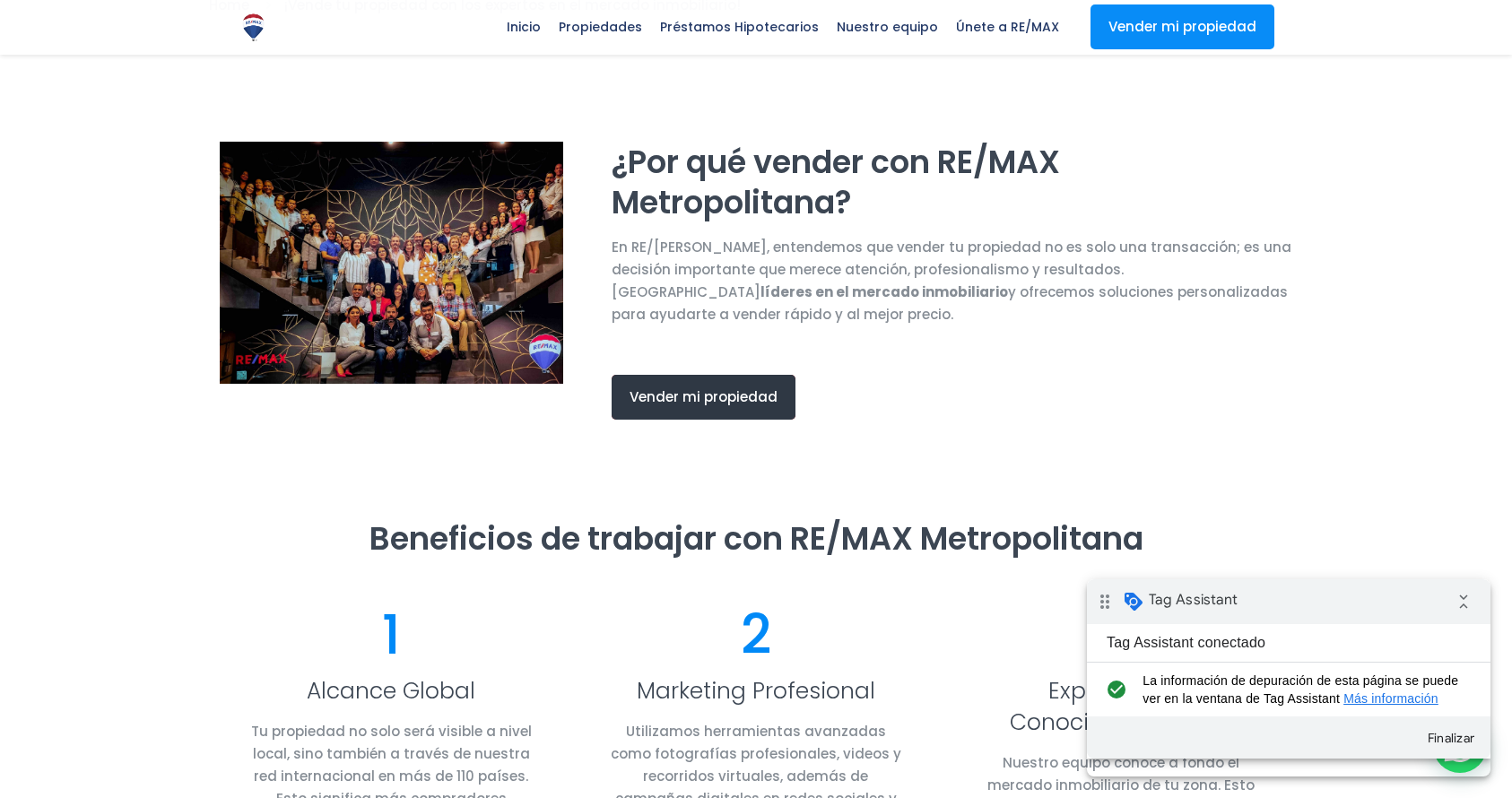 click on "Vender mi propiedad" at bounding box center [703, 397] 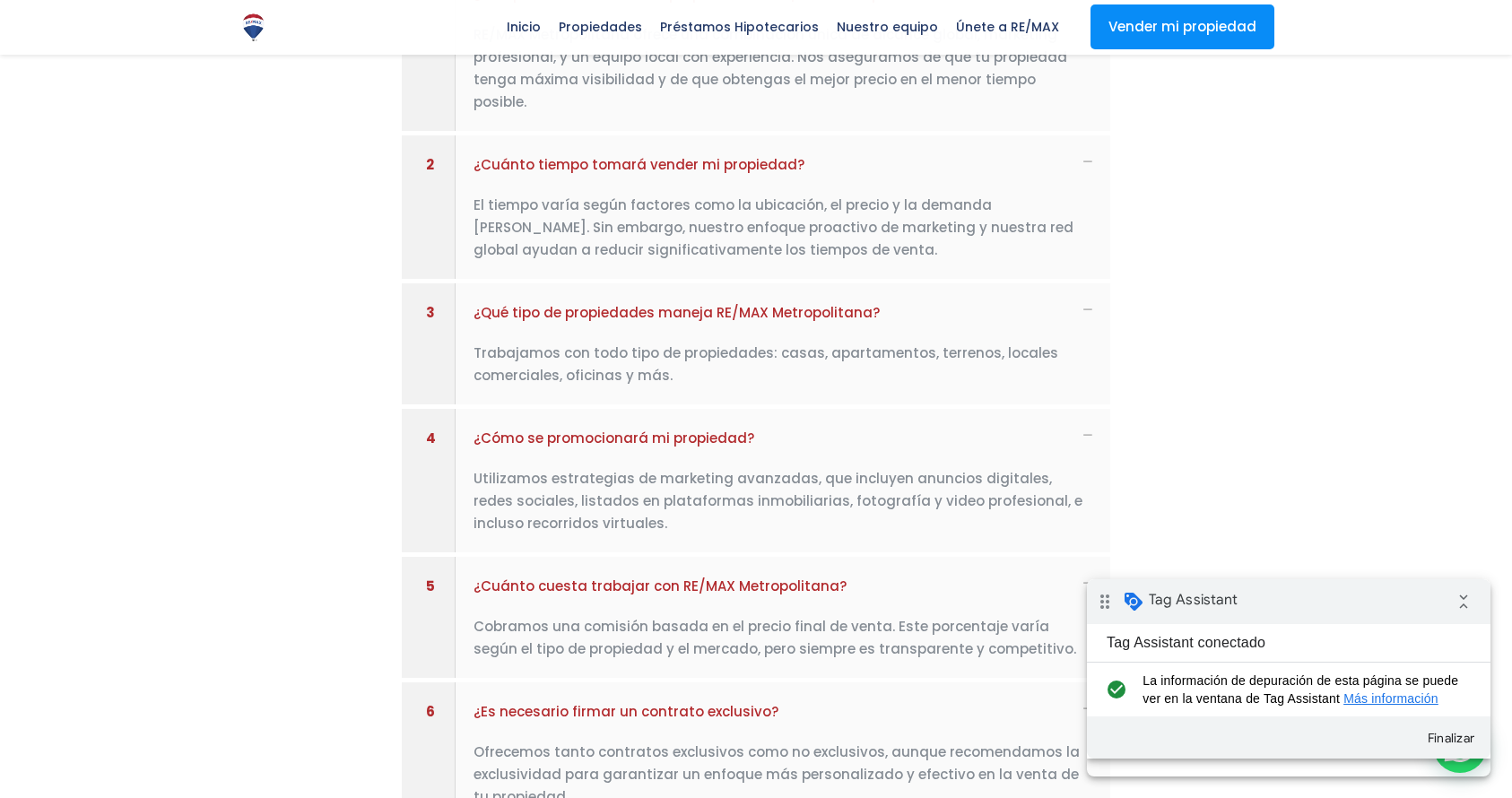 scroll, scrollTop: 2251, scrollLeft: 0, axis: vertical 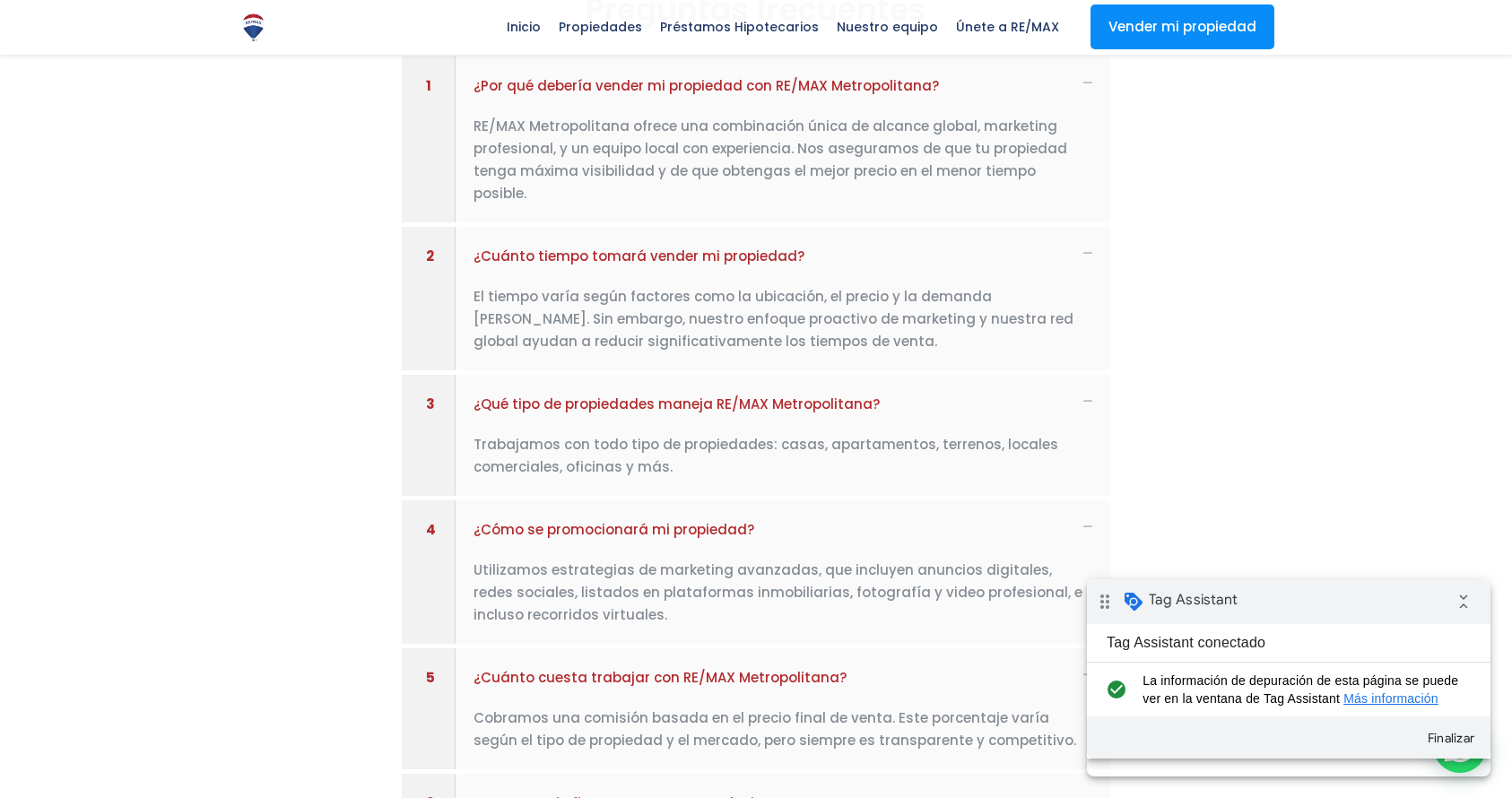 click on "3 ¿Qué tipo de propiedades maneja RE/MAX Metropolitana?" at bounding box center [755, 403] 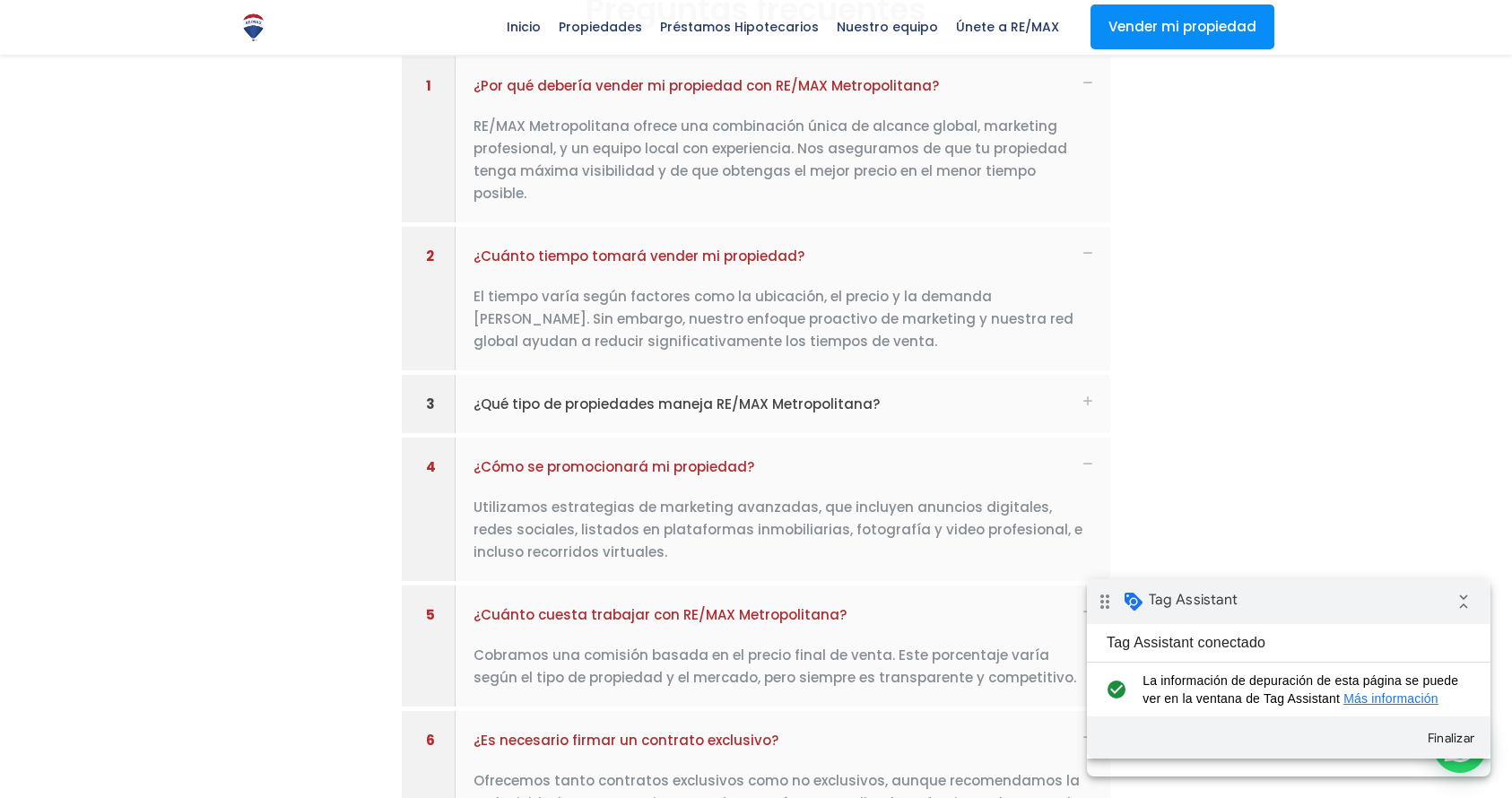 click on "3 ¿Qué tipo de propiedades maneja RE/MAX Metropolitana?" at bounding box center (755, 403) 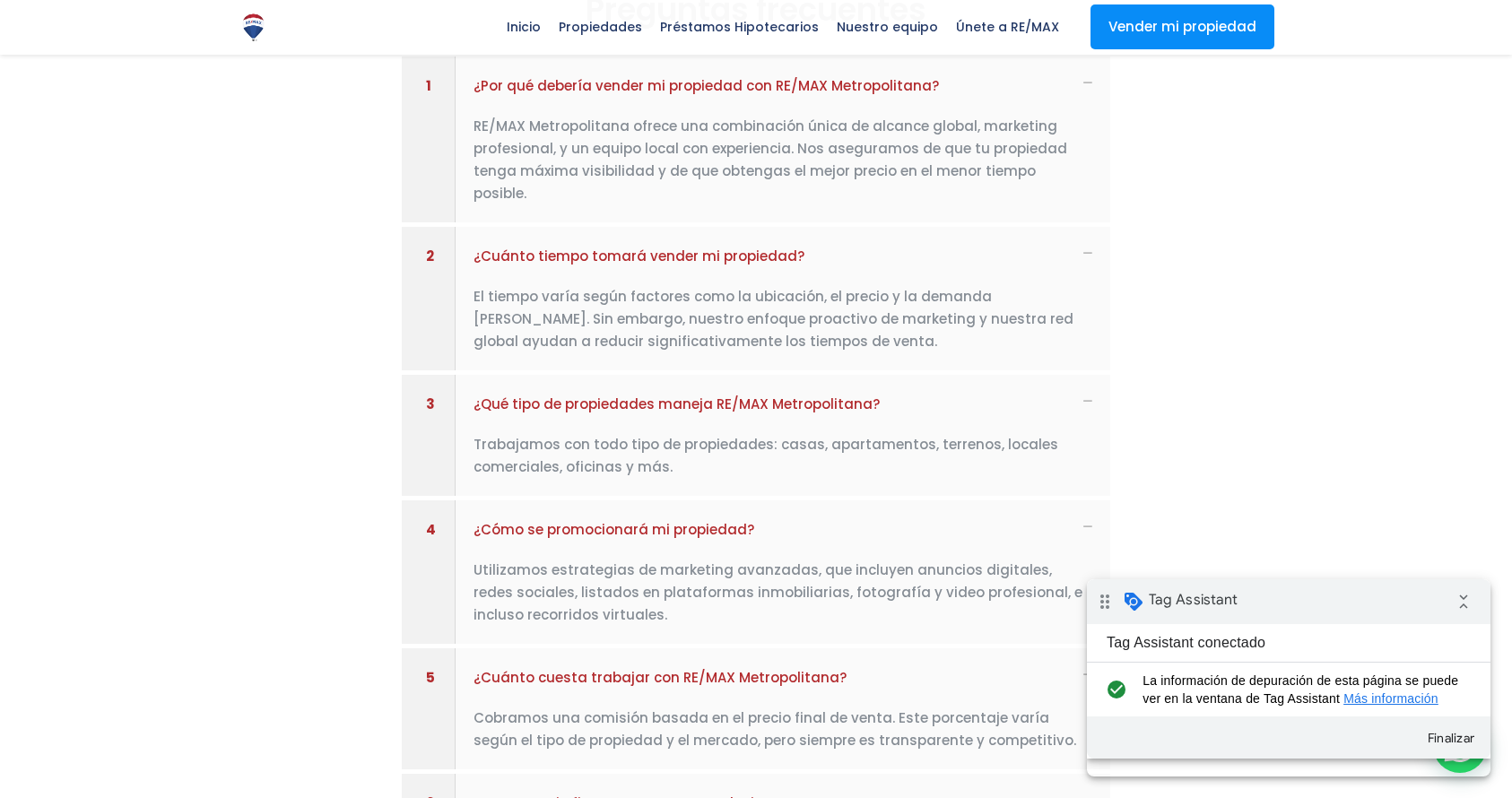scroll, scrollTop: 1382, scrollLeft: 0, axis: vertical 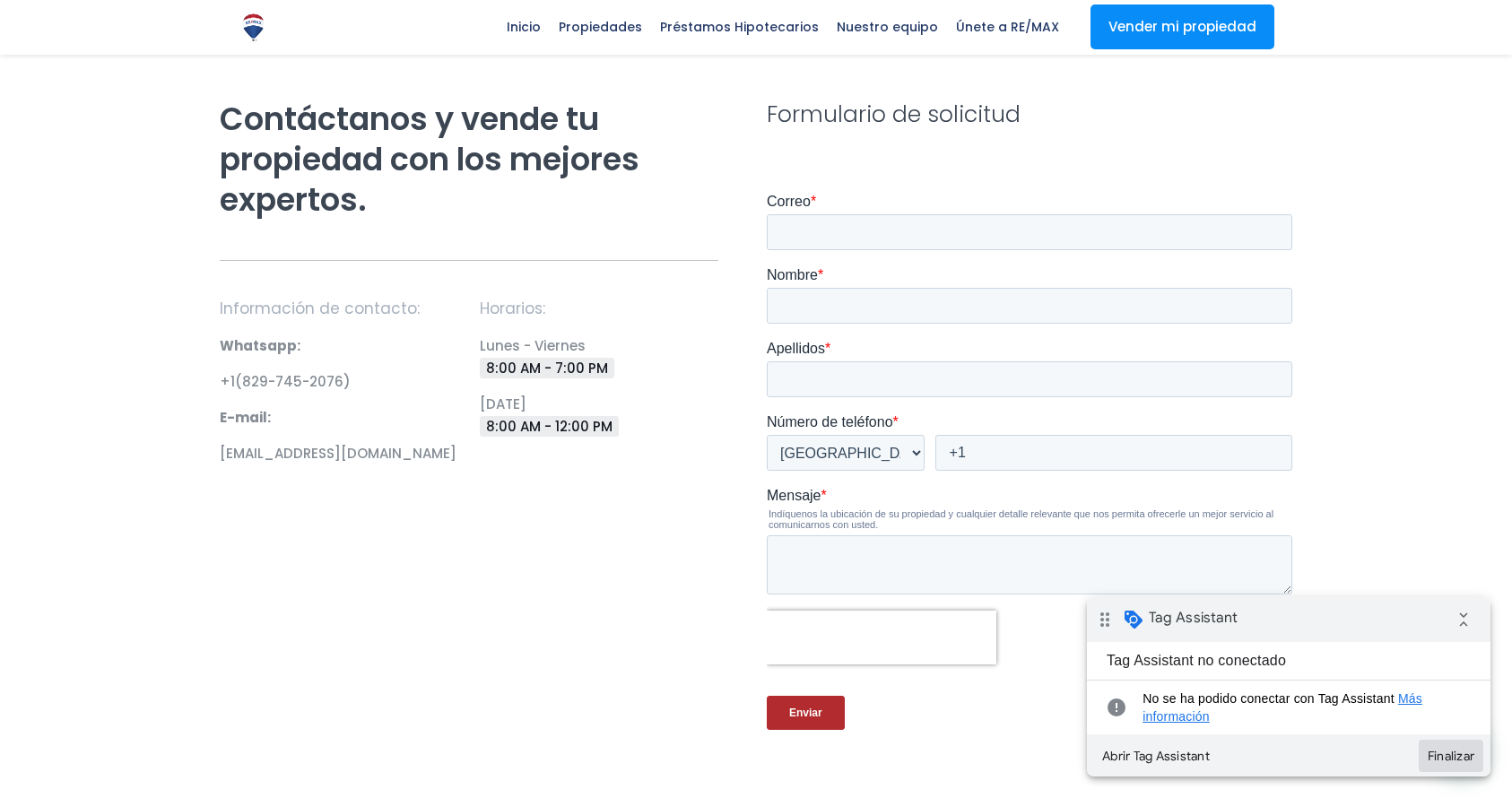 click on "Finalizar" at bounding box center [1451, 756] 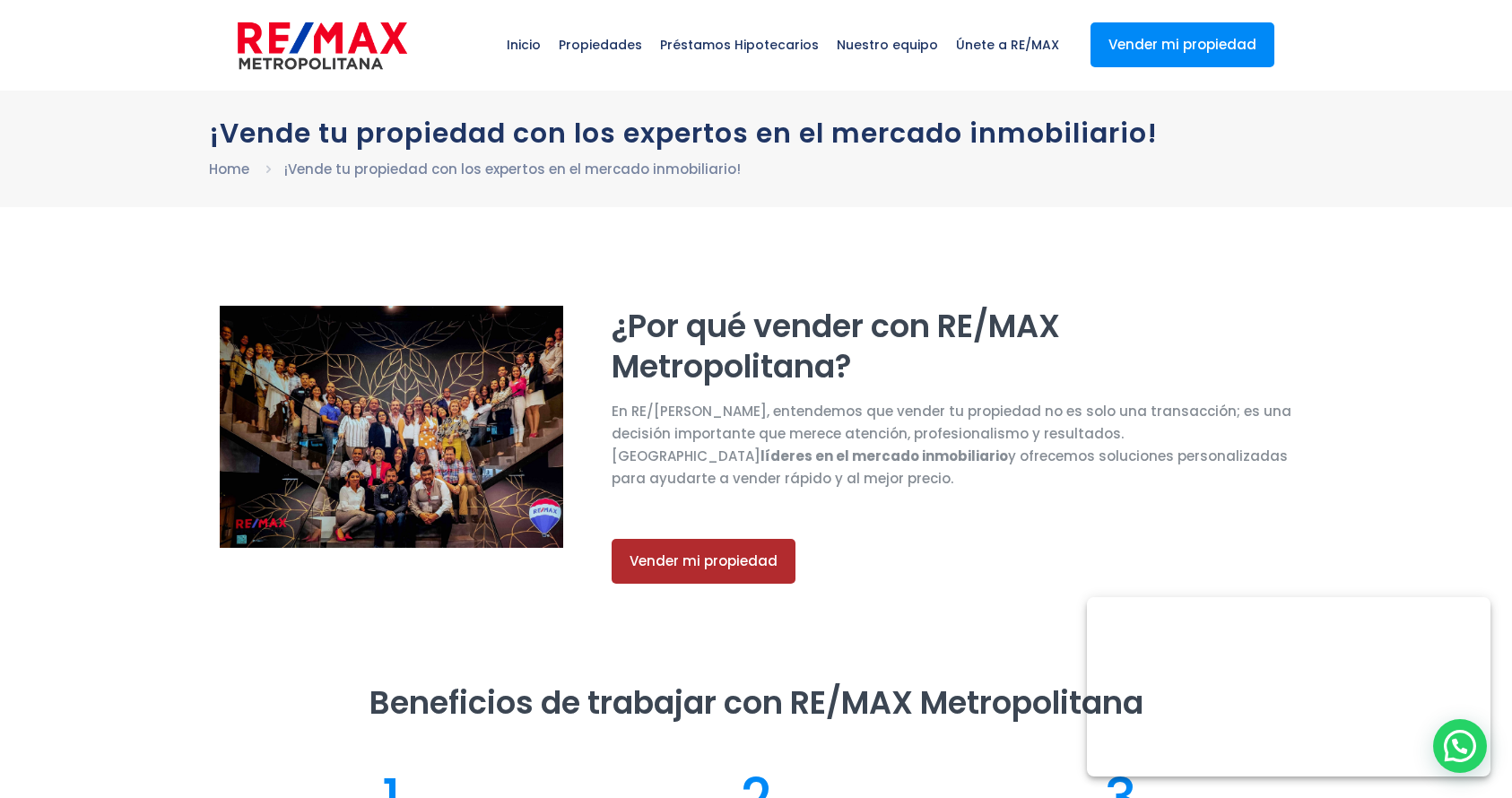 scroll, scrollTop: 0, scrollLeft: 0, axis: both 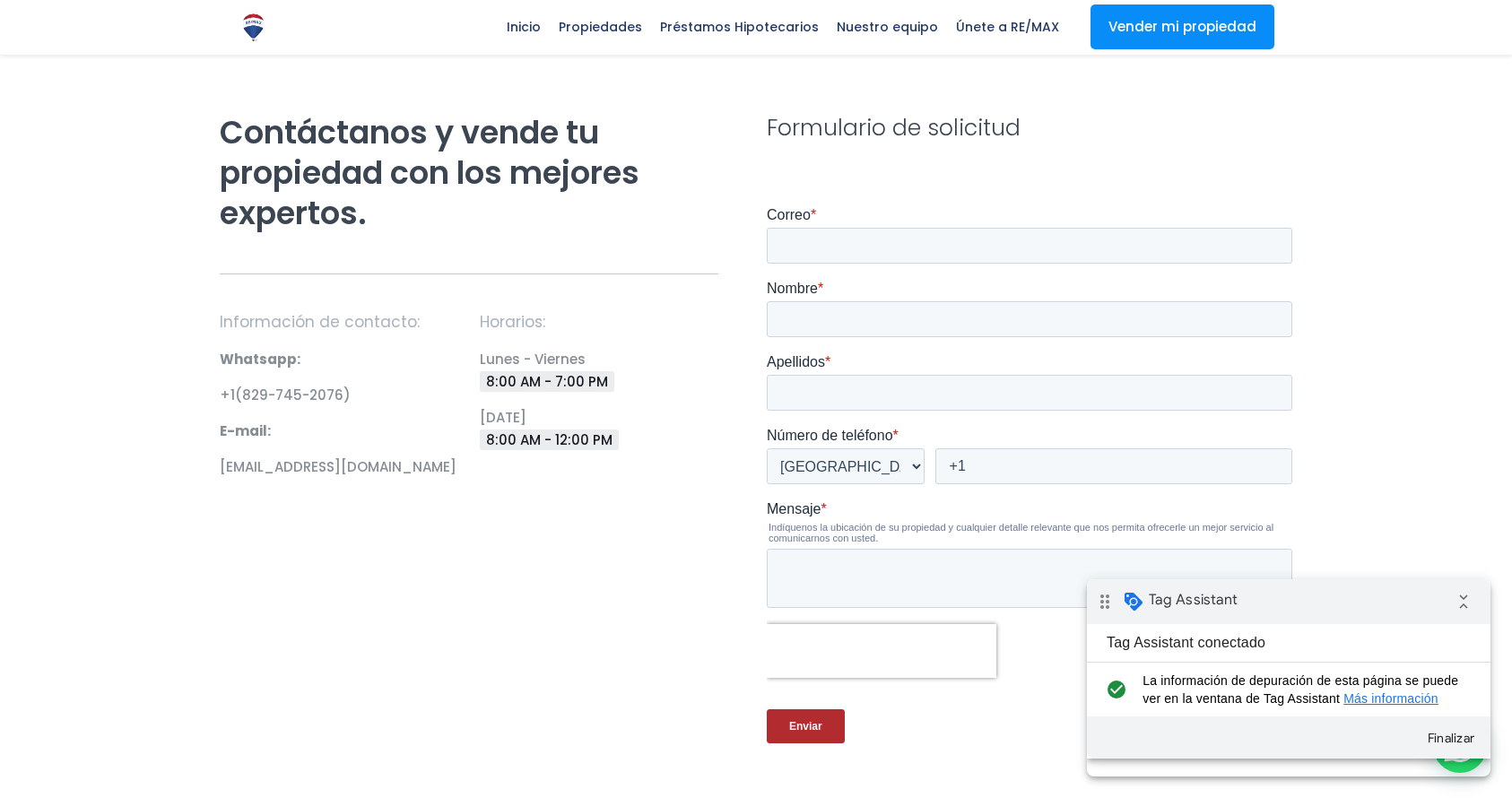 click on "Horarios:
Lunes - Viernes 8:00 AM - 7:00 PM
[DATE]  8:00 AM - 12:00 PM" at bounding box center (599, 387) 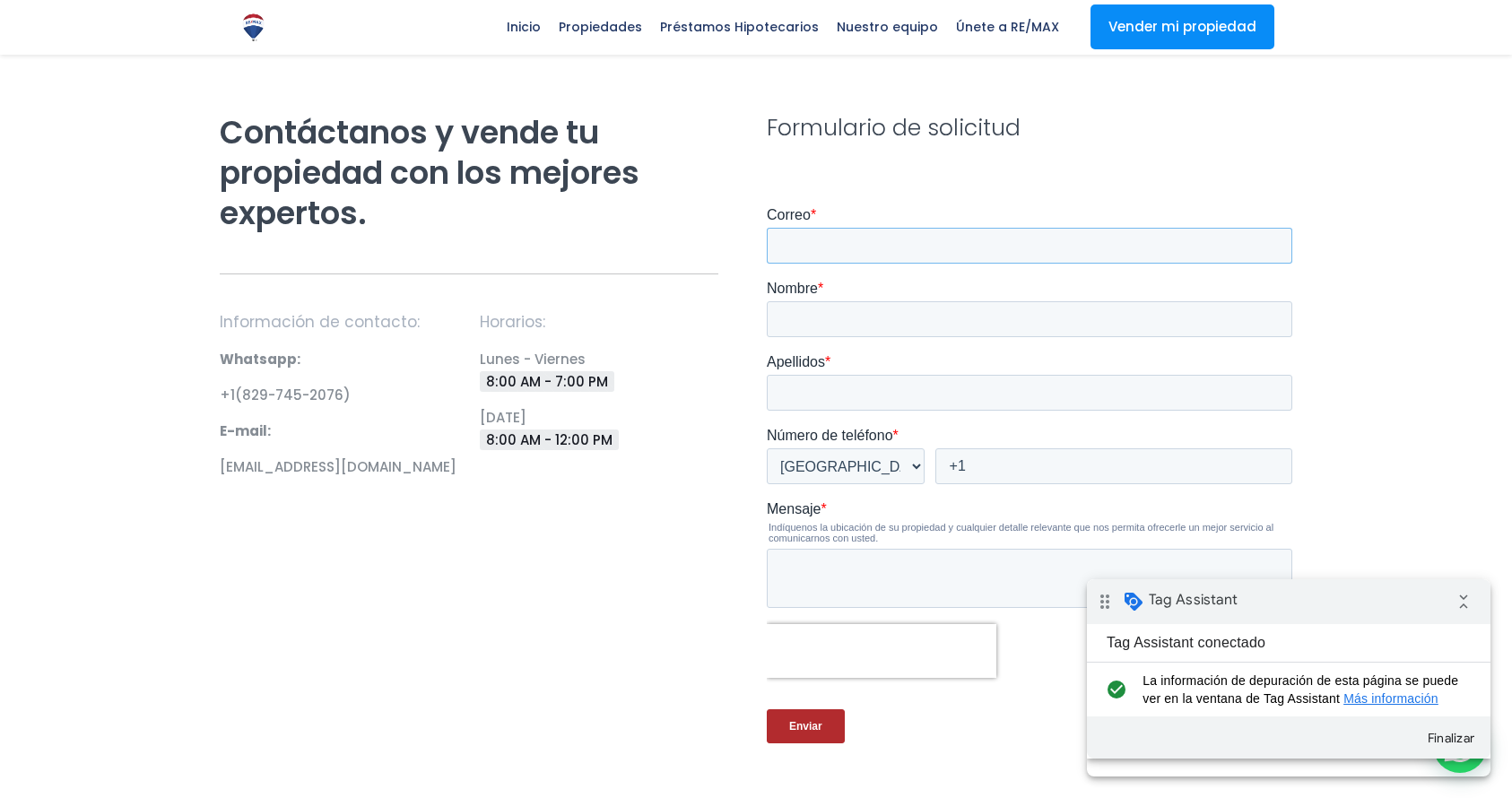 click on "Correo *" at bounding box center (1030, 246) 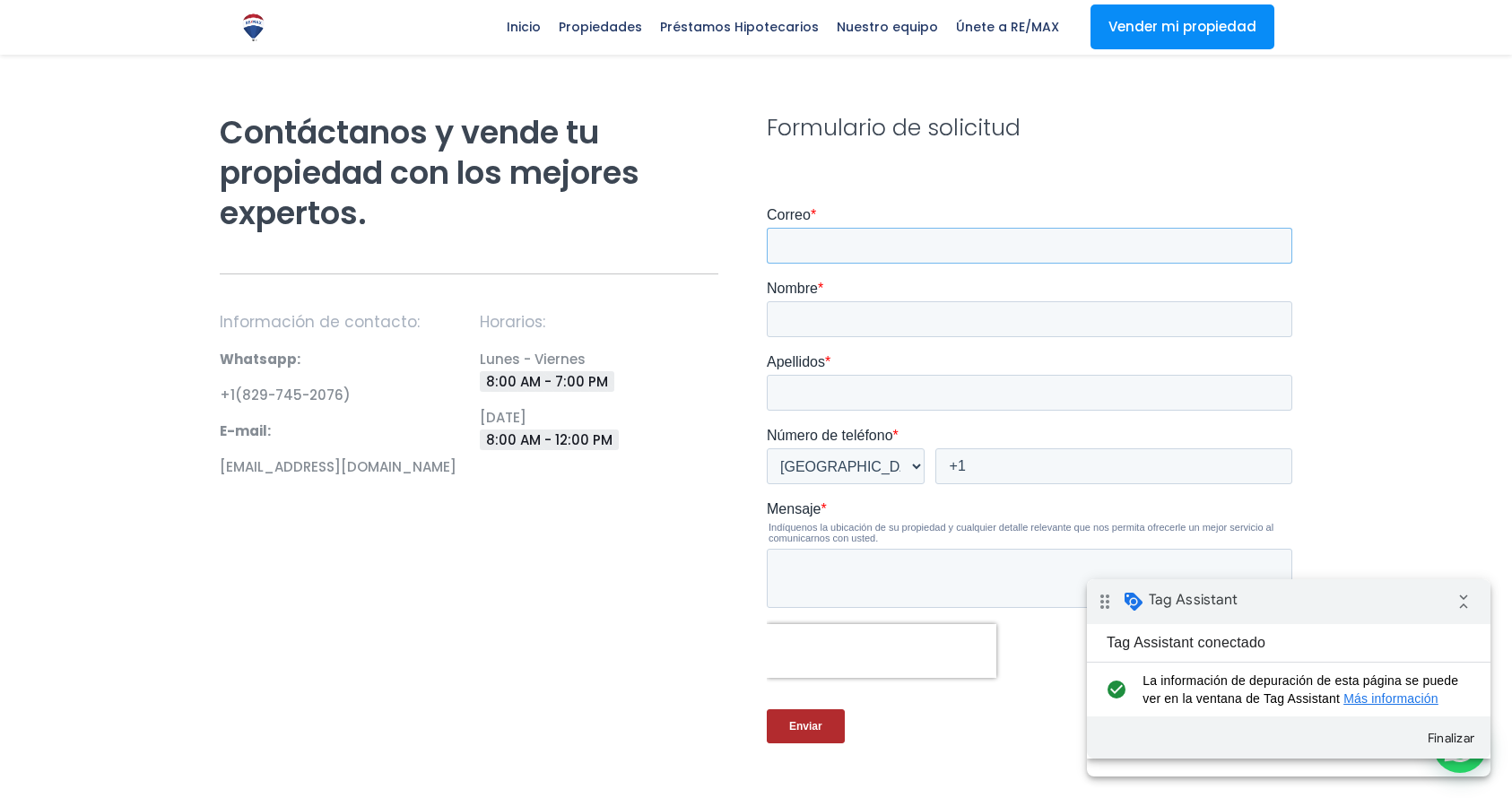 type on "[EMAIL_ADDRESS][DOMAIN_NAME]" 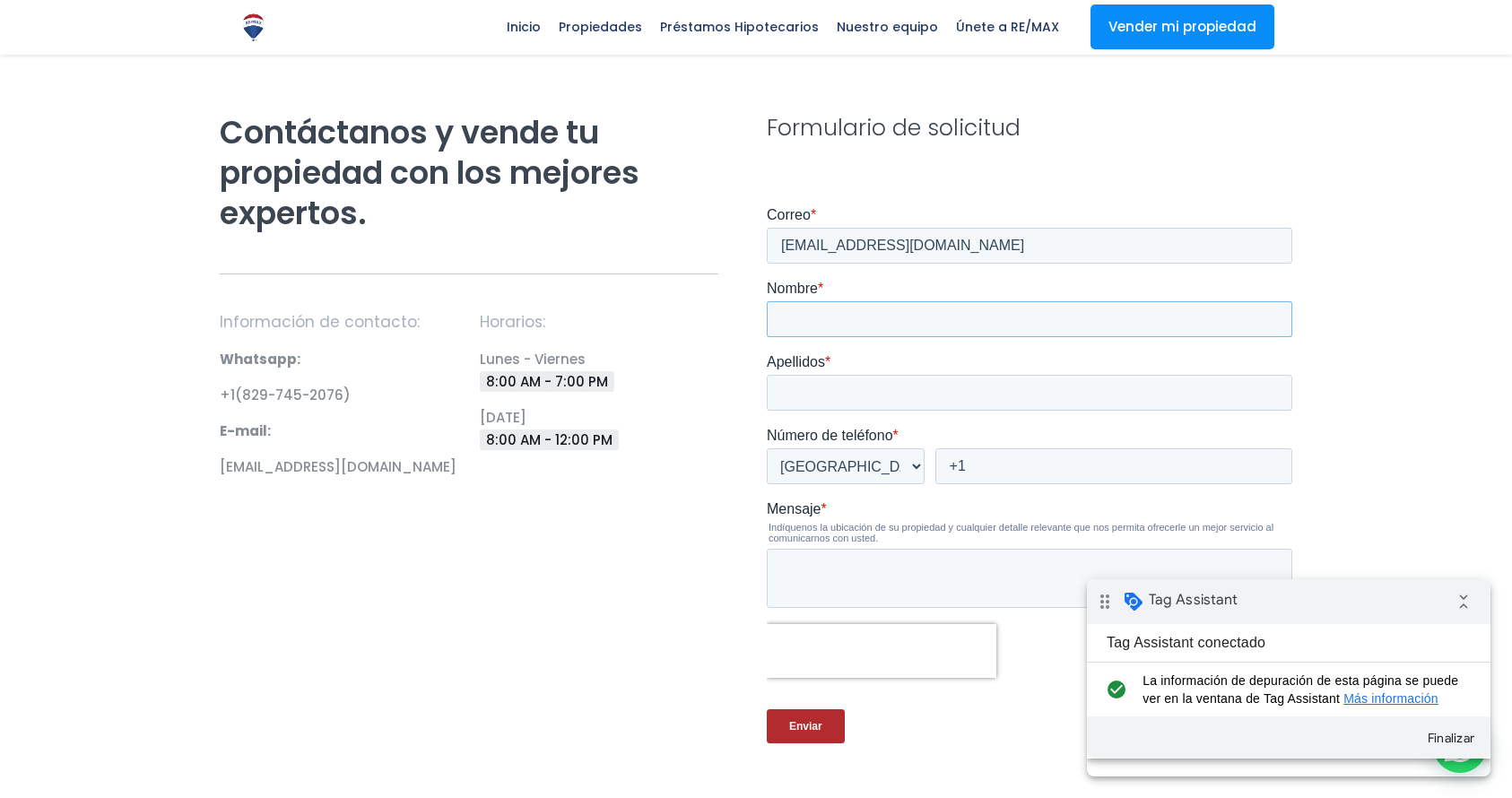 click on "Nombre *" at bounding box center (1030, 319) 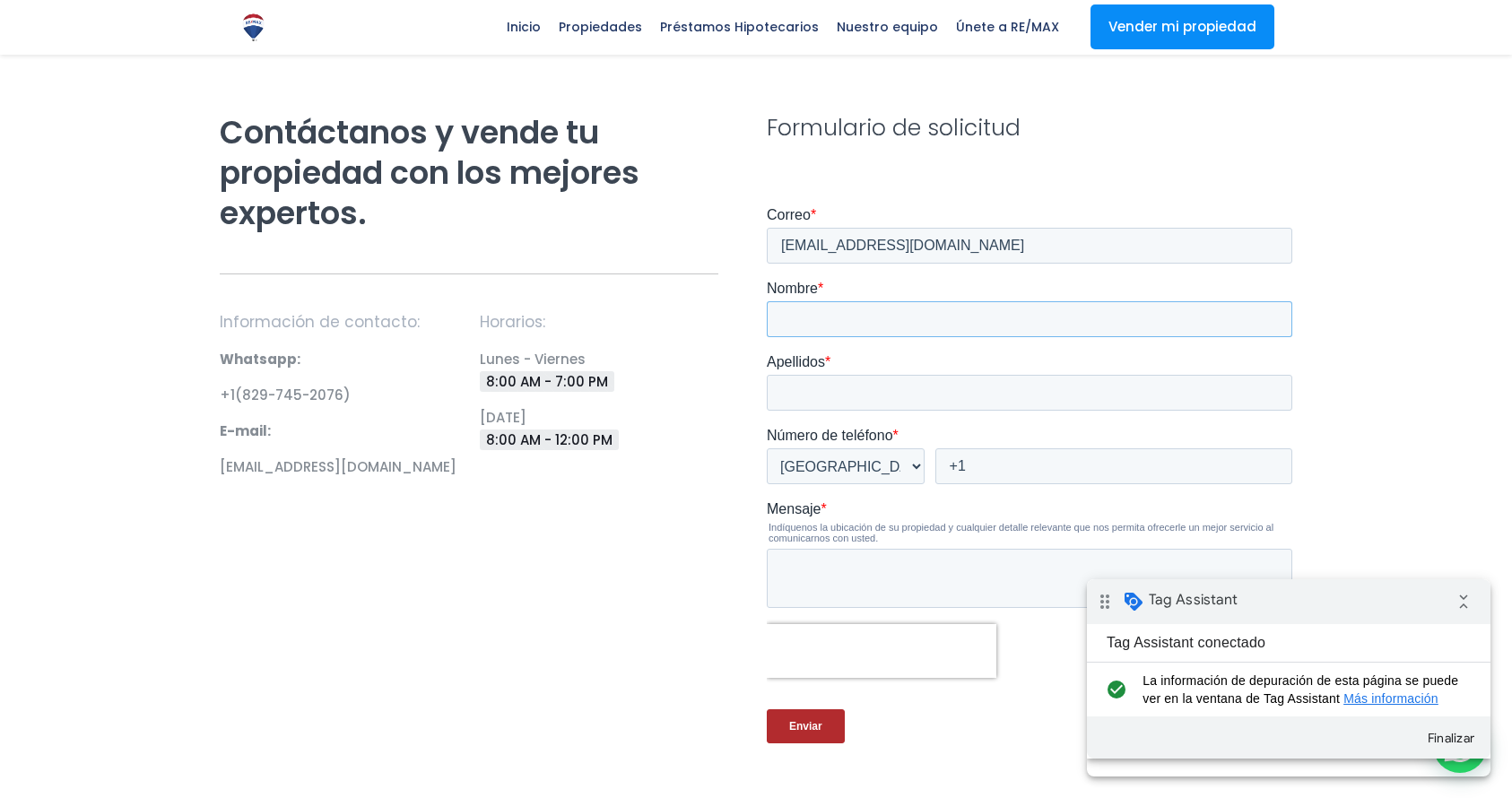 type on "[PERSON_NAME]" 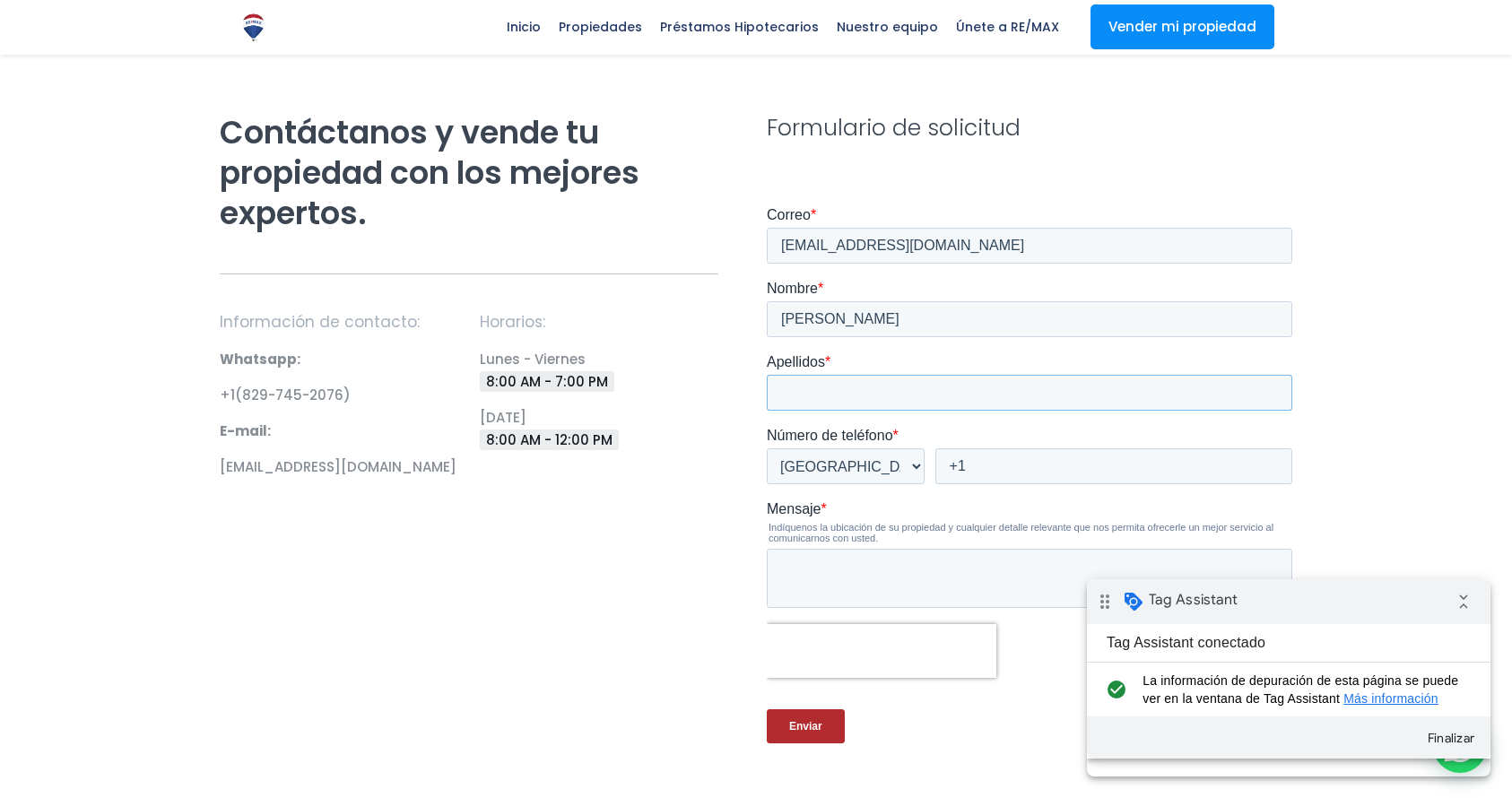 click on "Apellidos *" at bounding box center [1030, 393] 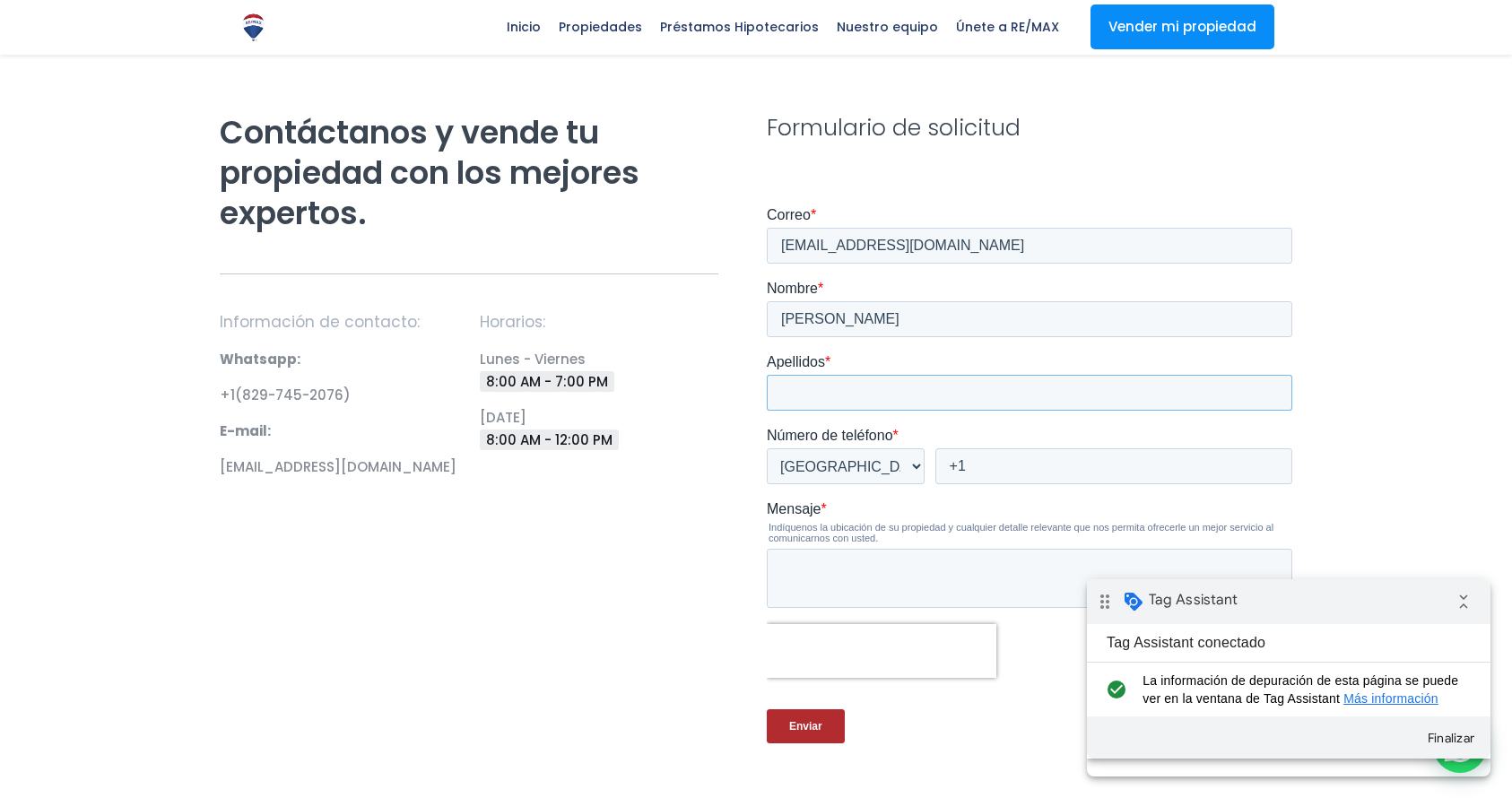 type on "Prueba" 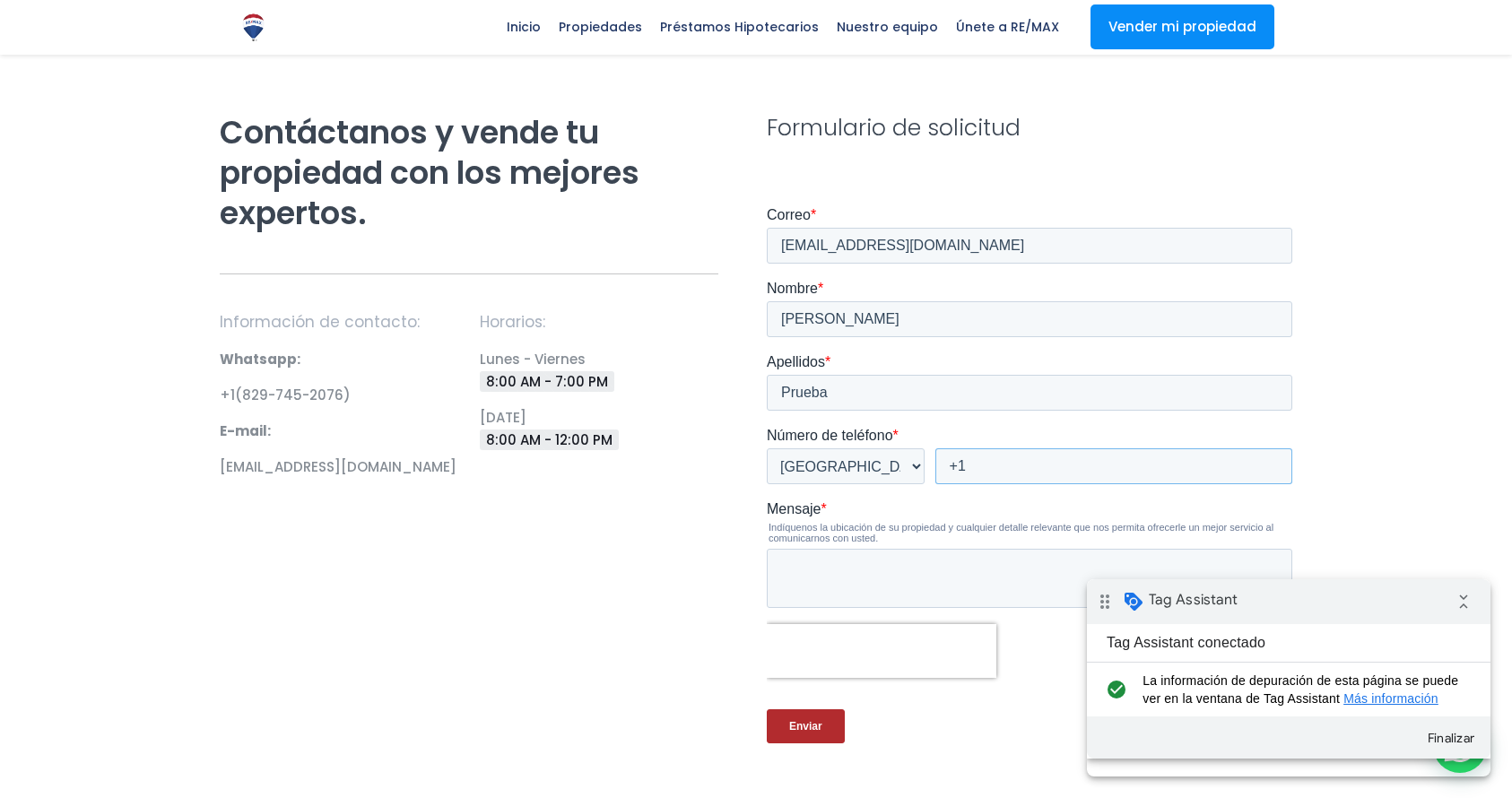 click on "+1" at bounding box center [1114, 466] 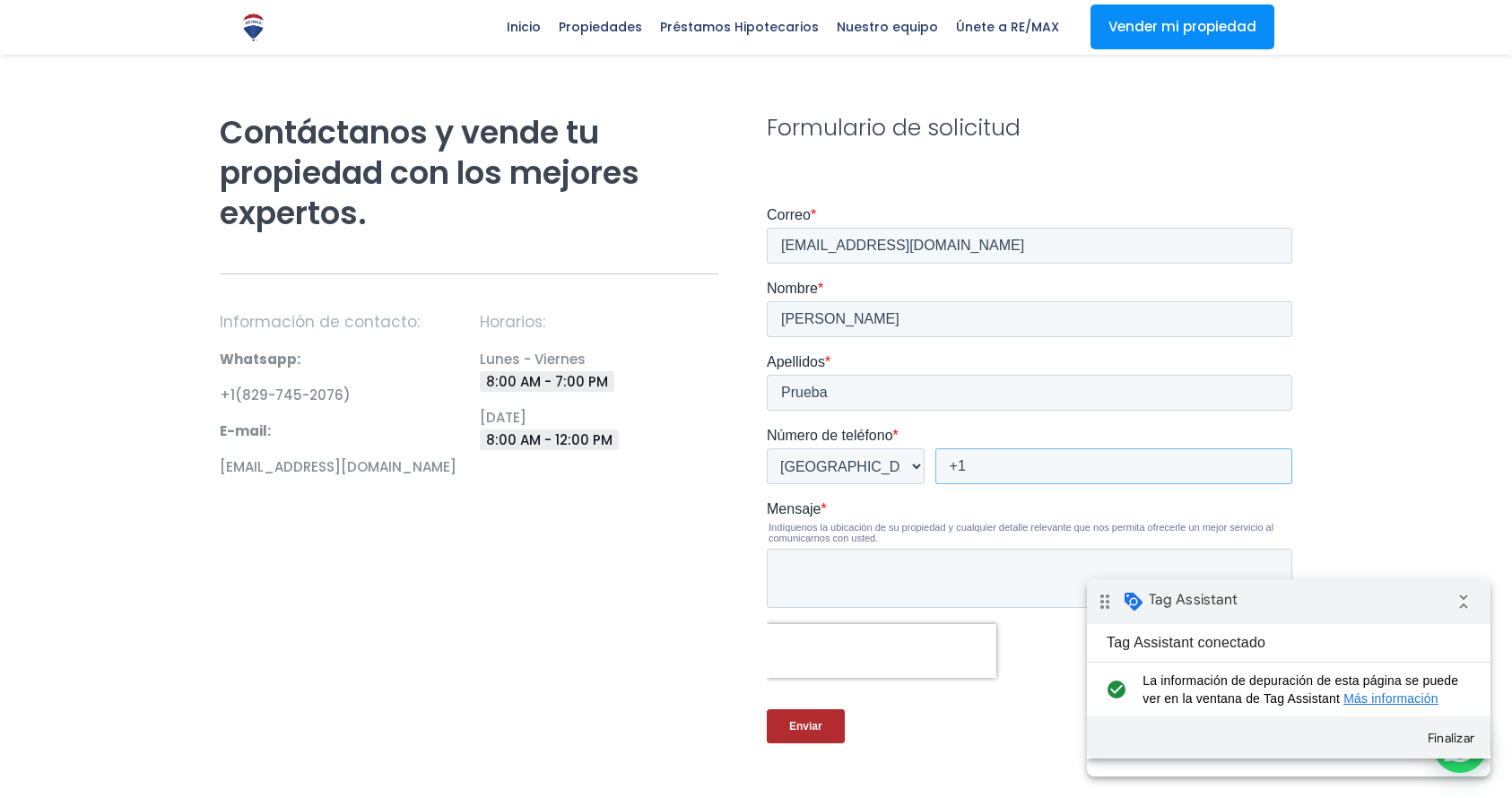 type on "+1 8492702205" 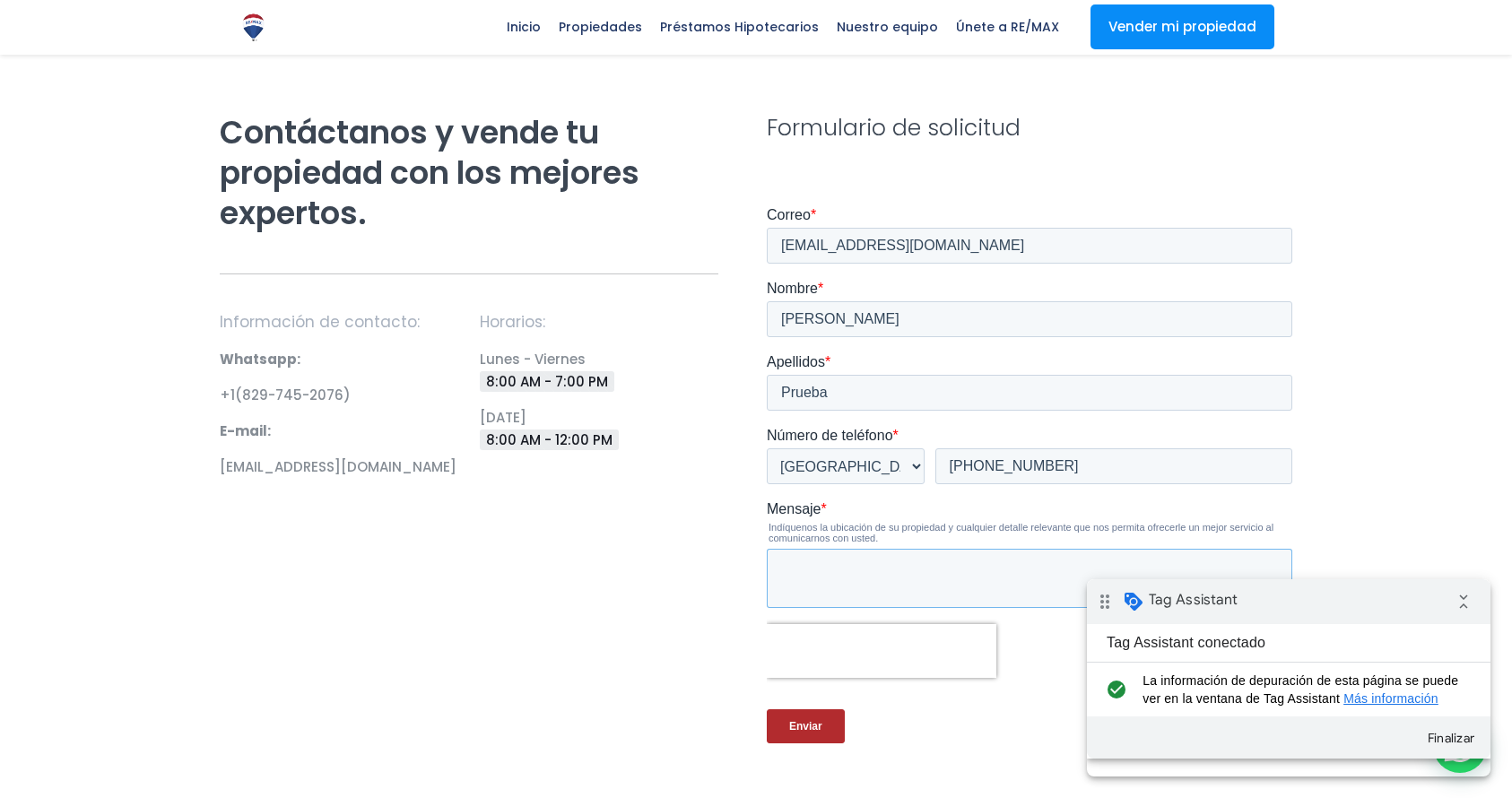 click on "Mensaje *" at bounding box center [1030, 578] 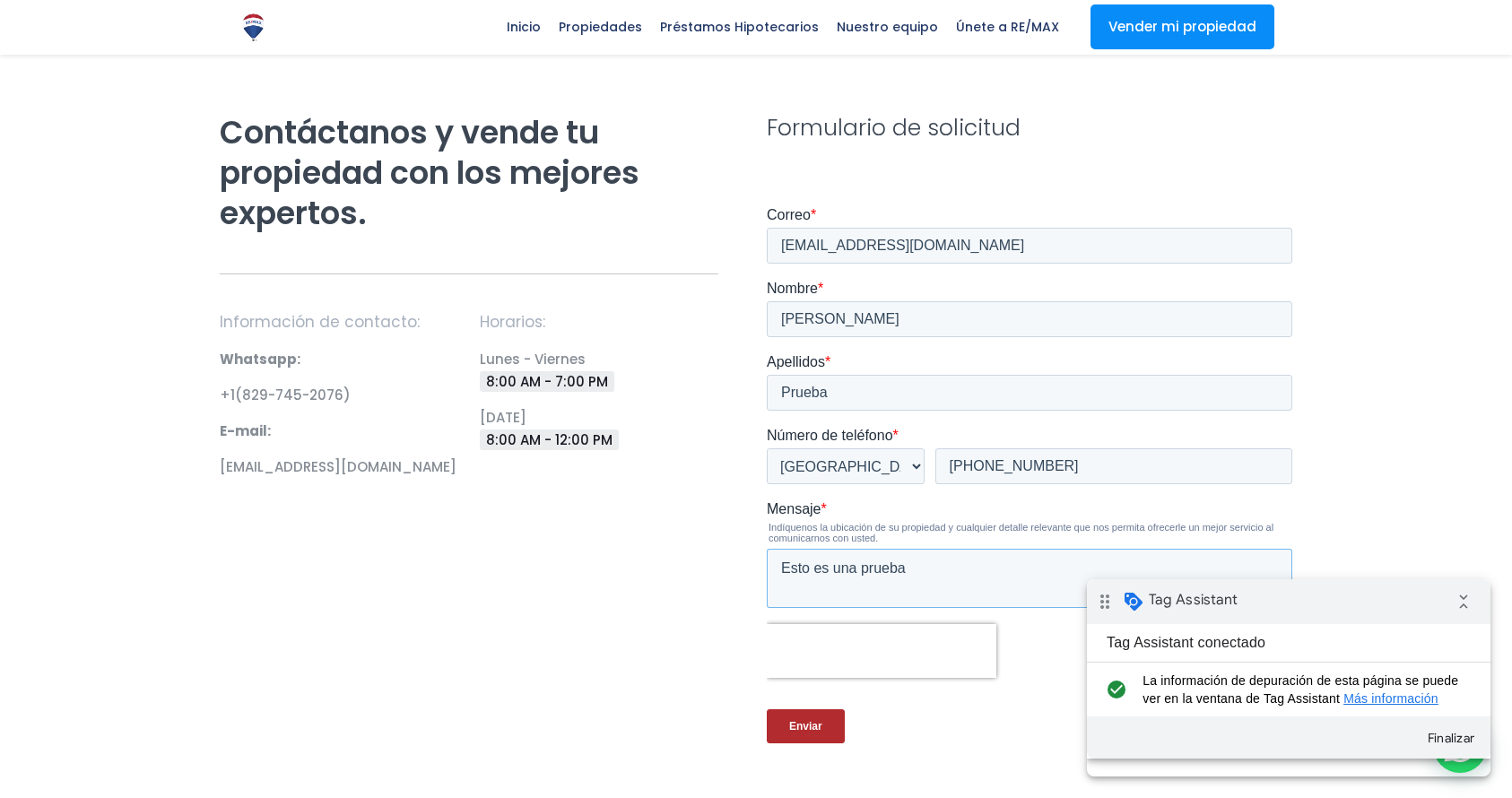 type on "Esto es una prueba" 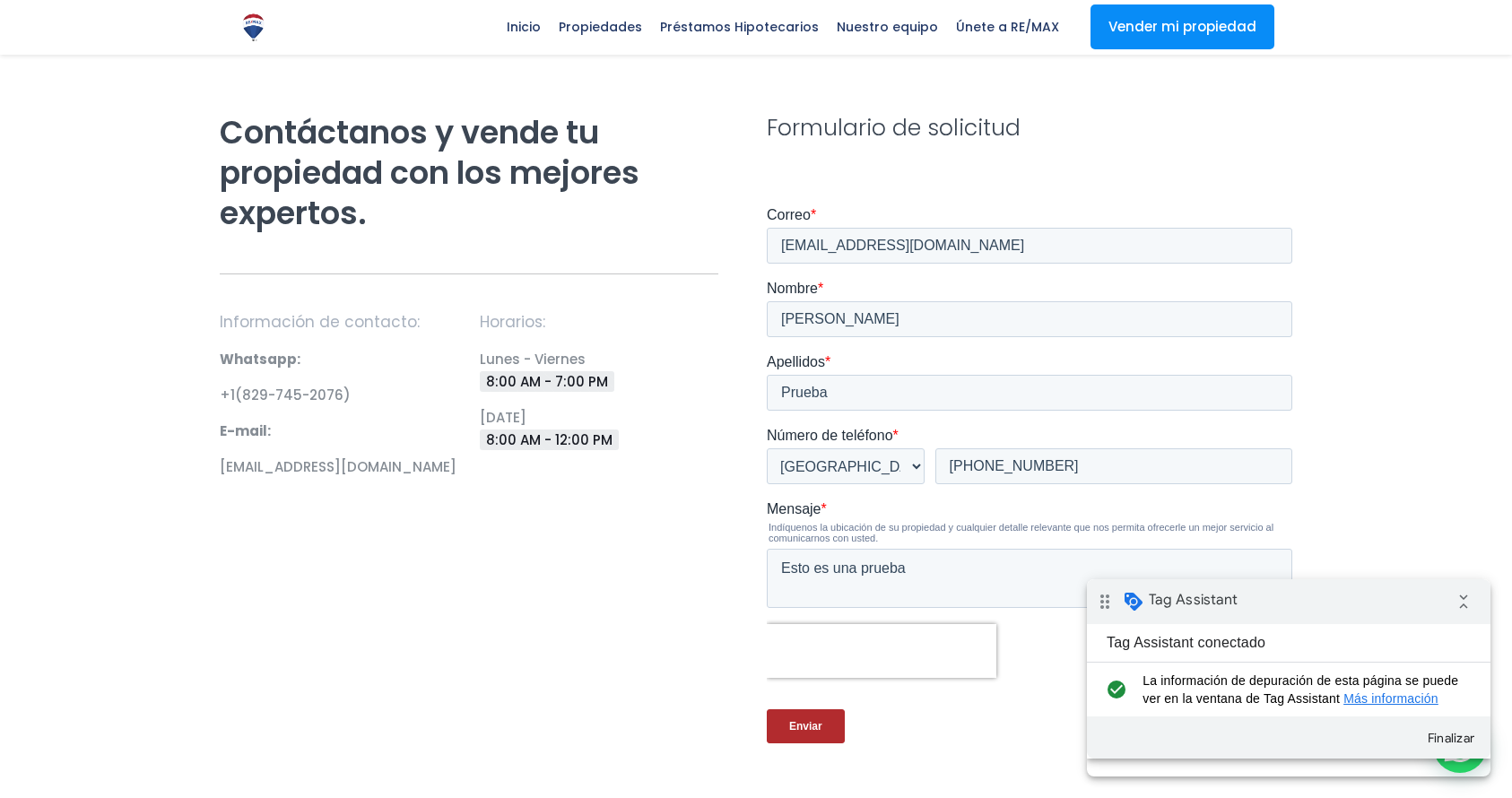 click on "Enviar" at bounding box center (805, 726) 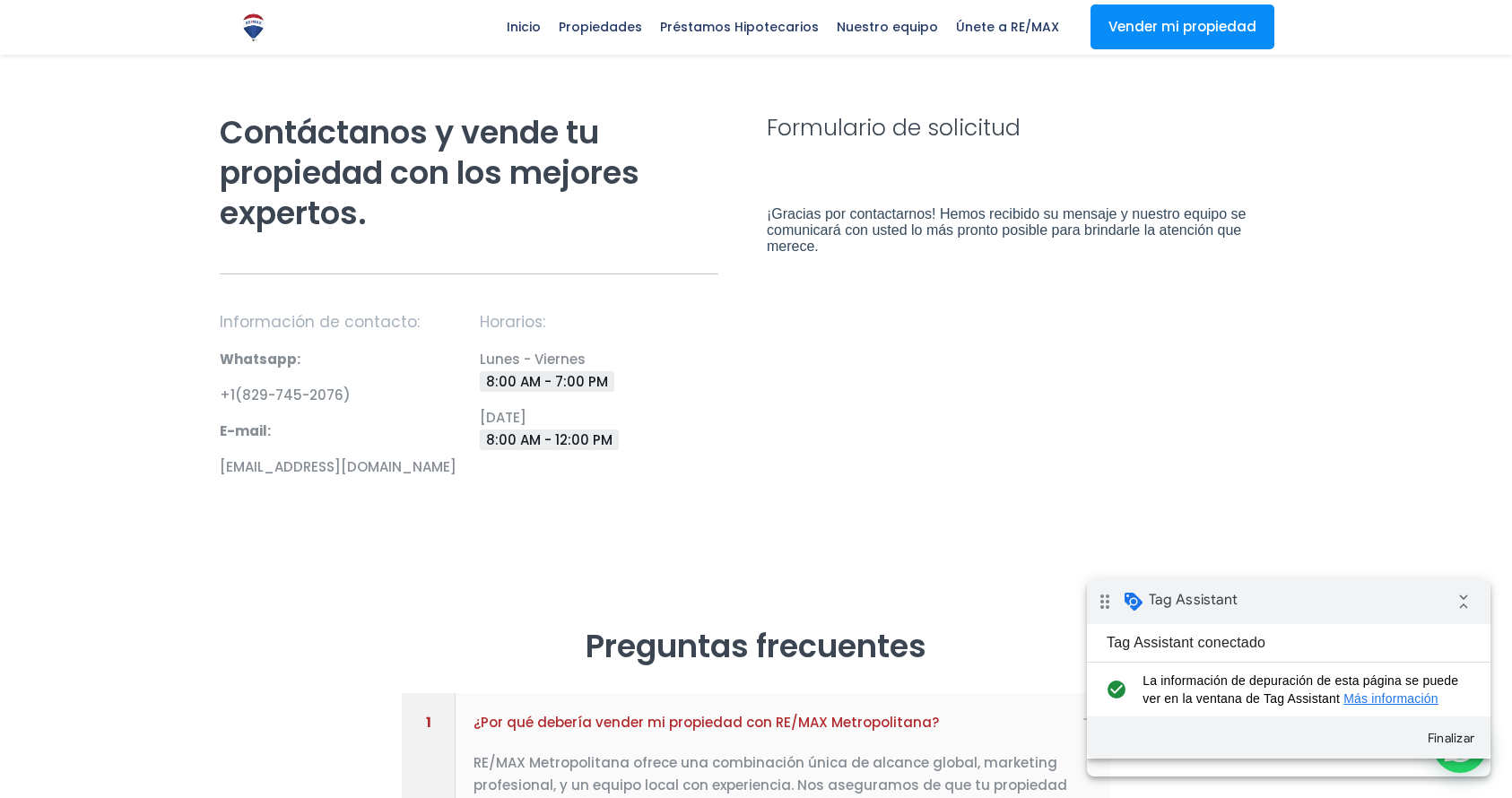 click on "1 ¿Por qué debería vender mi propiedad con RE/MAX Metropolitana?" at bounding box center [755, 722] 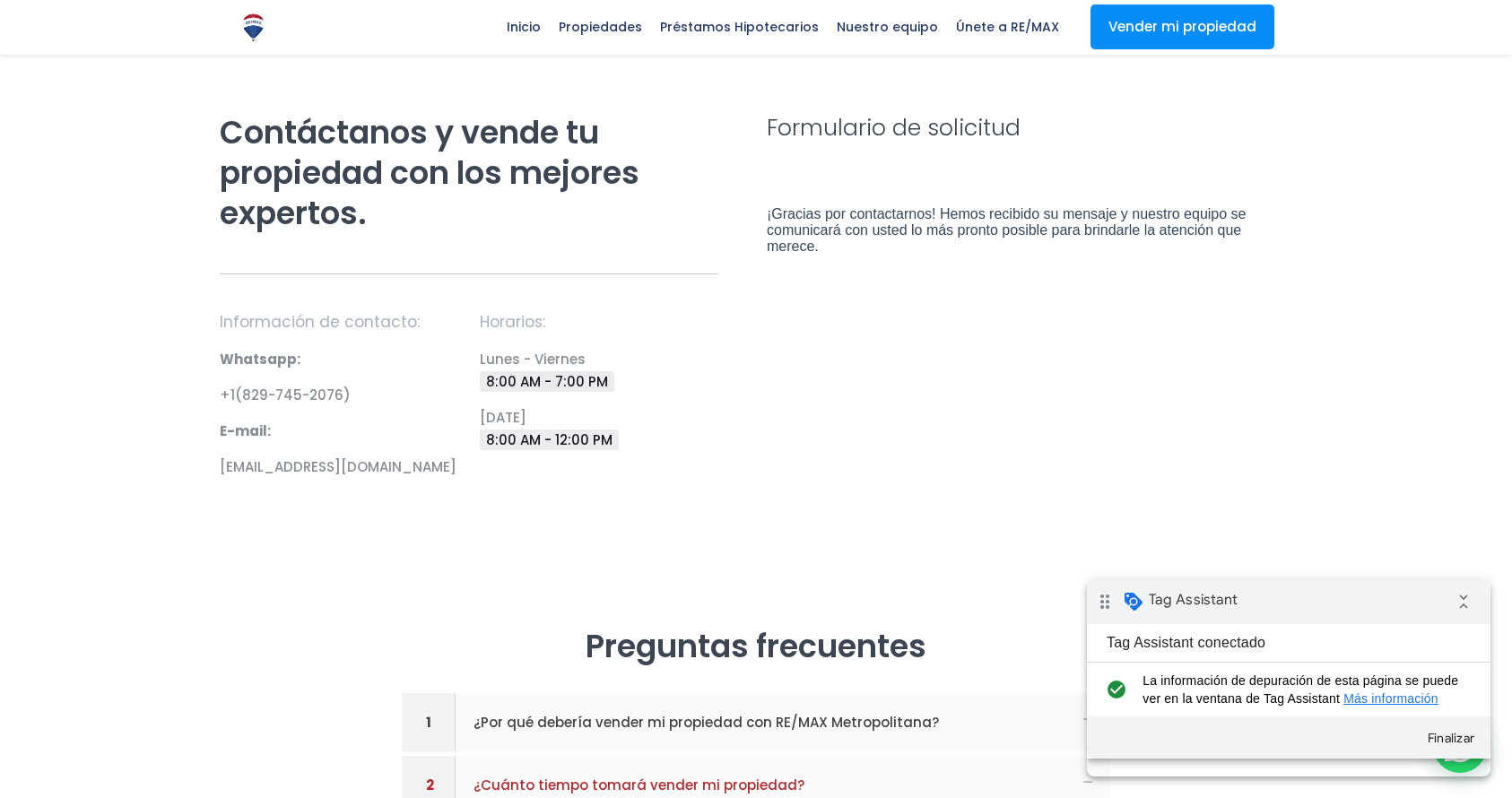 click at bounding box center [1030, 248] 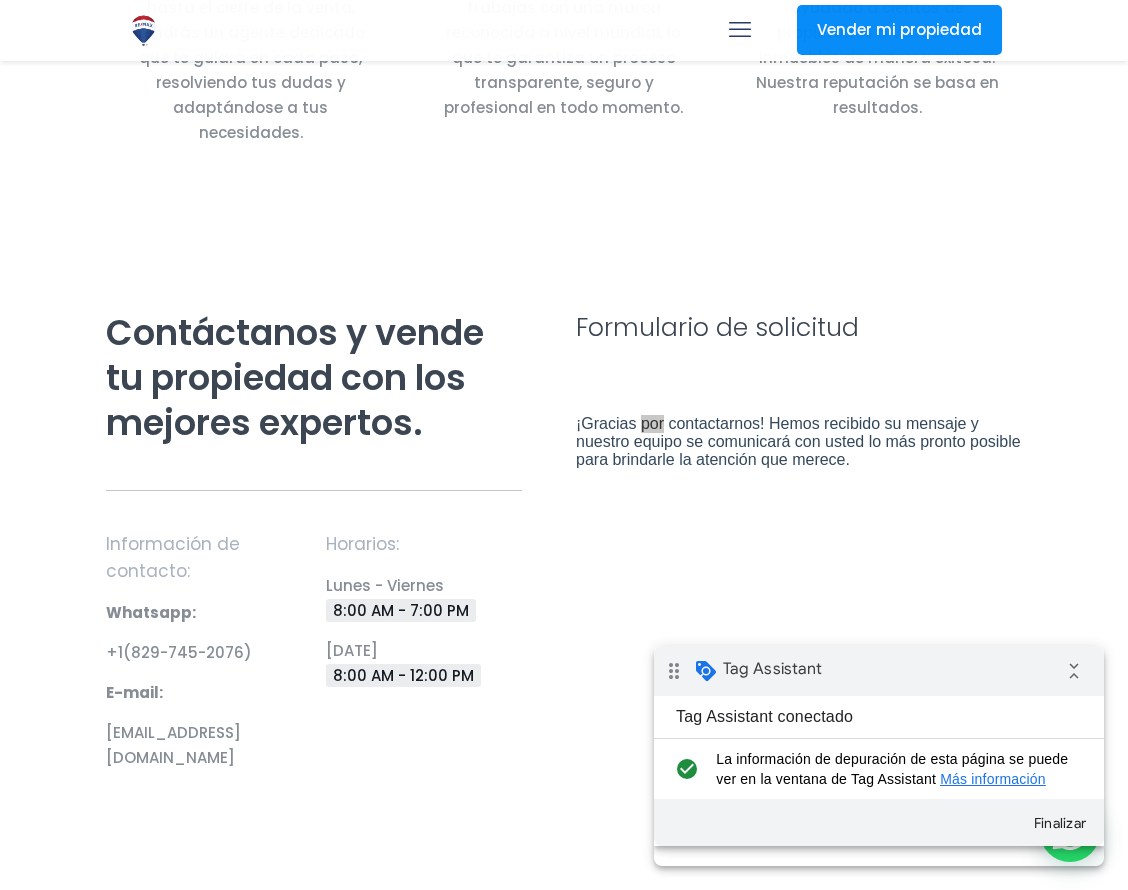 click at bounding box center (564, 567) 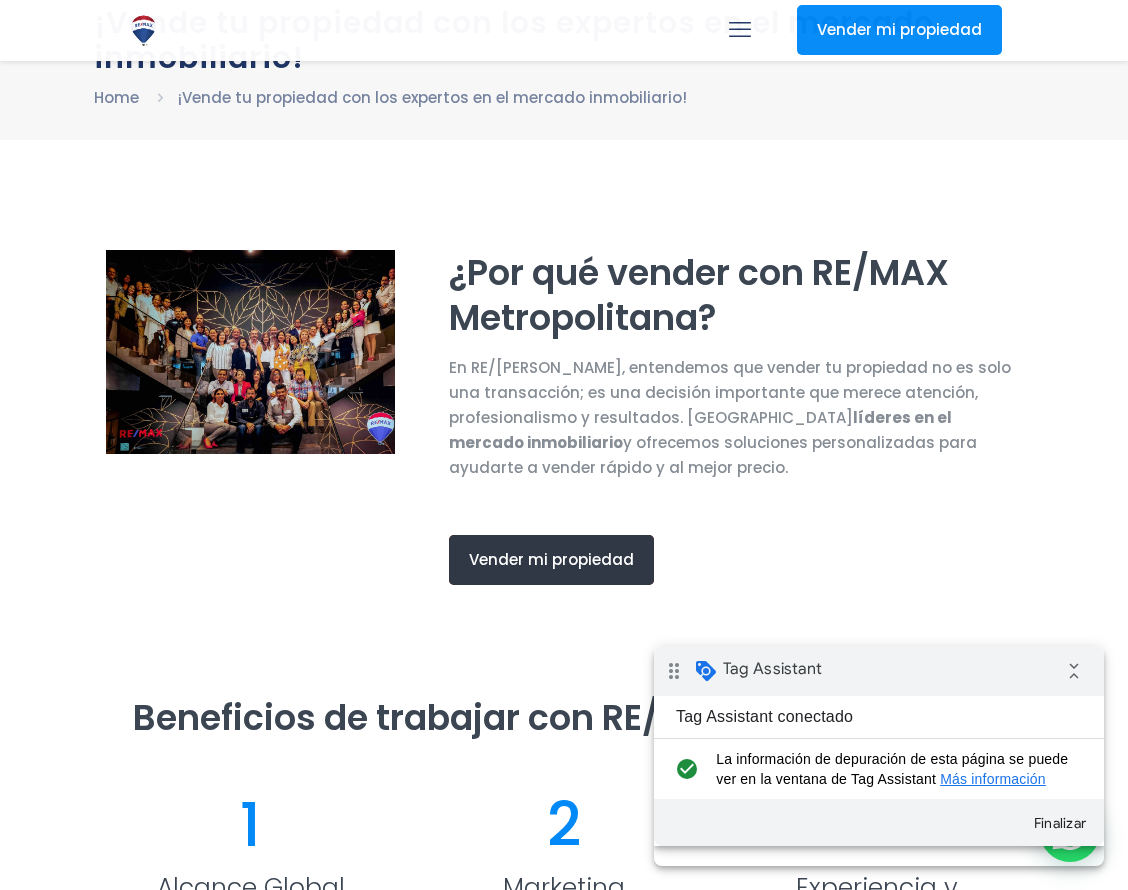 click on "Vender mi propiedad" at bounding box center [551, 560] 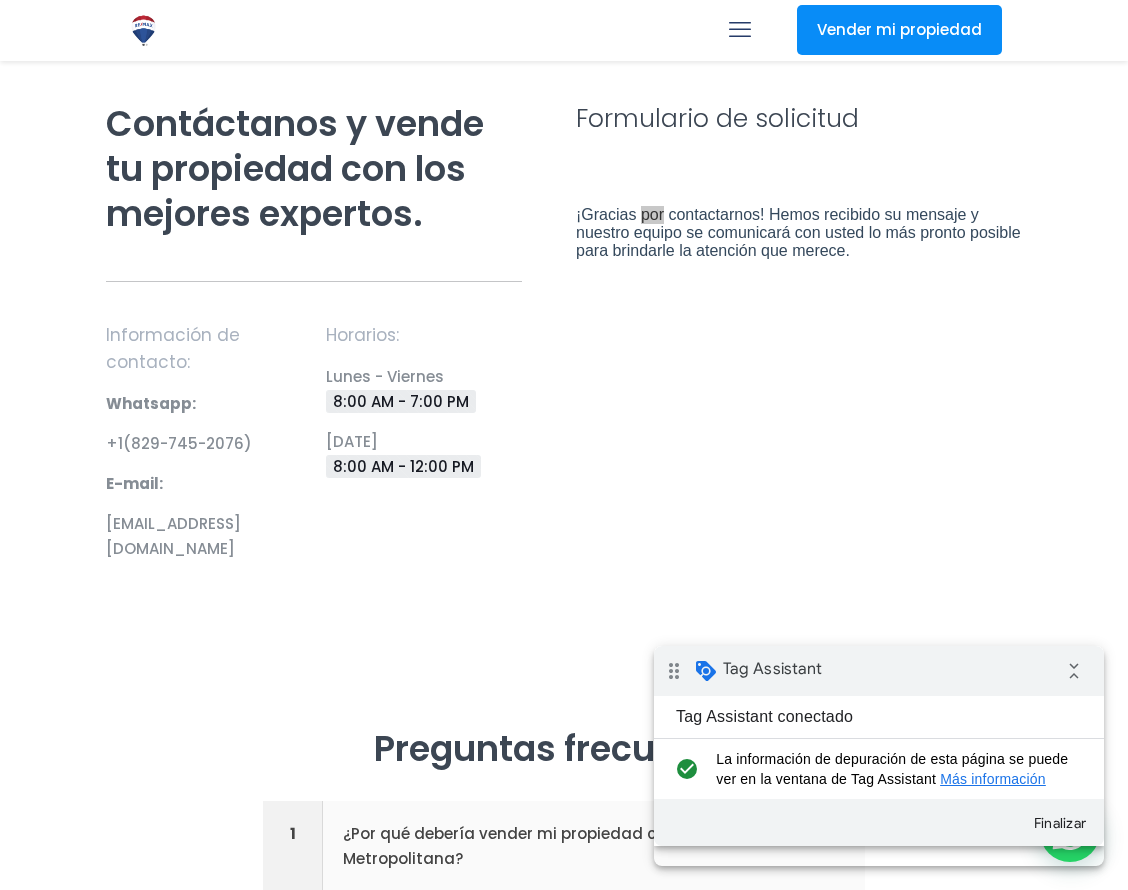 scroll, scrollTop: 1686, scrollLeft: 0, axis: vertical 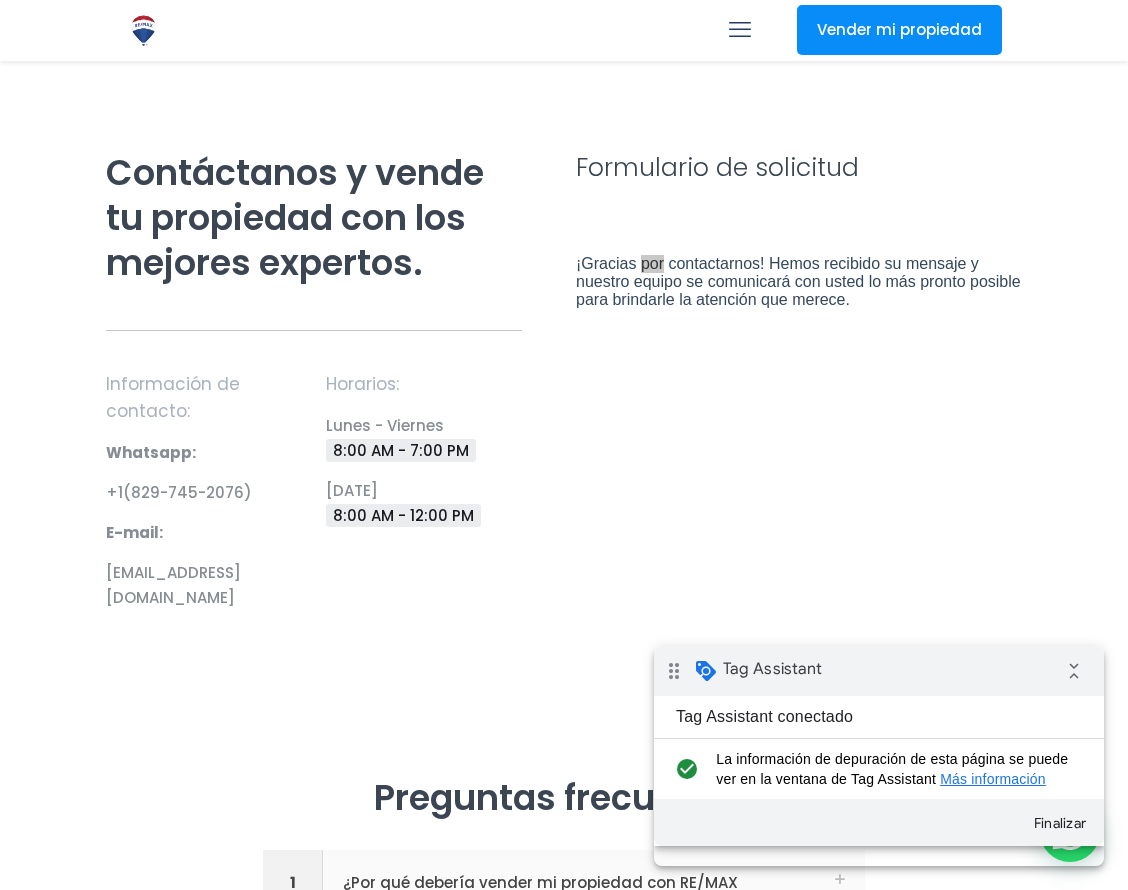 click at bounding box center (564, 407) 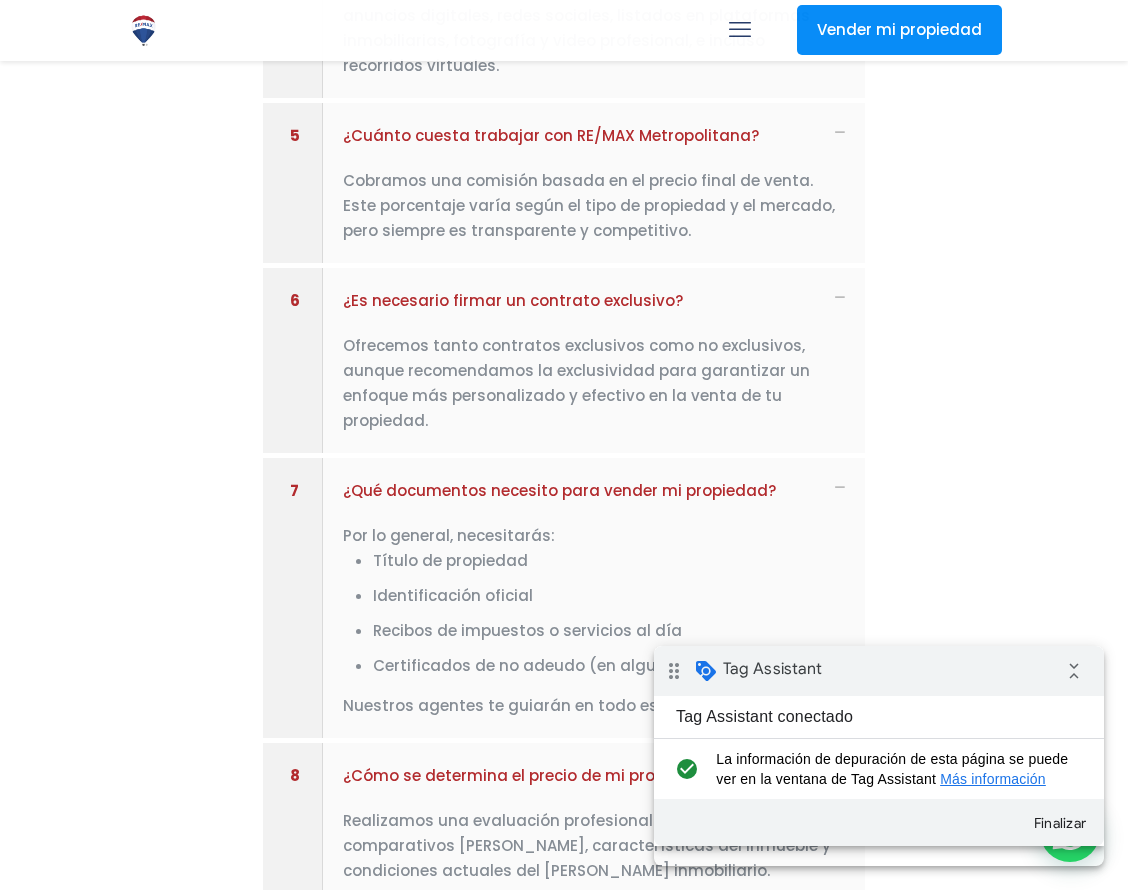 scroll, scrollTop: 2962, scrollLeft: 0, axis: vertical 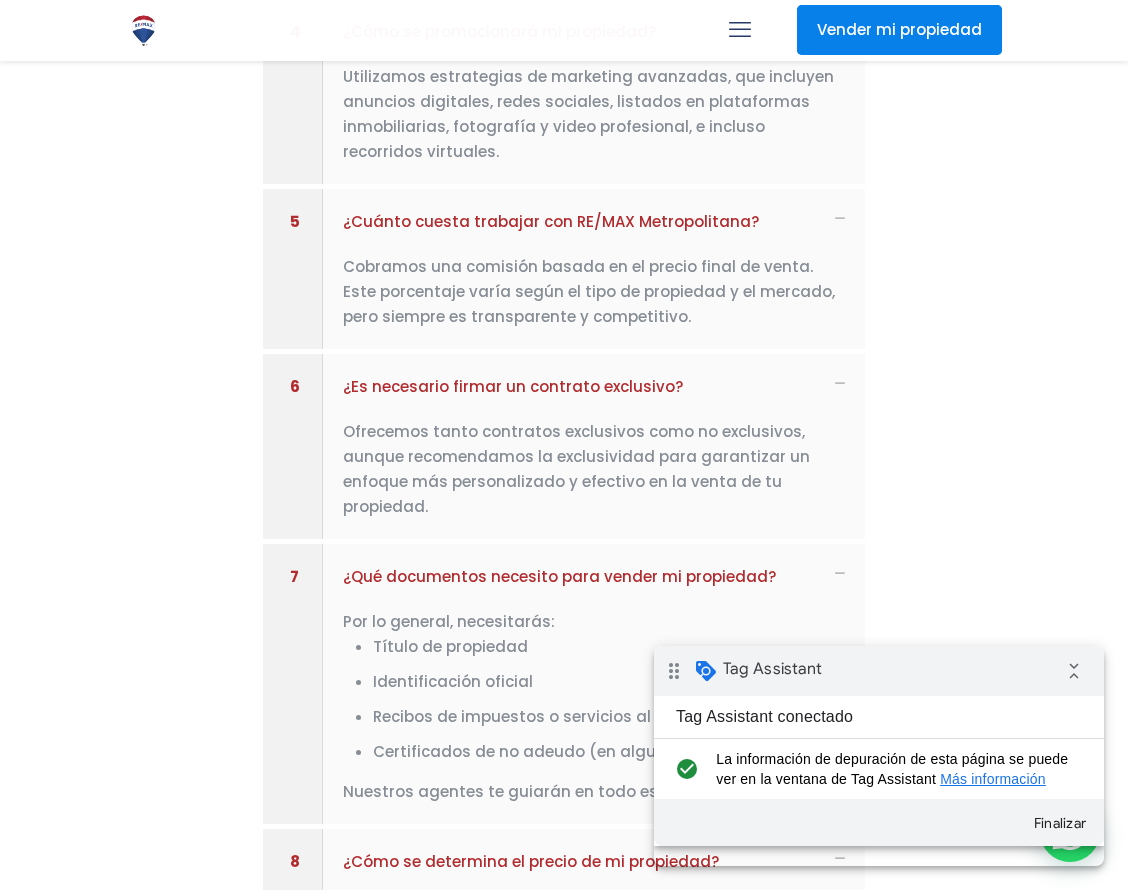 click on "Vender mi propiedad" at bounding box center [899, 30] 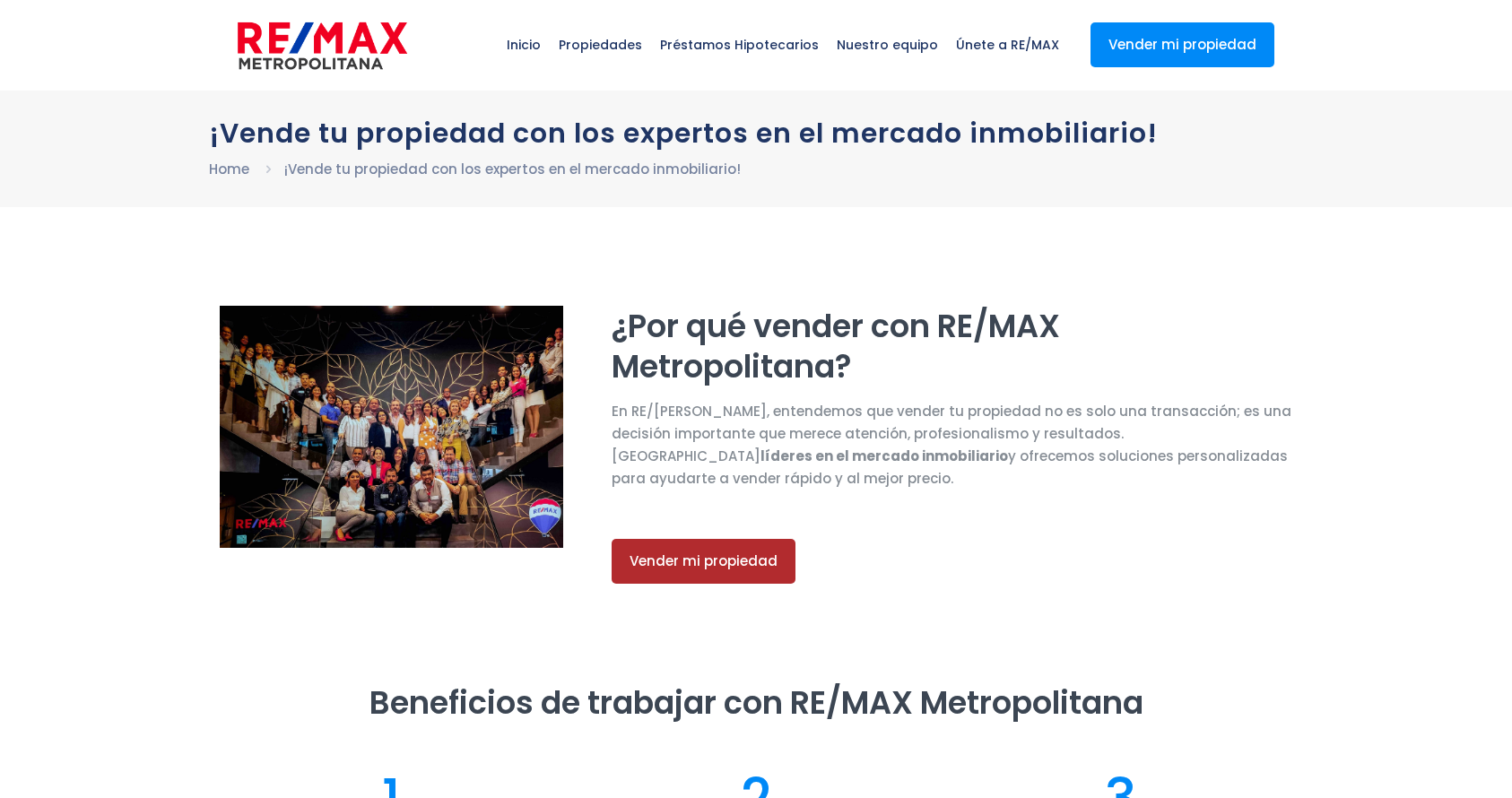 scroll, scrollTop: 0, scrollLeft: 0, axis: both 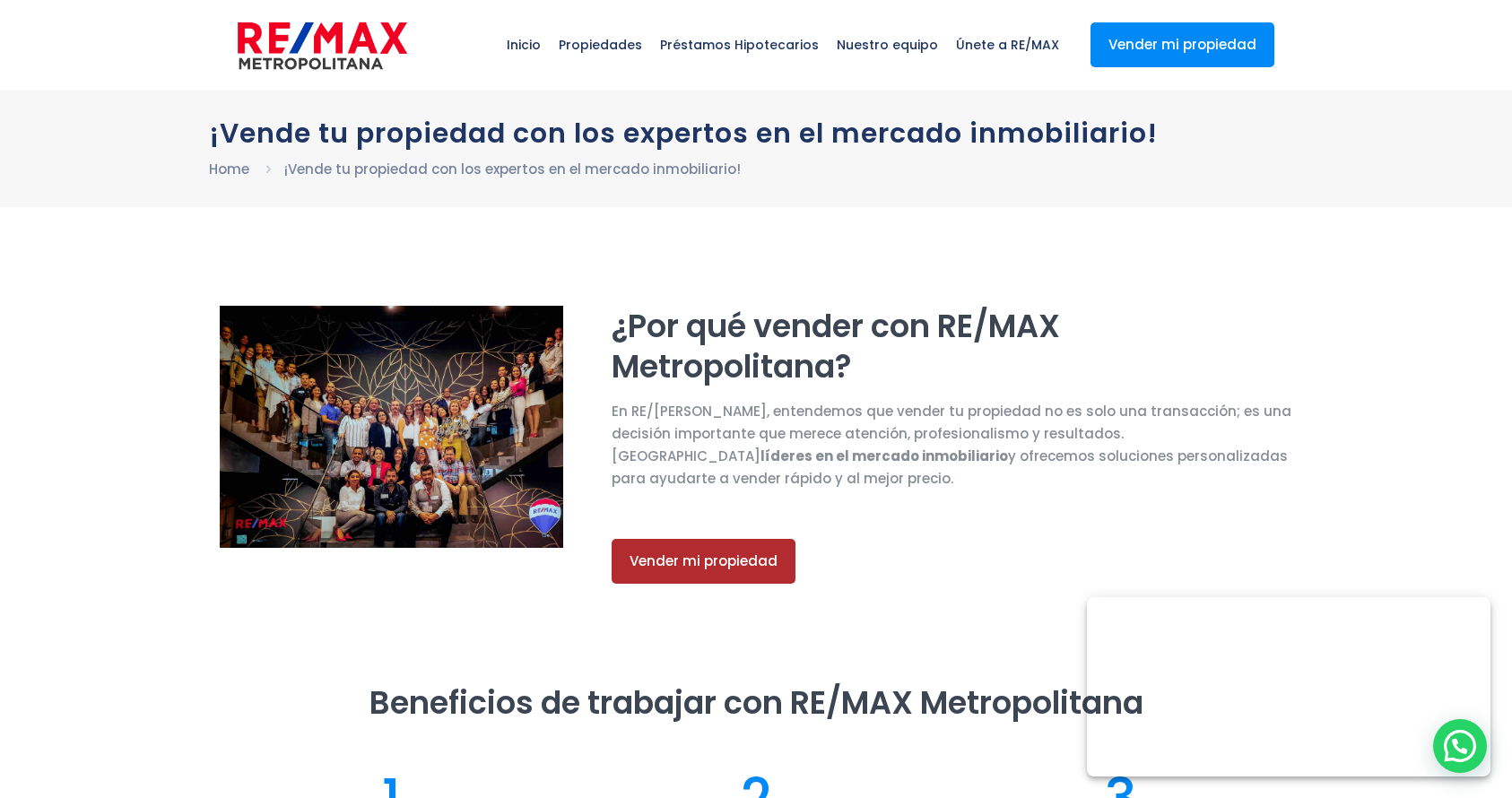 select on "DO" 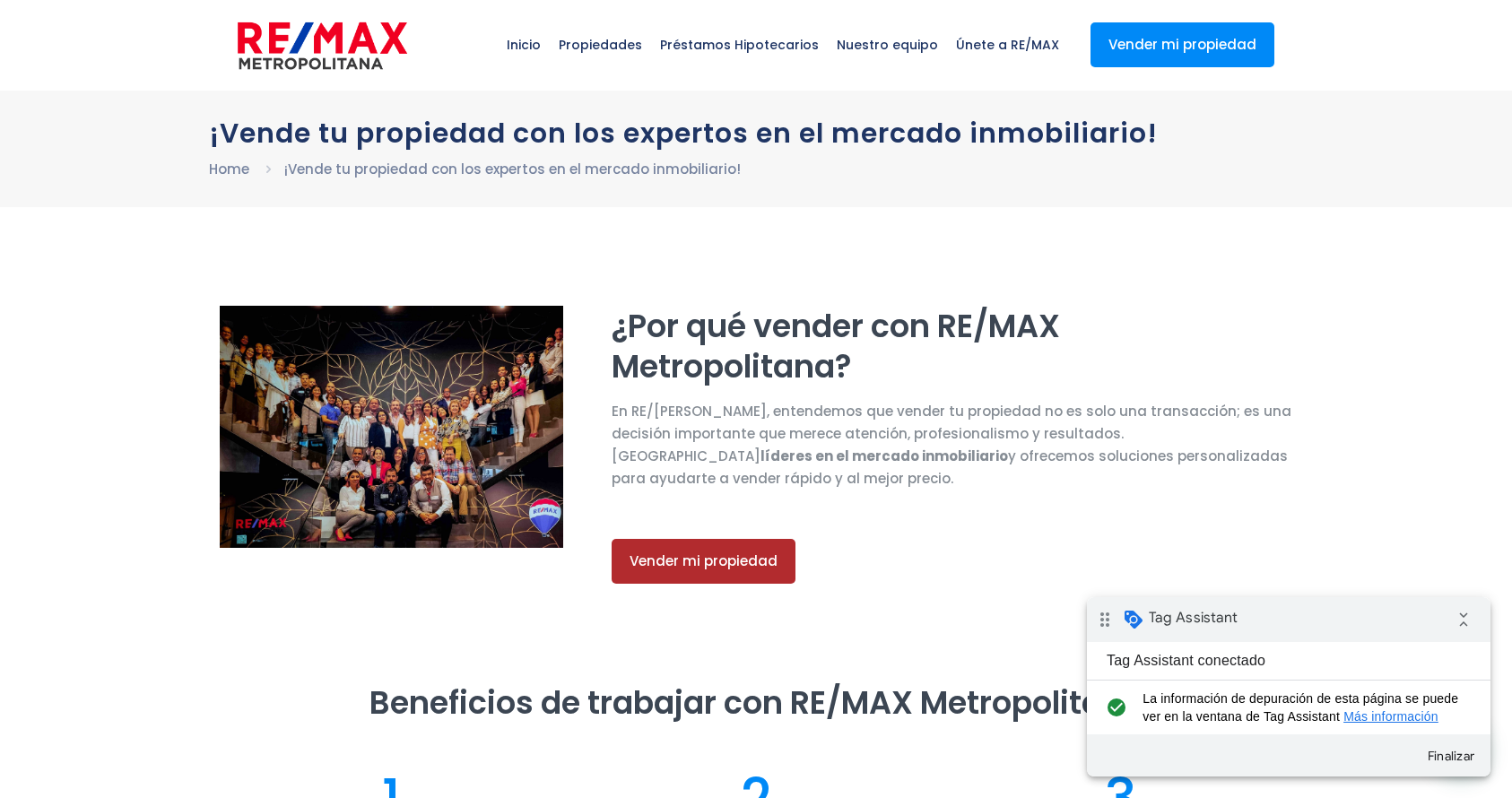 scroll, scrollTop: 0, scrollLeft: 0, axis: both 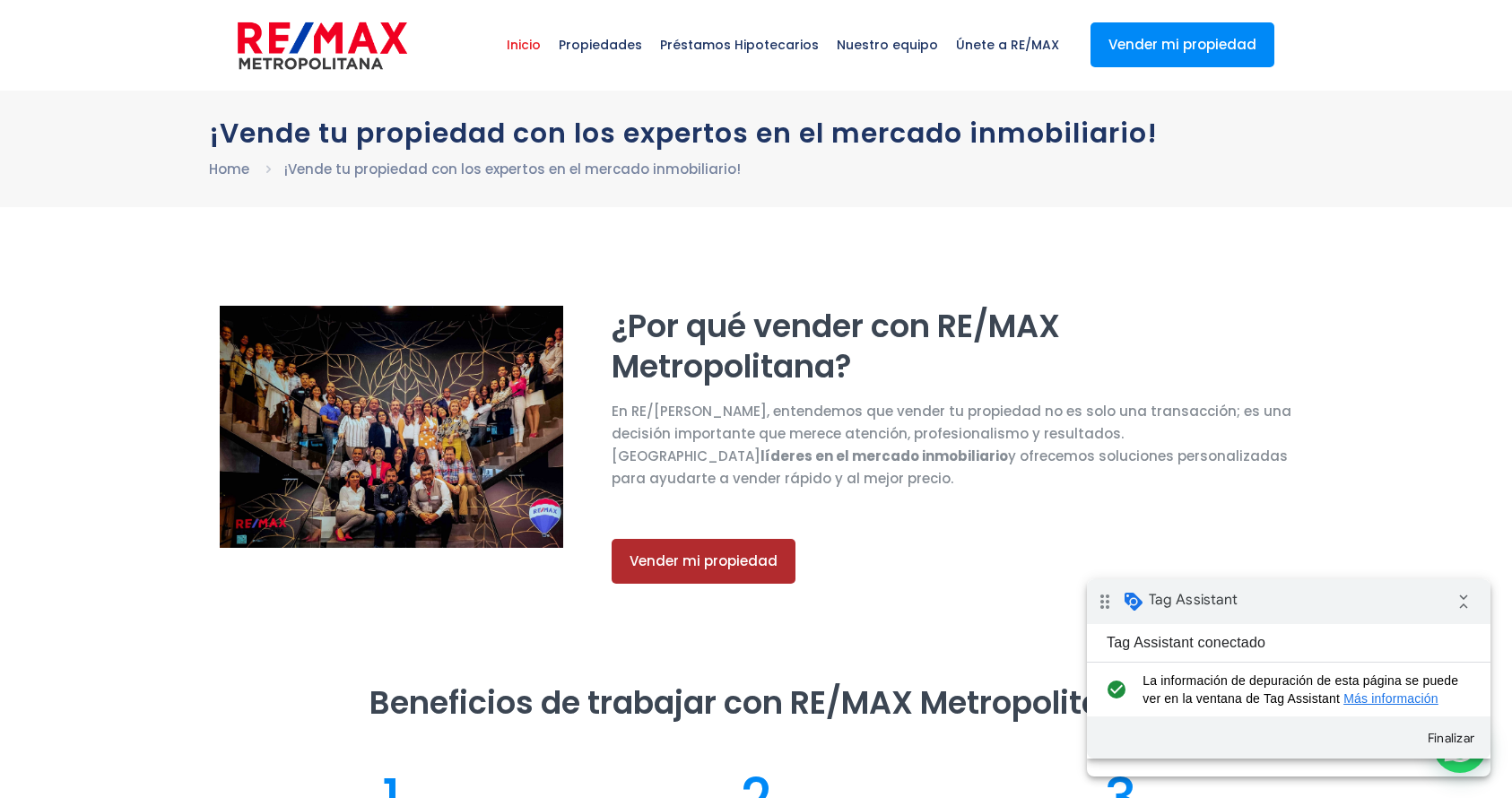 click on "Inicio" 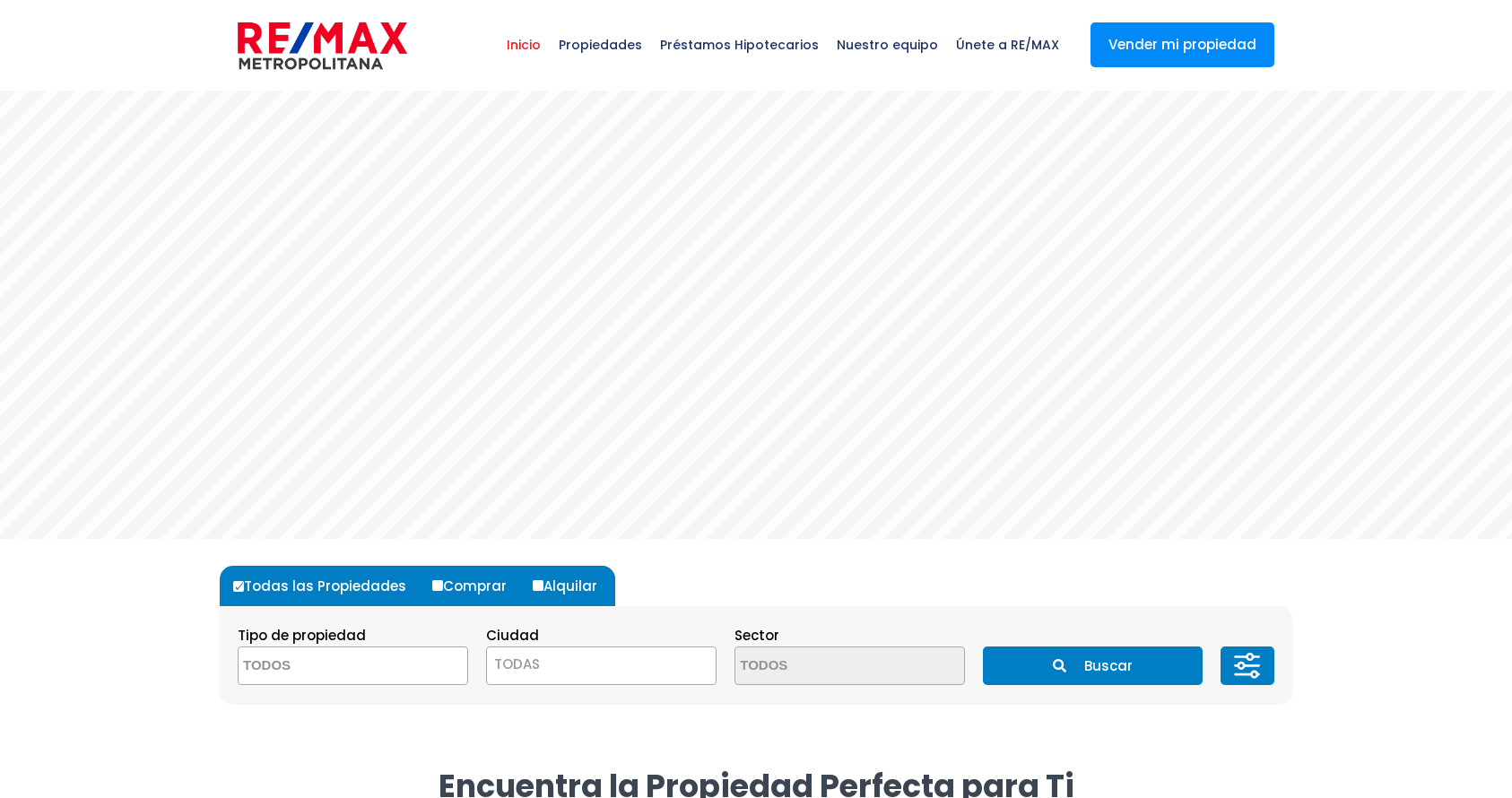 select 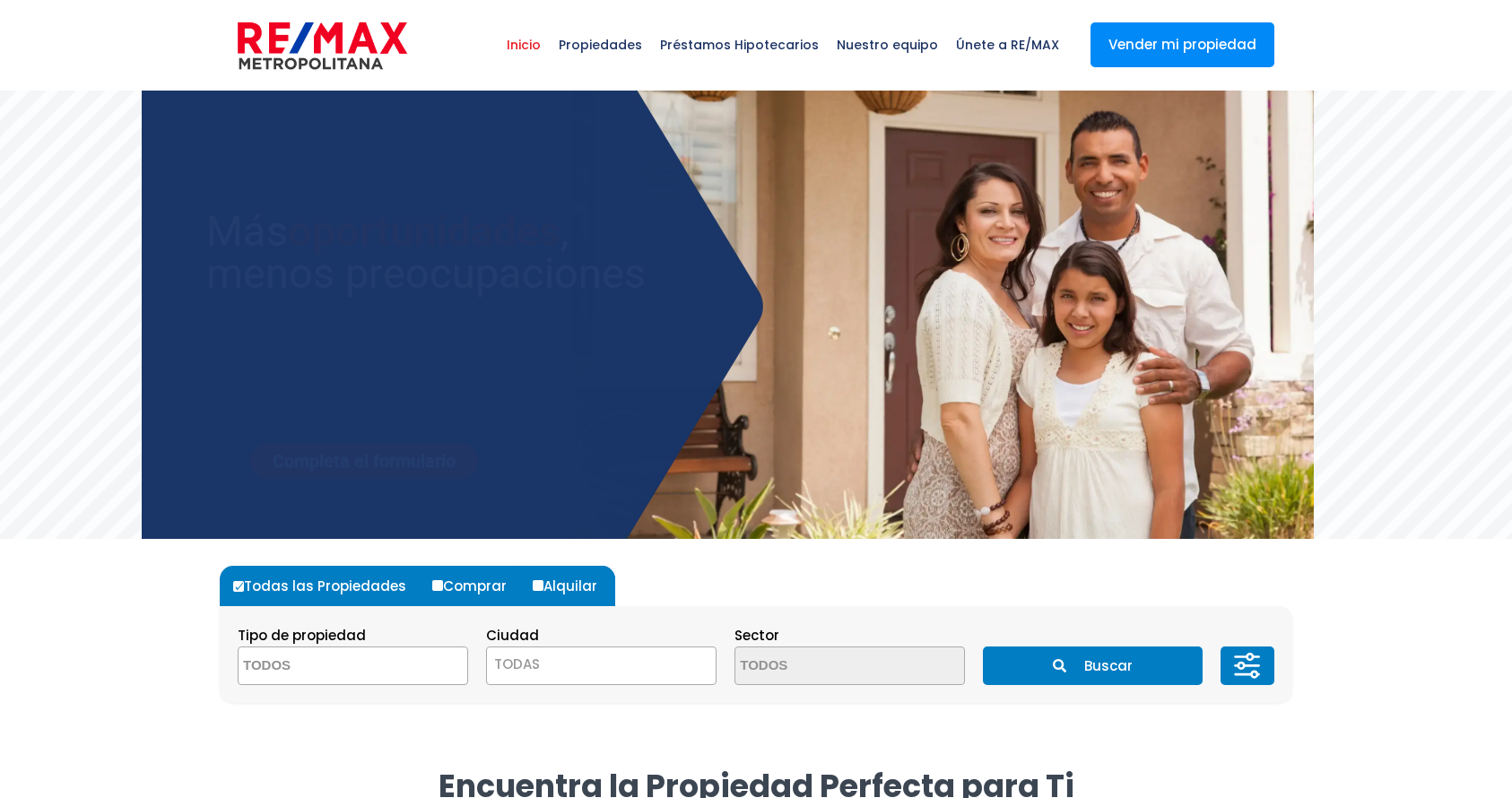 scroll, scrollTop: 0, scrollLeft: 0, axis: both 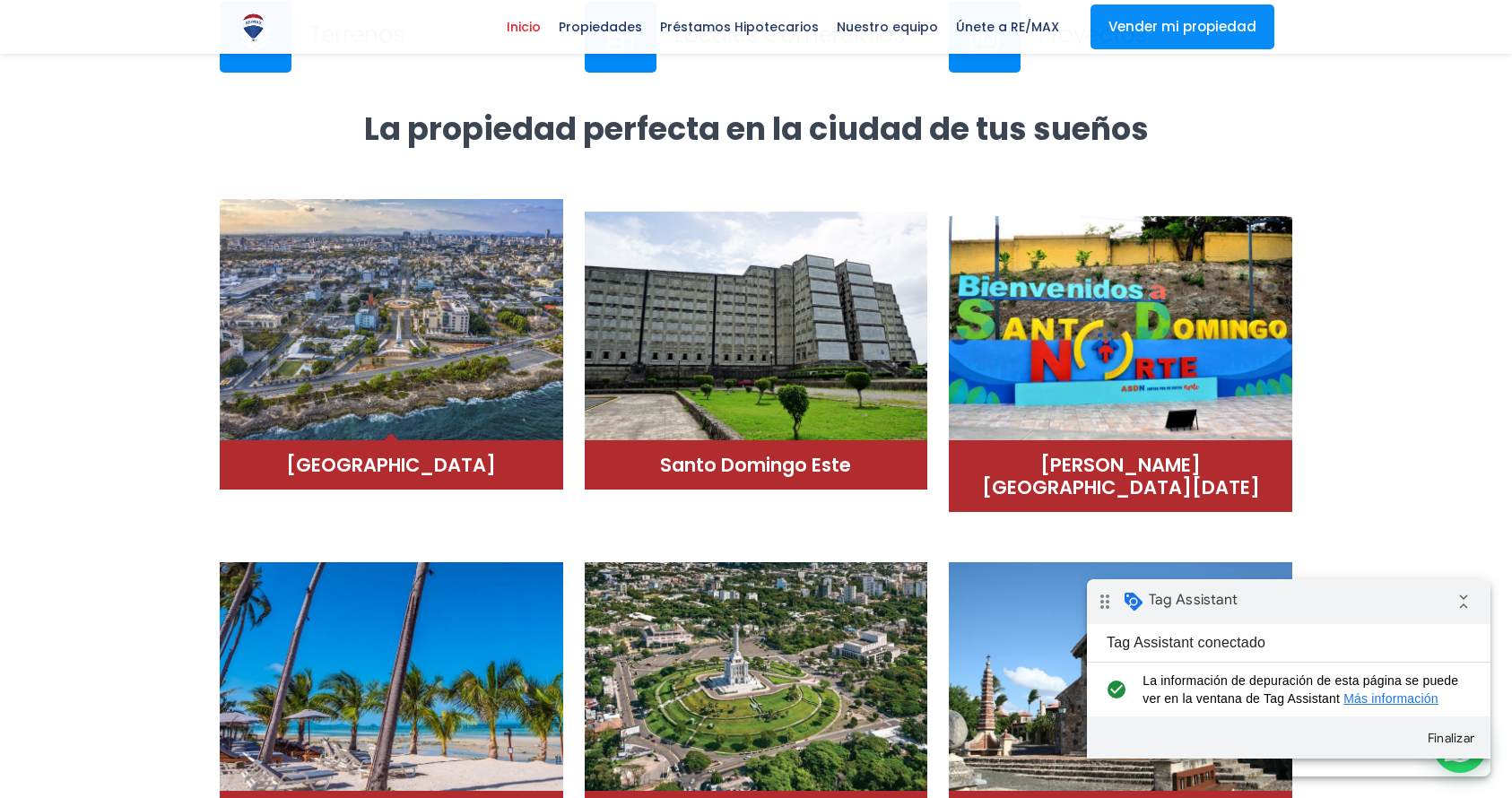 click at bounding box center [391, 320] 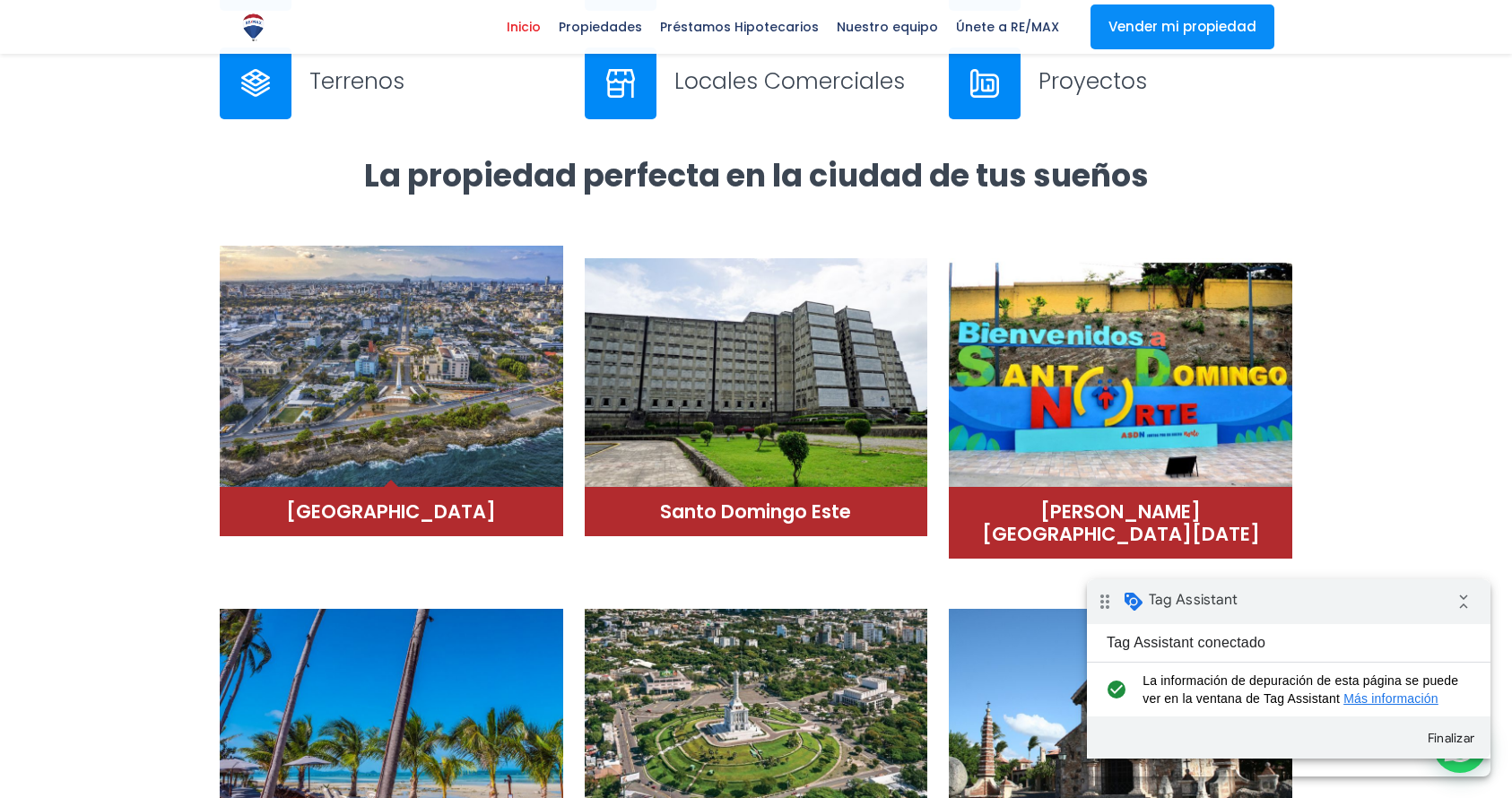 scroll, scrollTop: 531, scrollLeft: 0, axis: vertical 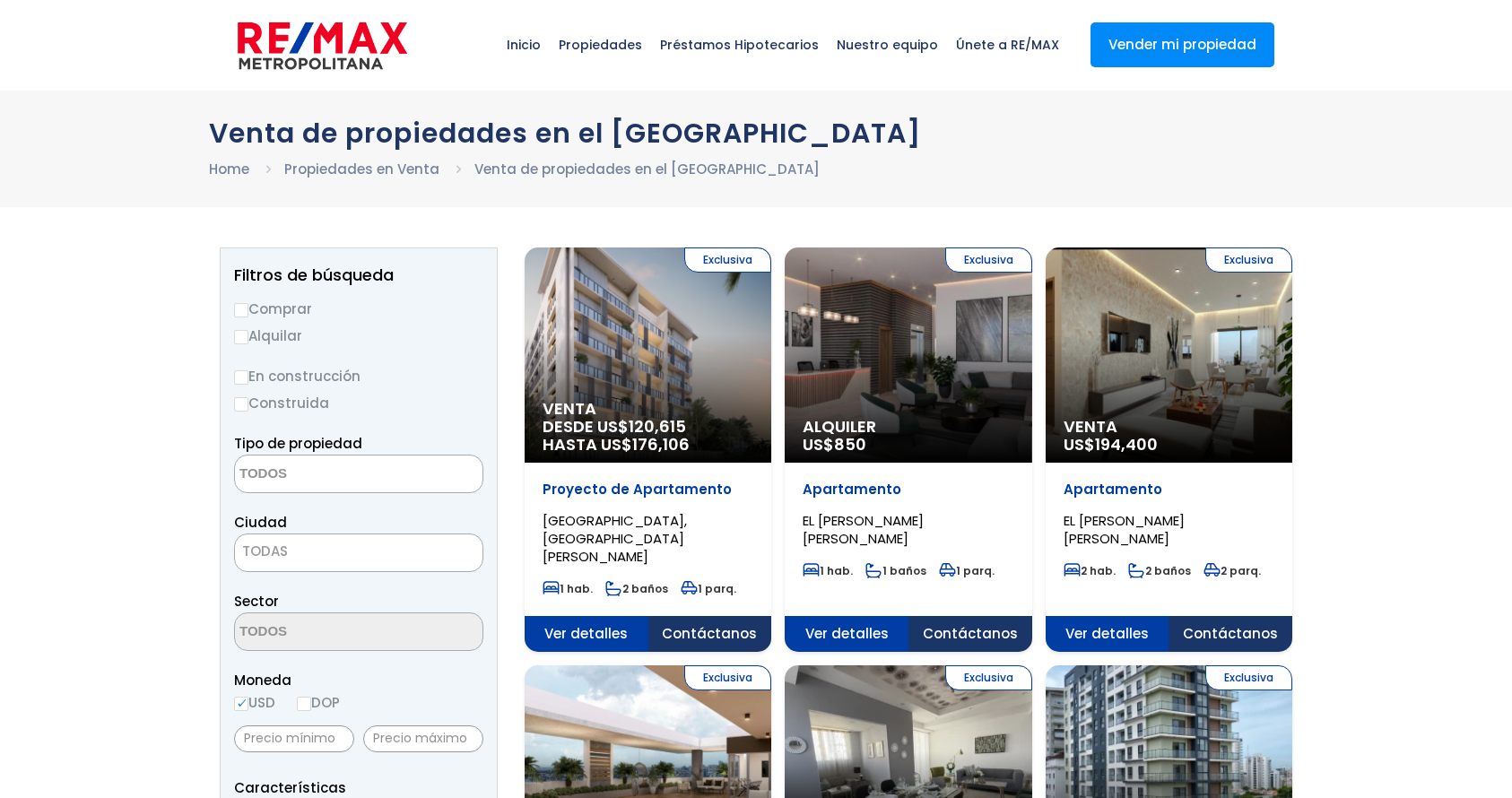 select 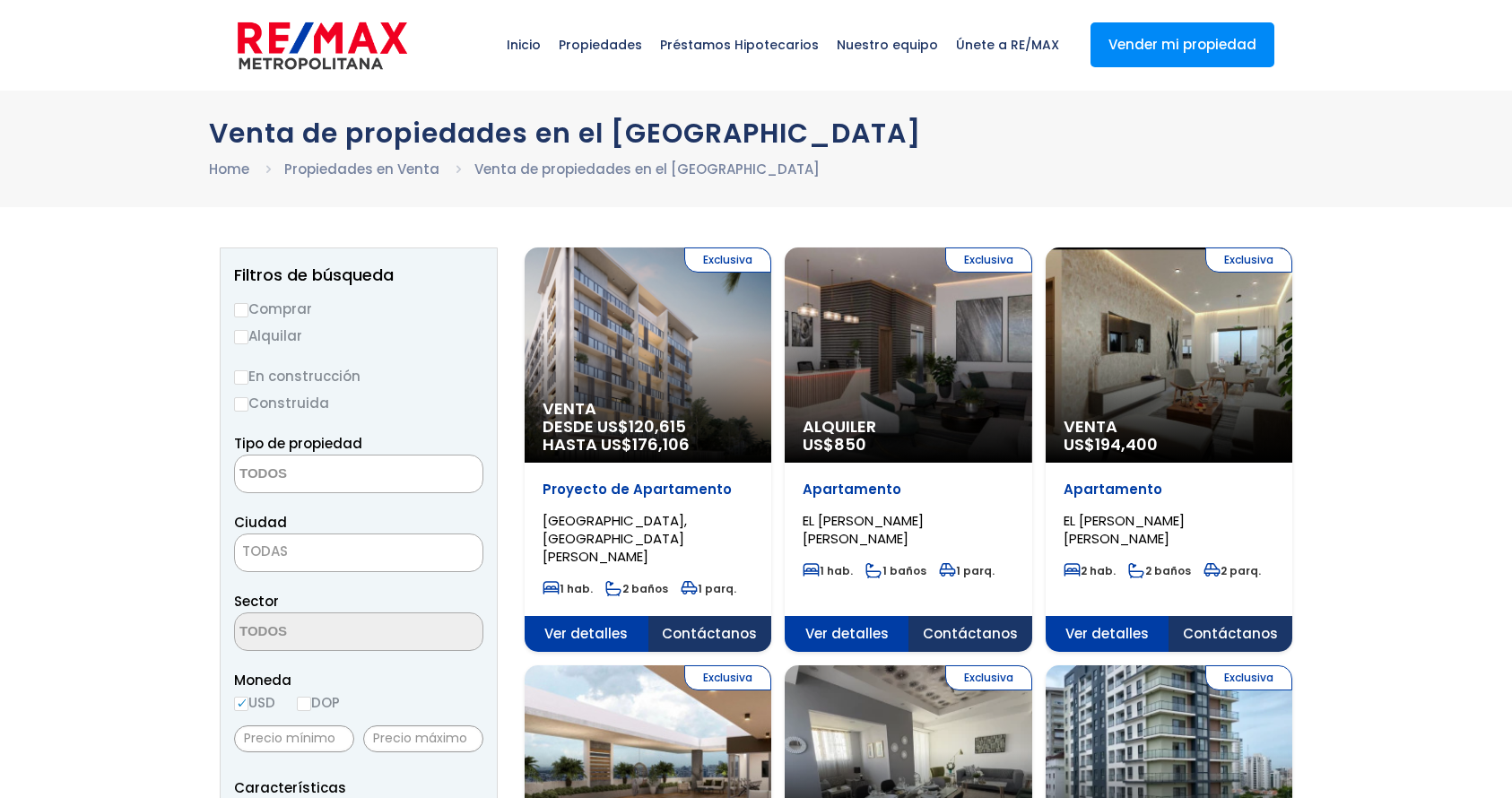 scroll, scrollTop: 0, scrollLeft: 0, axis: both 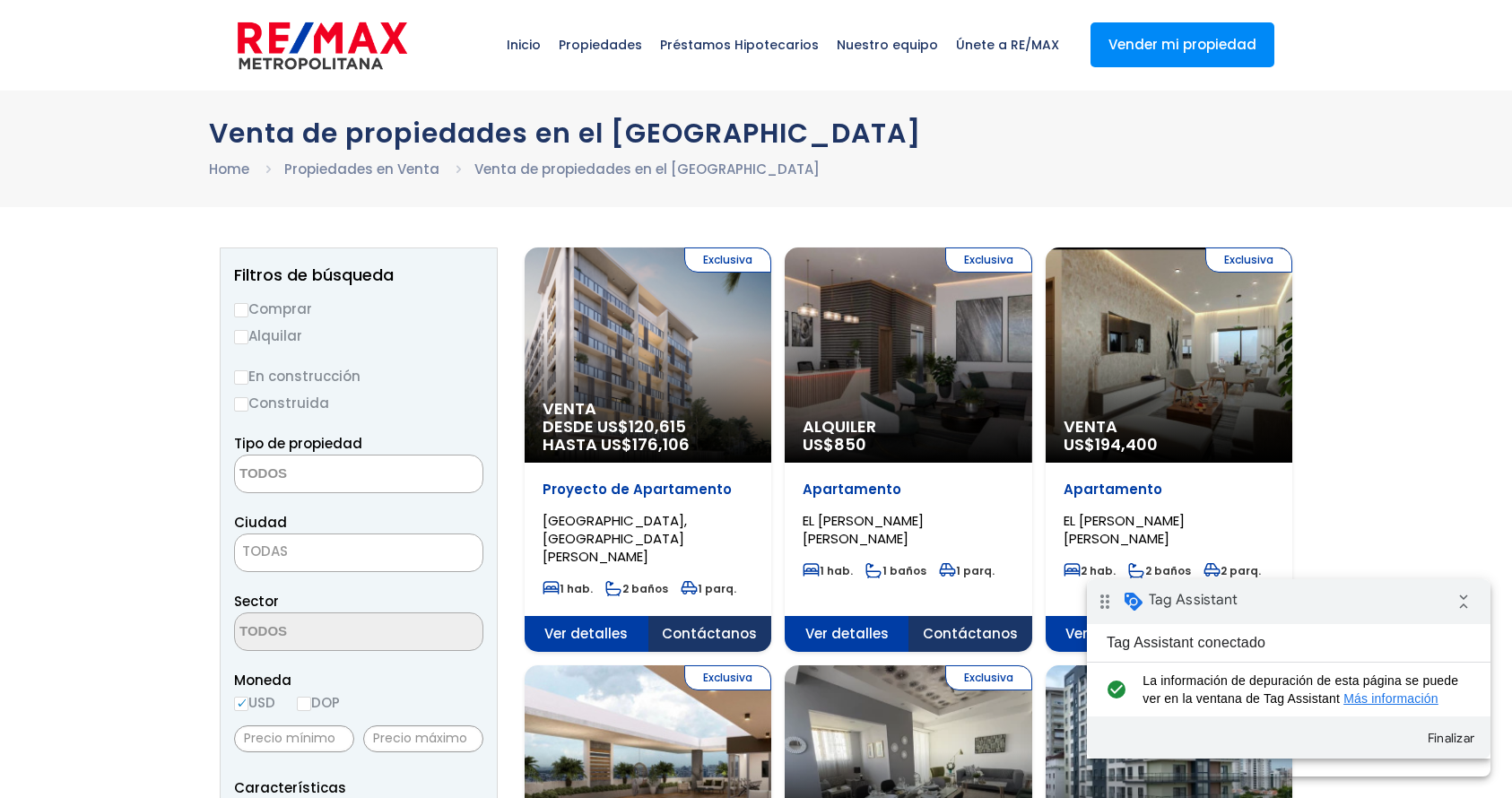 click on "Exclusiva
Venta
DESDE US$  120,615
HASTA US$  176,106" at bounding box center (647, 355) 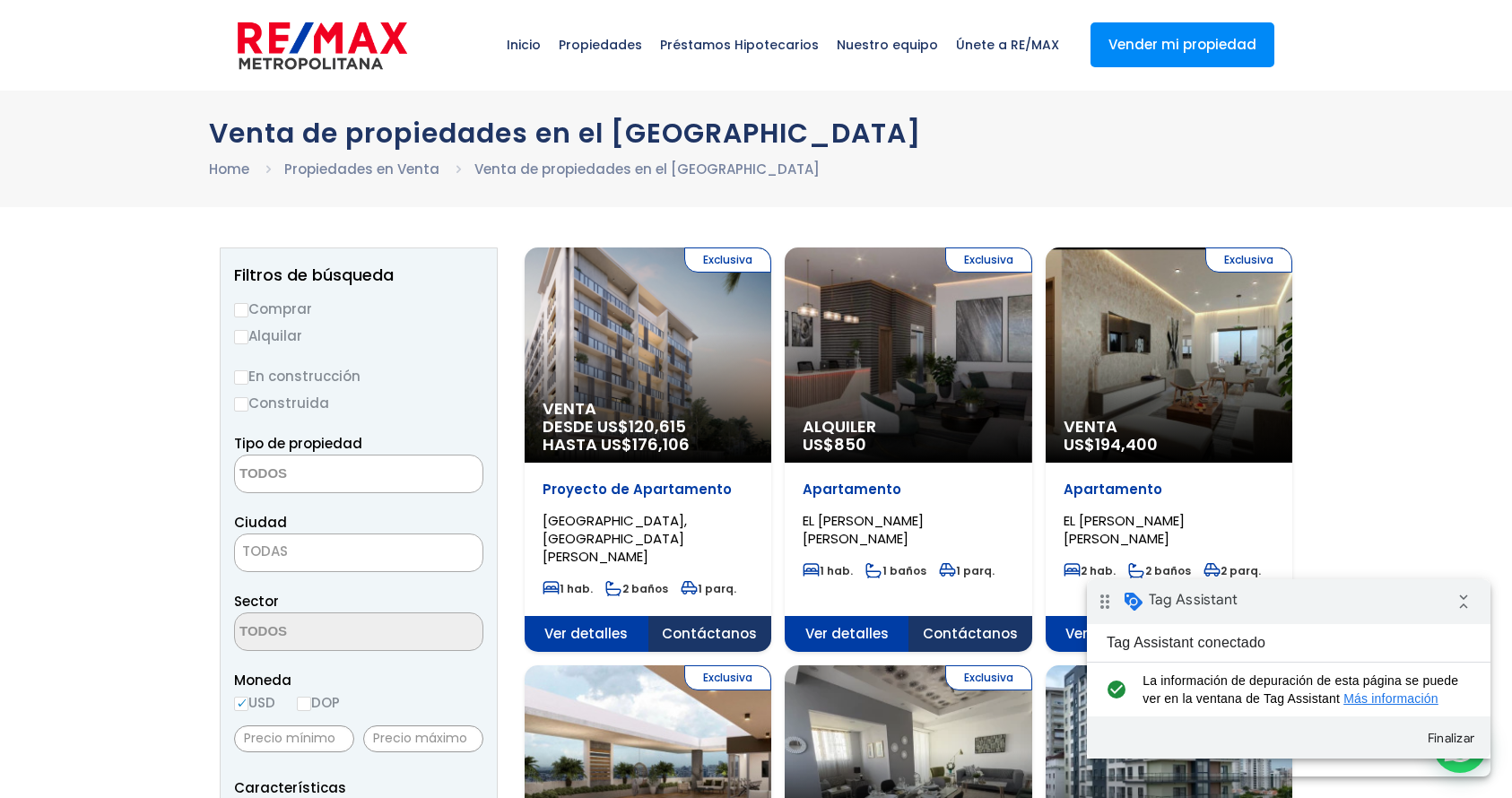click on "Contáctanos" at bounding box center [710, 634] 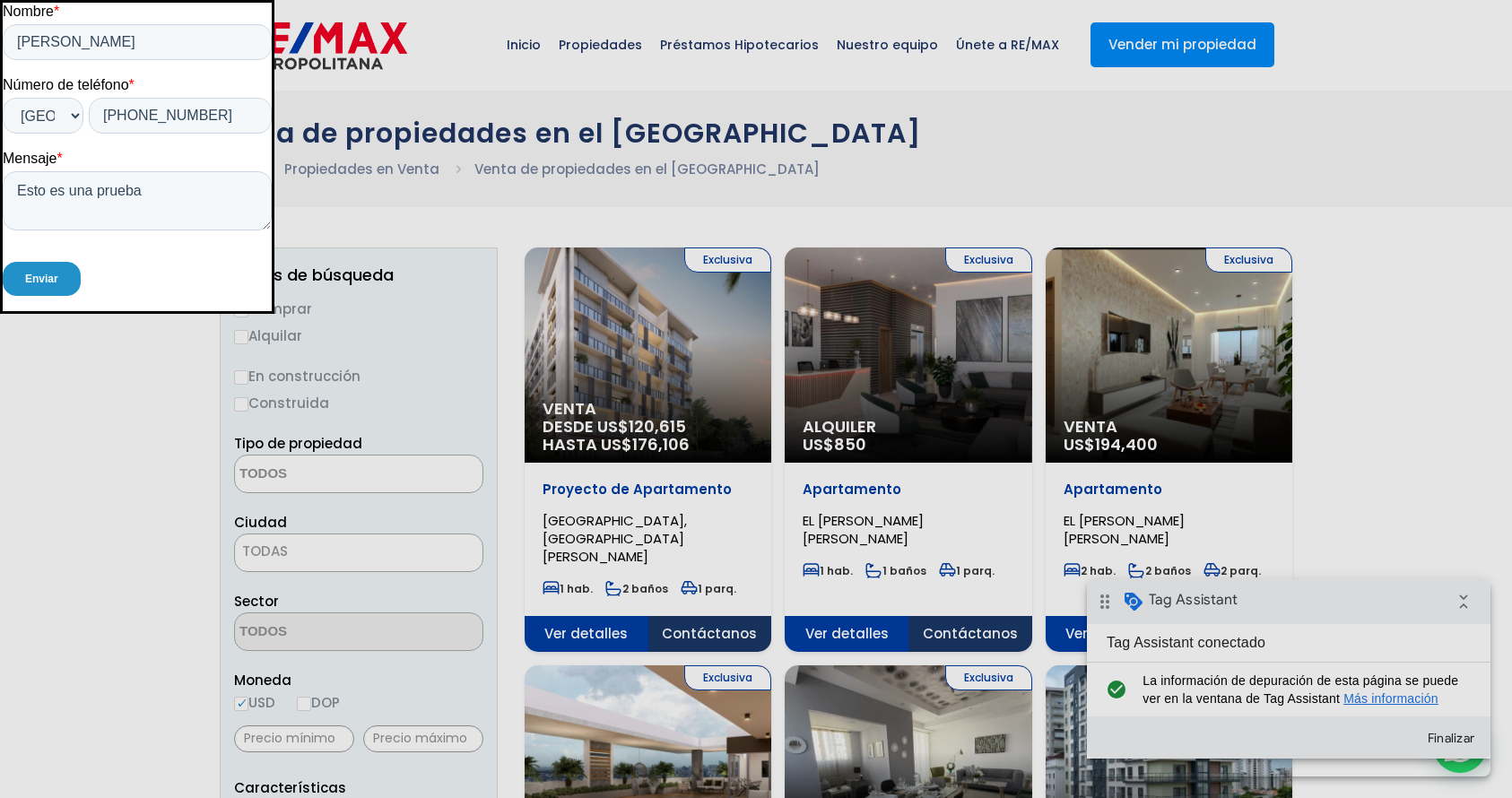 drag, startPoint x: 161, startPoint y: 285, endPoint x: 178, endPoint y: 340, distance: 57.56735 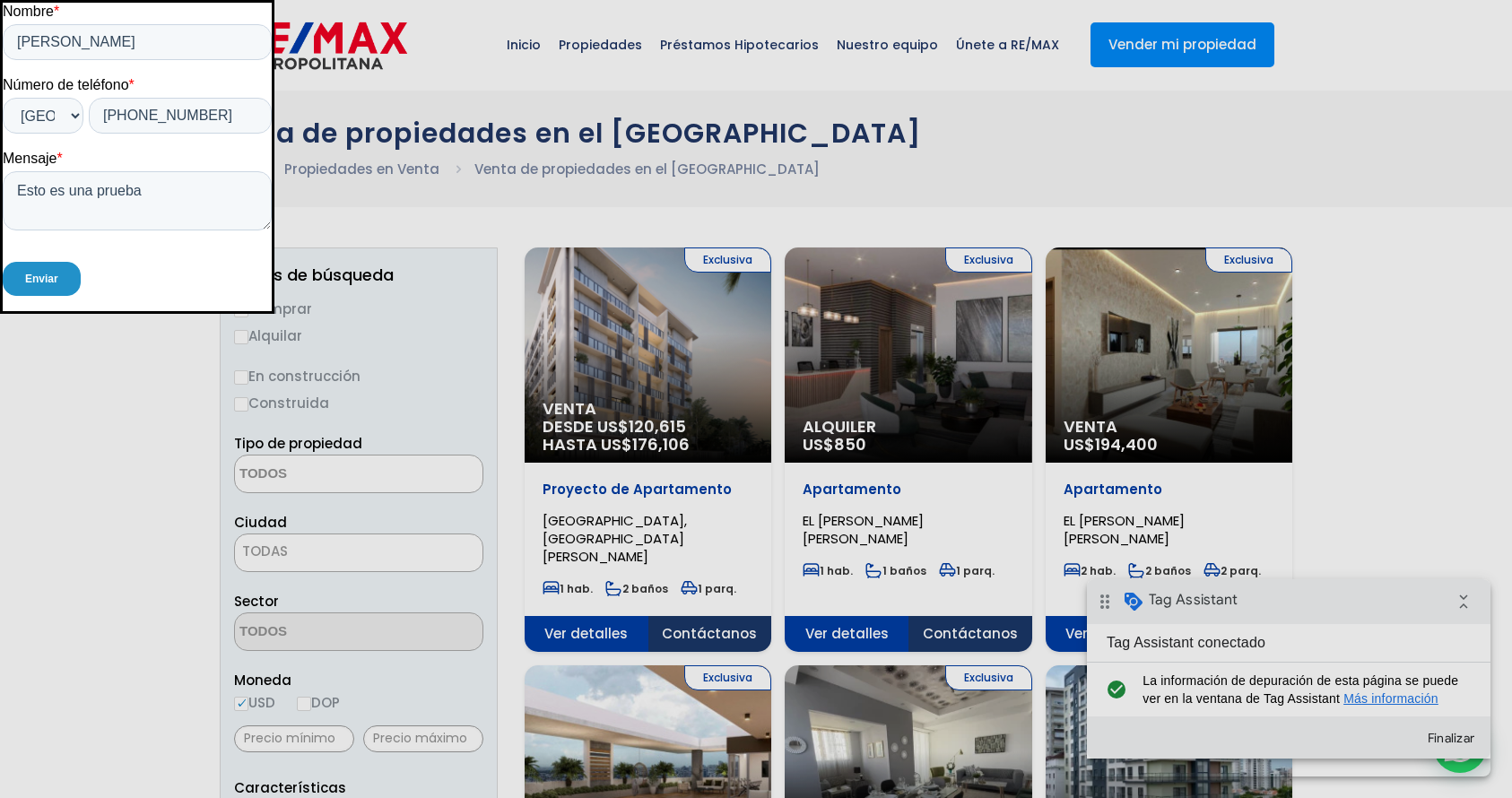 click at bounding box center (137, 157) 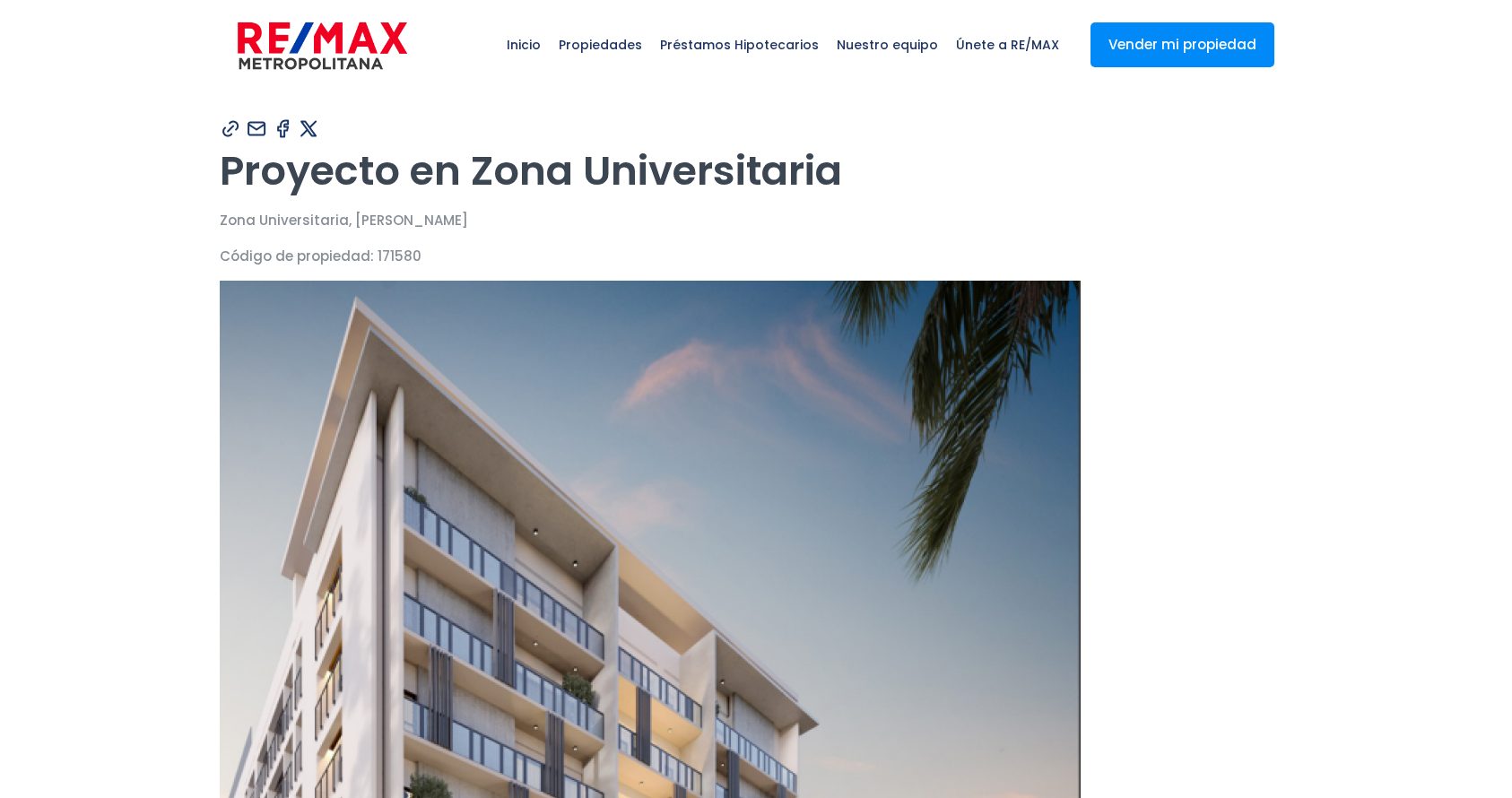 scroll, scrollTop: 0, scrollLeft: 0, axis: both 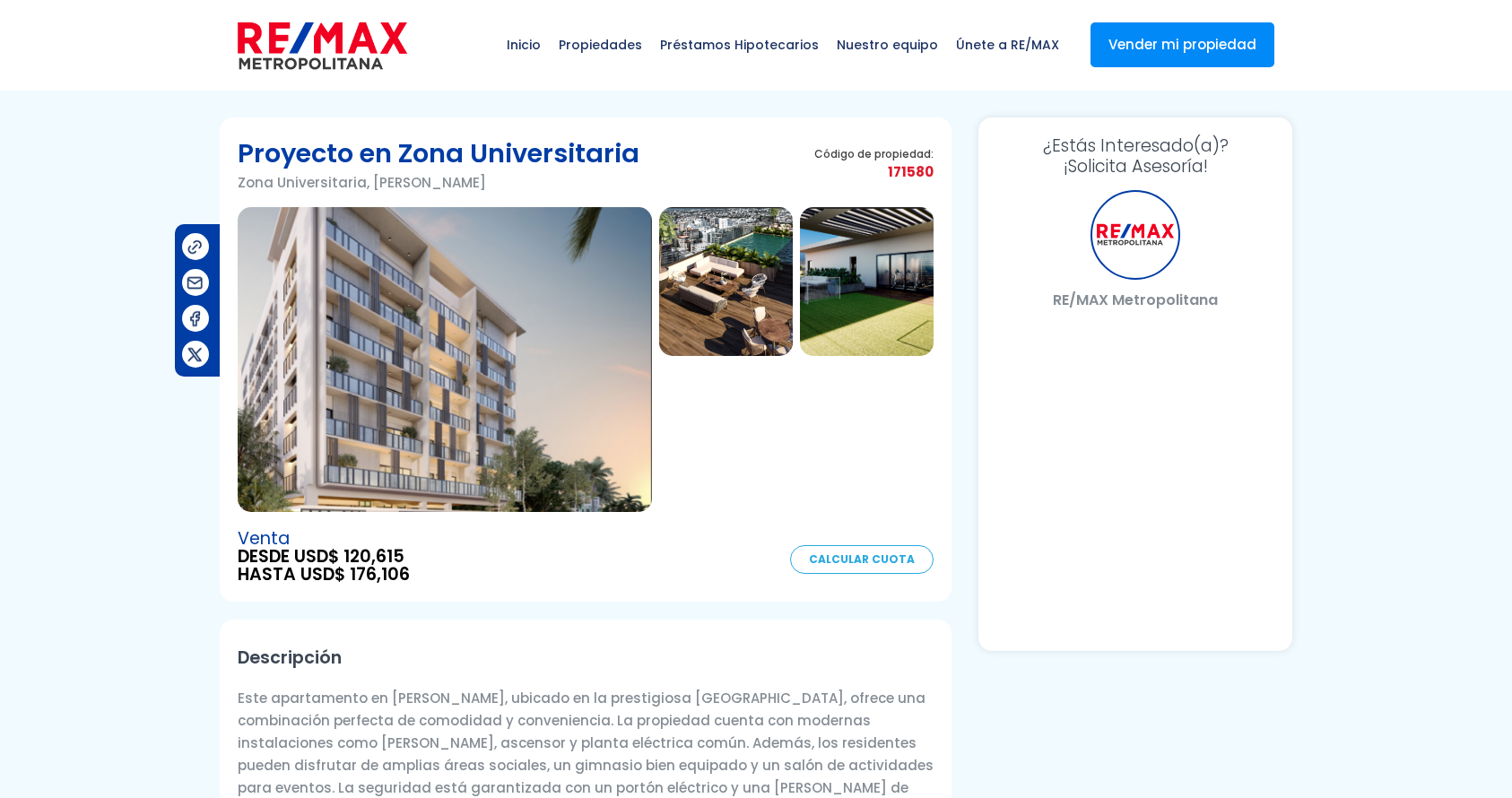 select on "DO" 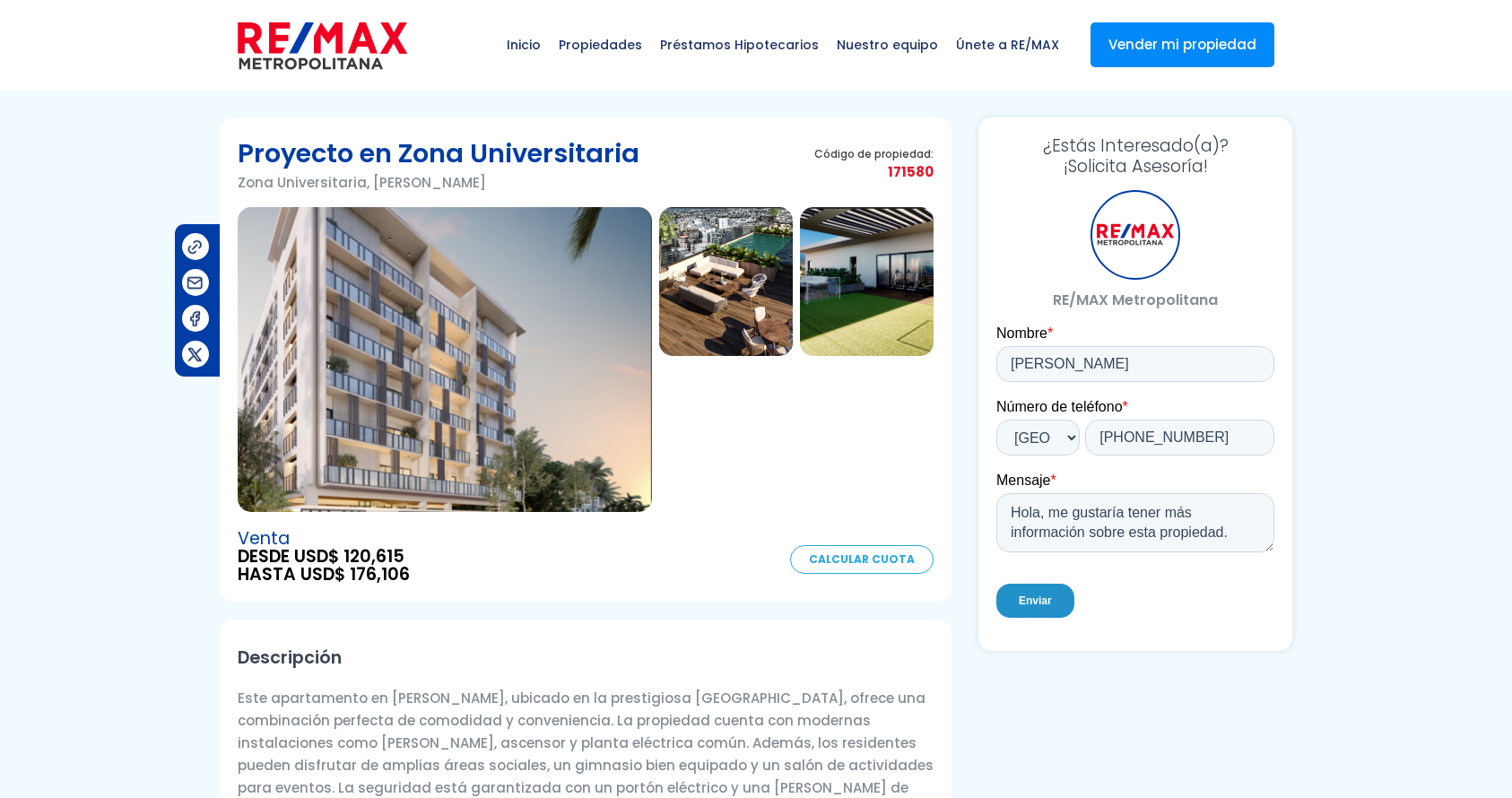 scroll, scrollTop: 0, scrollLeft: 0, axis: both 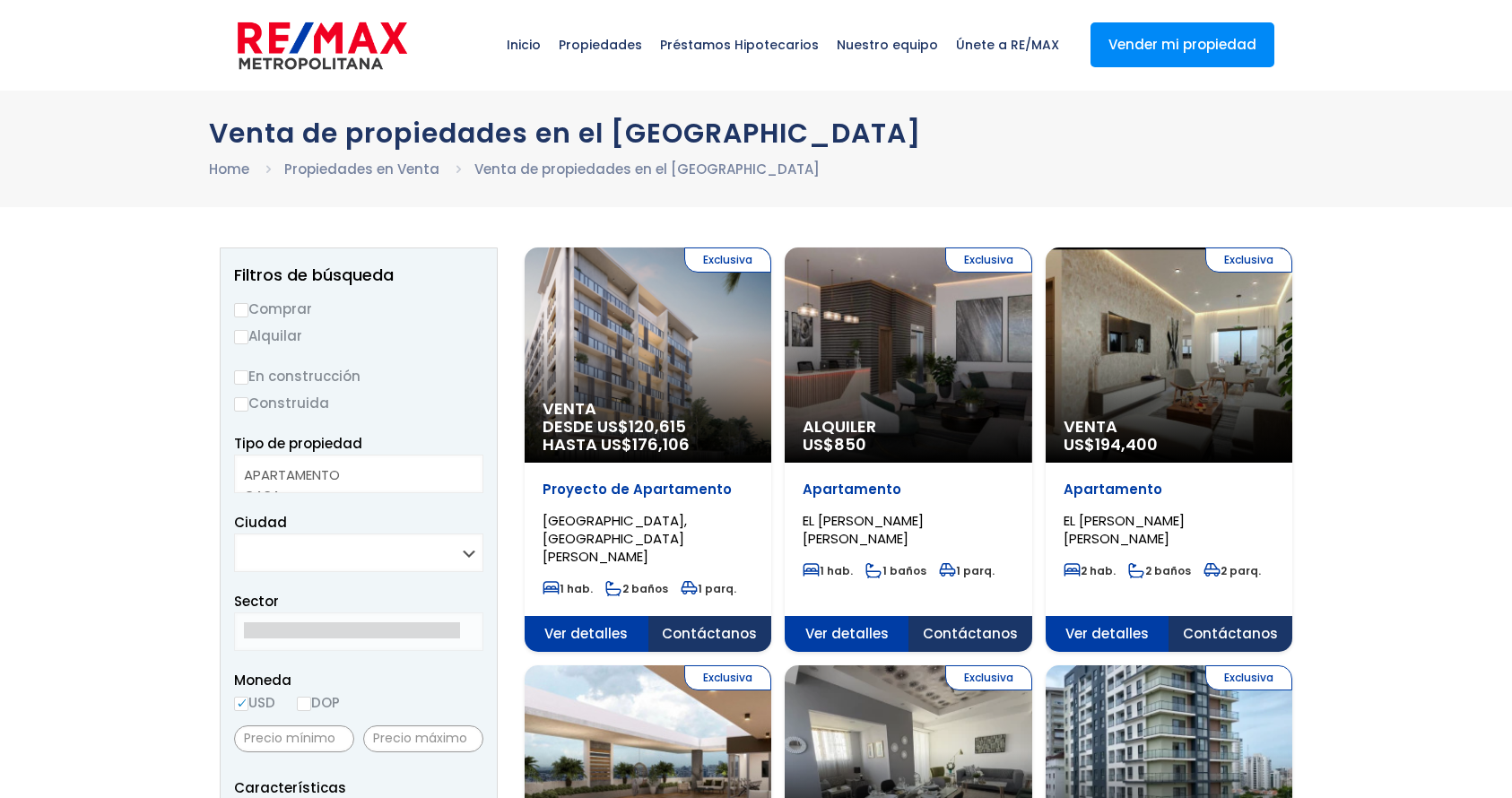 select 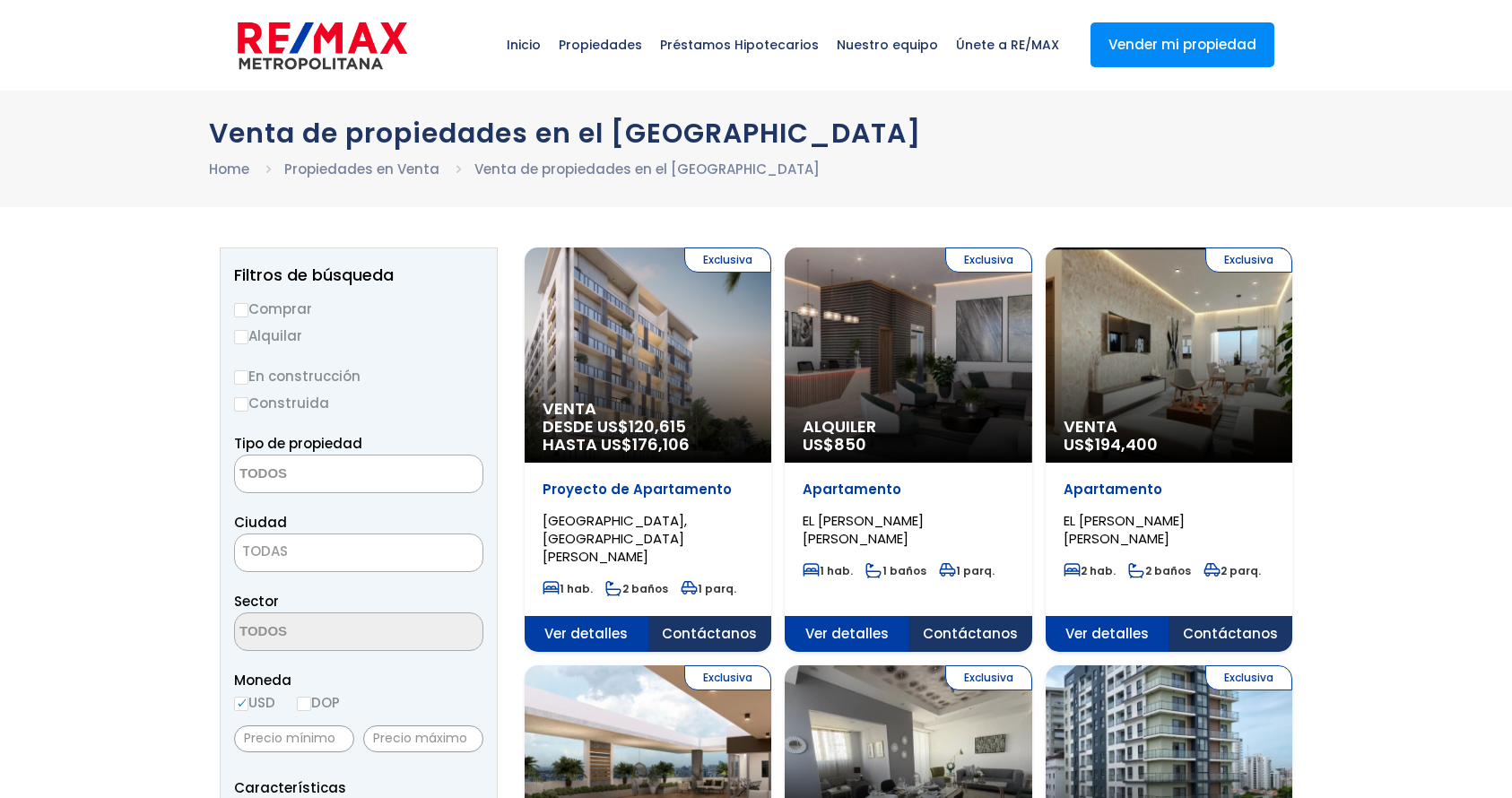 scroll, scrollTop: 0, scrollLeft: 0, axis: both 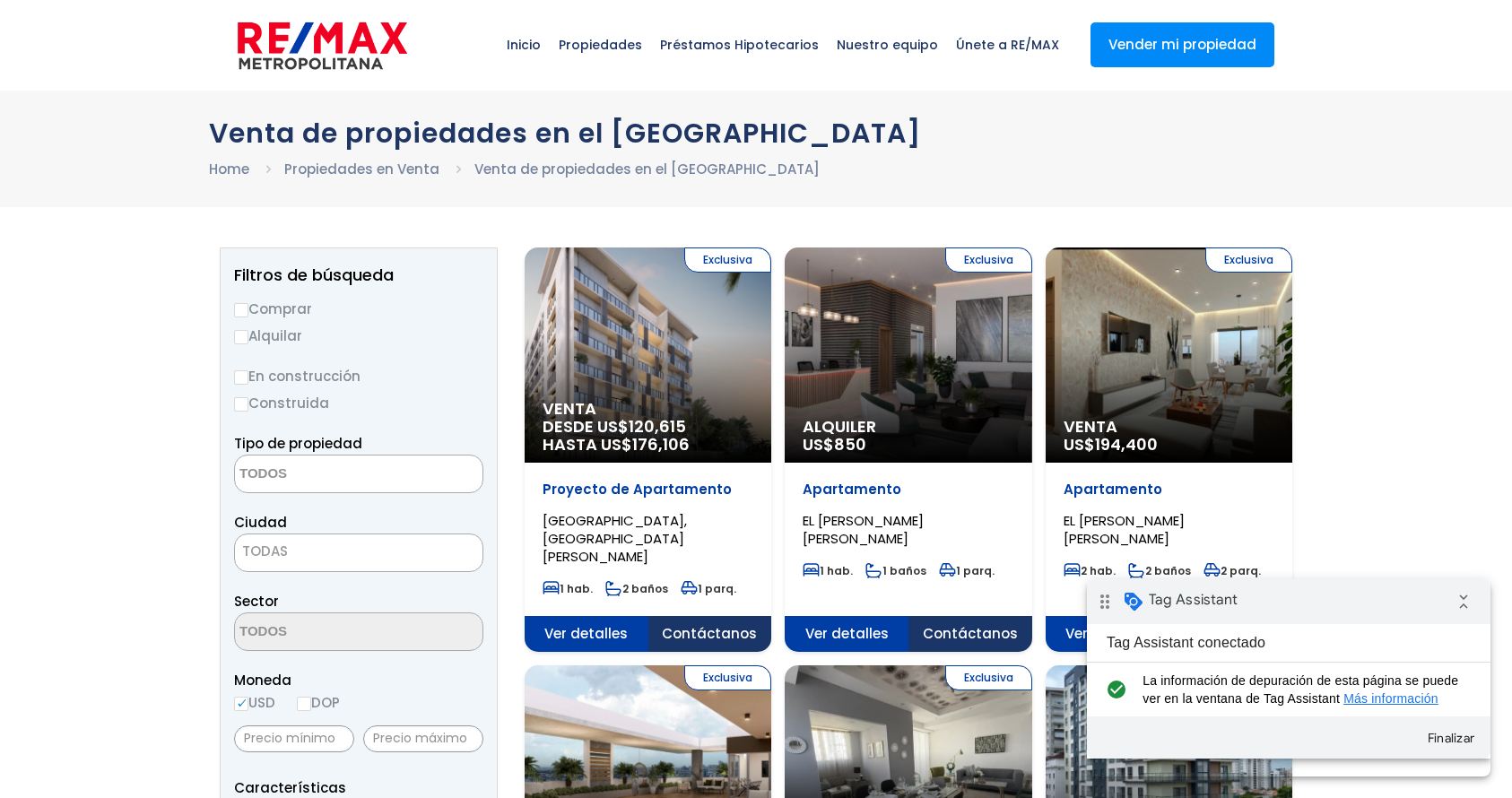 click on "Contáctanos" at bounding box center (710, 634) 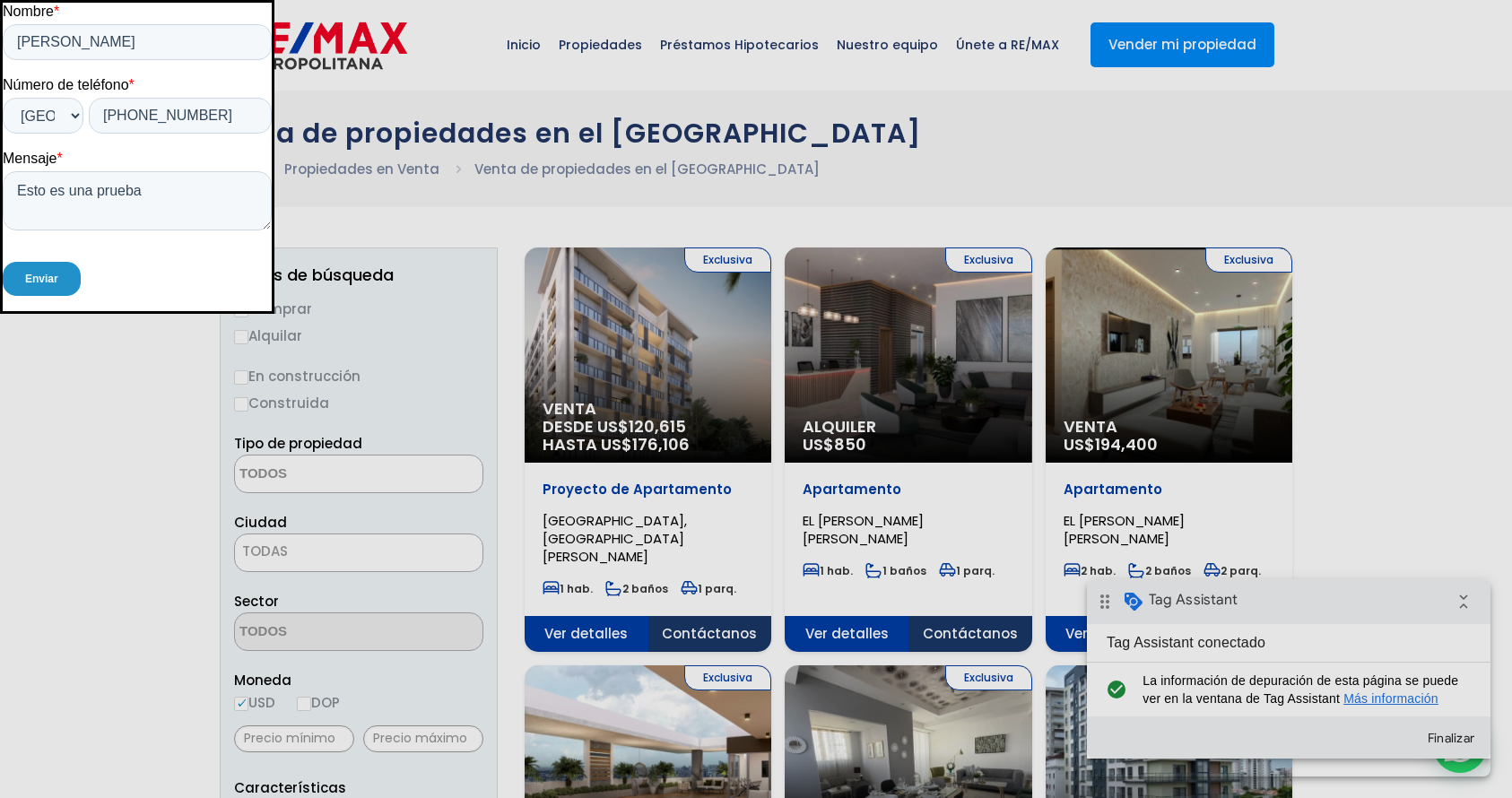 click at bounding box center [137, 157] 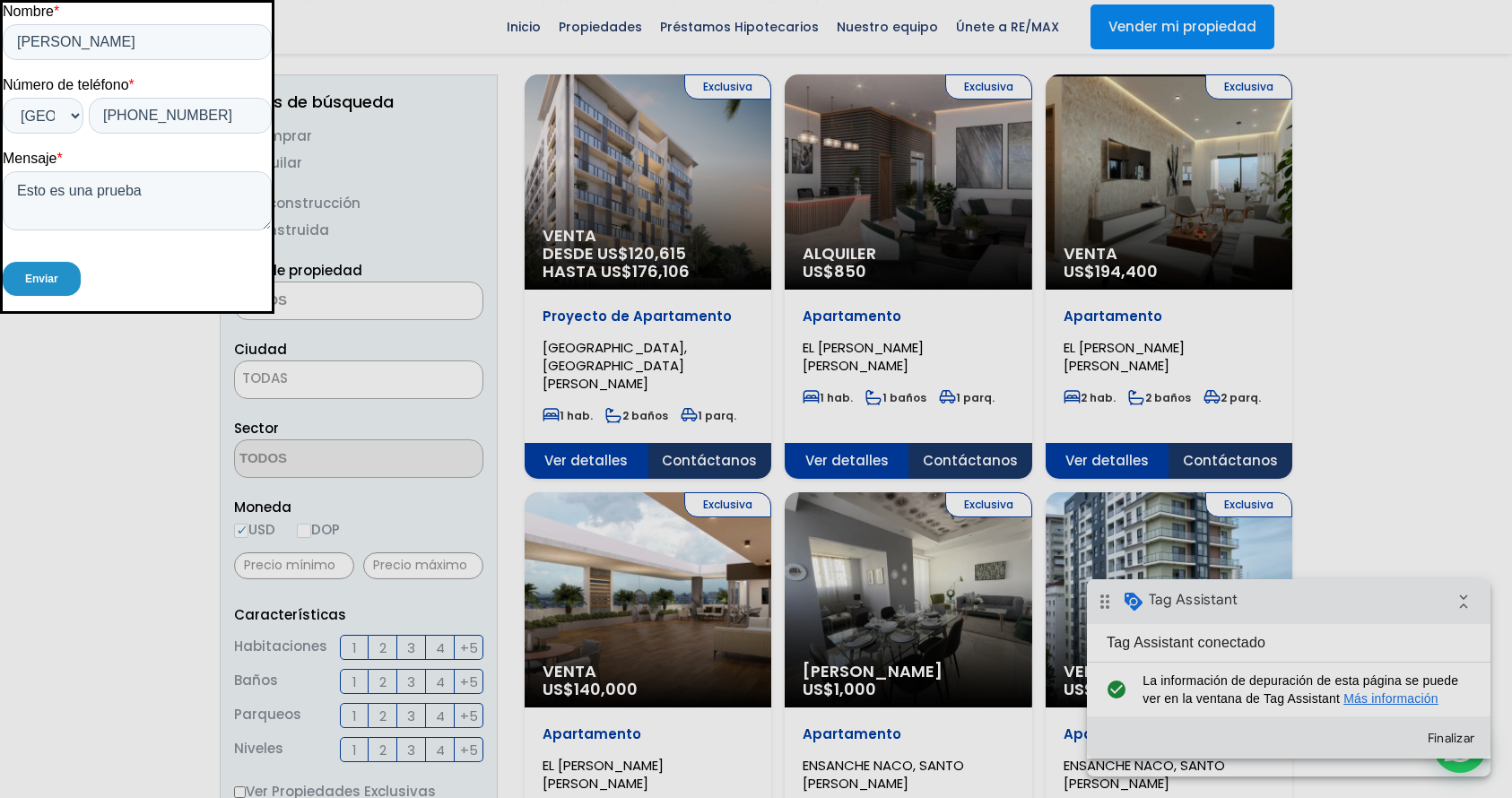 scroll, scrollTop: 0, scrollLeft: 0, axis: both 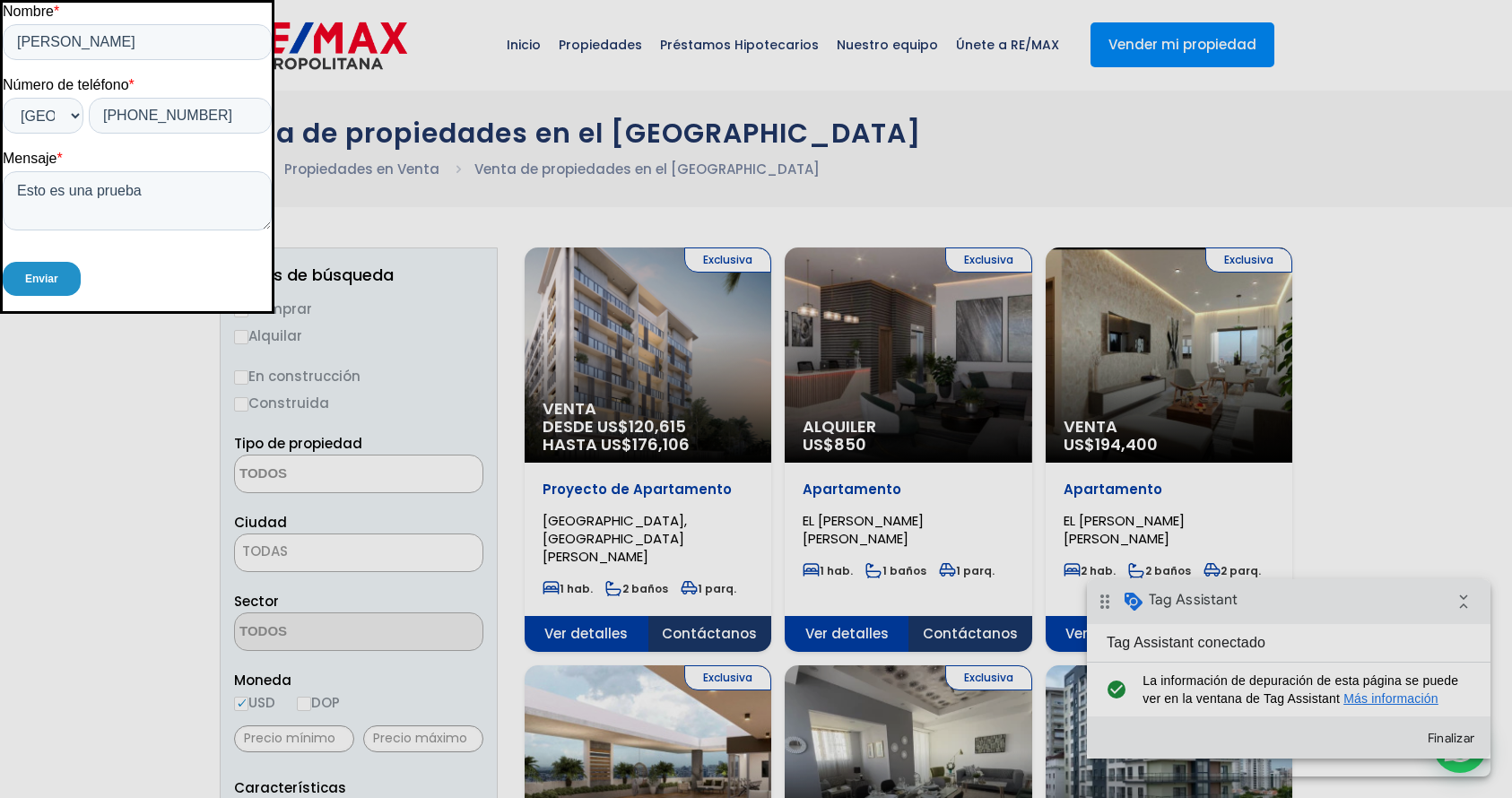 click at bounding box center [137, 157] 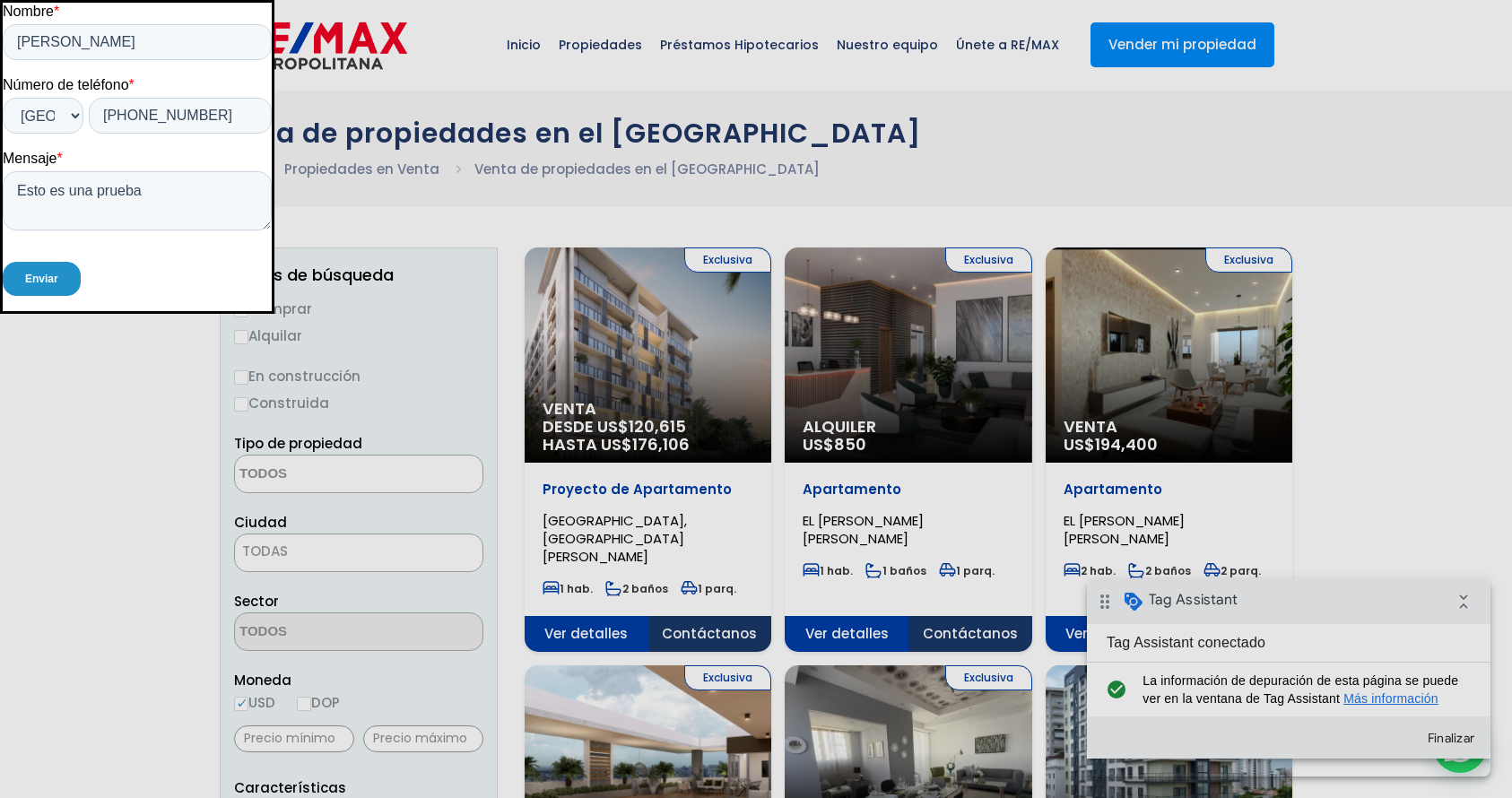 drag, startPoint x: 251, startPoint y: 4, endPoint x: 341, endPoint y: 33, distance: 94.55686 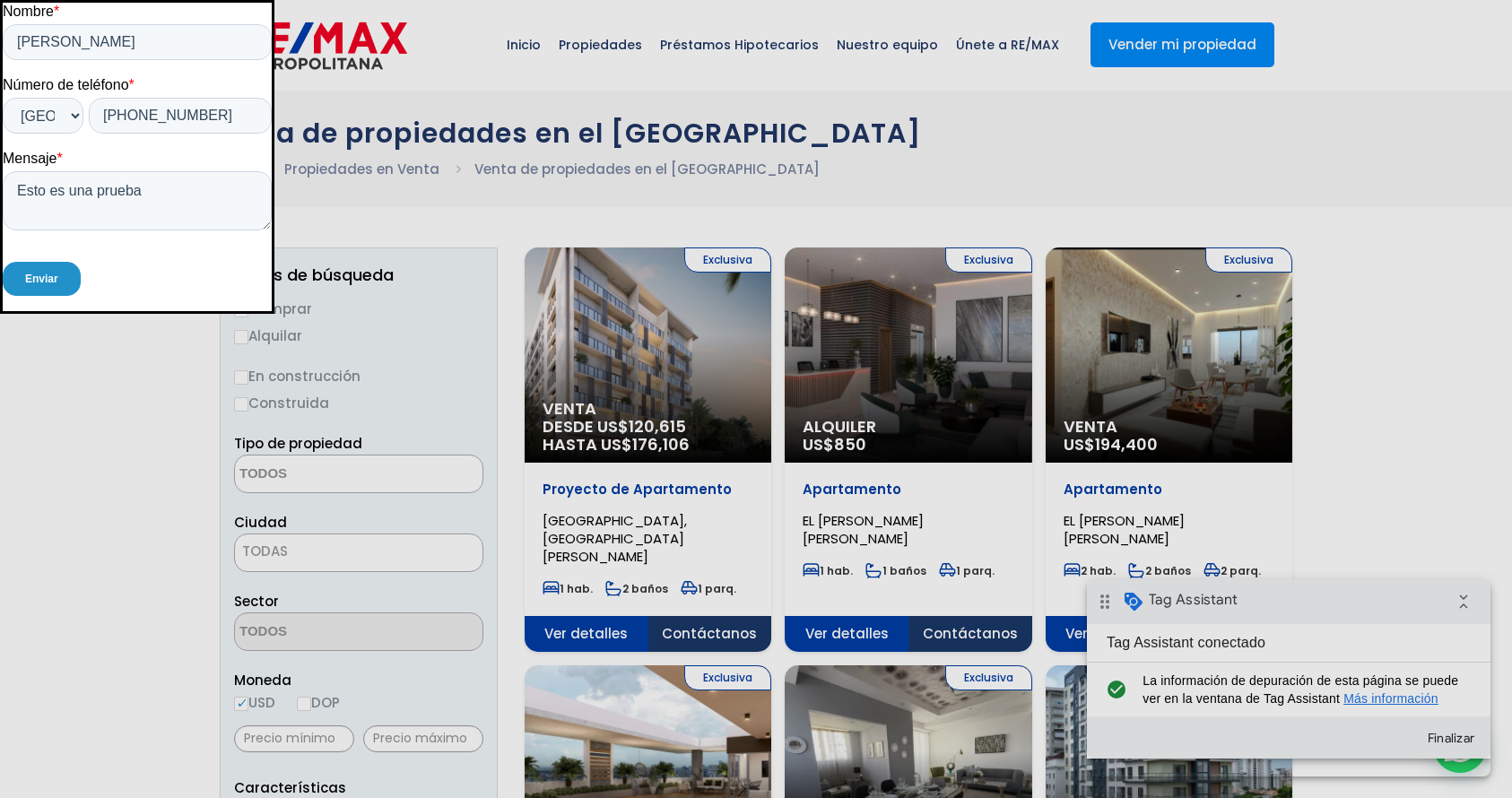 click on "Nombre * Abigail Número de teléfono * * Afghanistan (‫افغانستان‬‎) Albania (Shqipëri) Algeria (‫الجزائر‬‎) American Samoa Andorra Angola Anguilla Antigua and Barbuda Argentina Armenia (Հայաստան) Aruba Australia Austria (Österreich) Azerbaijan (Azərbaycan) Bahamas Bahrain (‫البحرين‬‎) Bangladesh (বাংলাদেশ) Barbados Belarus (Беларусь) Belgium (België) Belize Benin (Bénin) Bermuda Bhutan (འབྲུག) Bolivia Bosnia and Herzegovina (Босна и Херцеговина) Botswana Brazil (Brasil) British Indian Ocean Territory British Virgin Islands Brunei Bulgaria (България) Burkina Faso Burundi (Uburundi) Cambodia (កម្ពុជា) Cameroon (Cameroun) Canada Cape Verde (Kabu Verdi) Caribbean Netherlands Cayman Islands Central African Republic (République centrafricaine) Chad (Tchad) Chile China (中国) Colombia Comoros (‫جزر القمر‬‎) Congo (DRC) (Jamhuri ya Kidemokrasia ya Kongo) Cook Islands Cuba *" 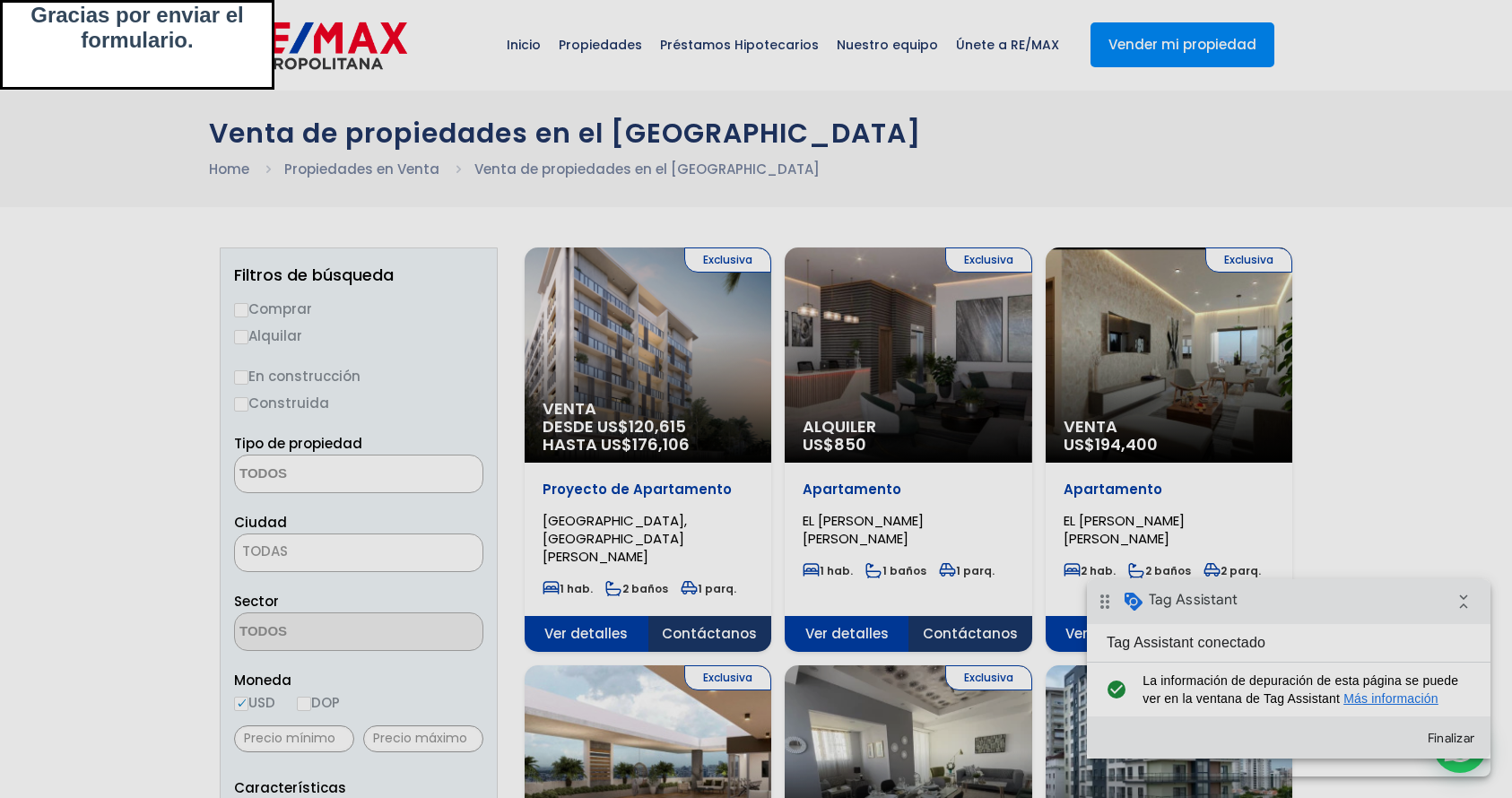 click at bounding box center (137, 45) 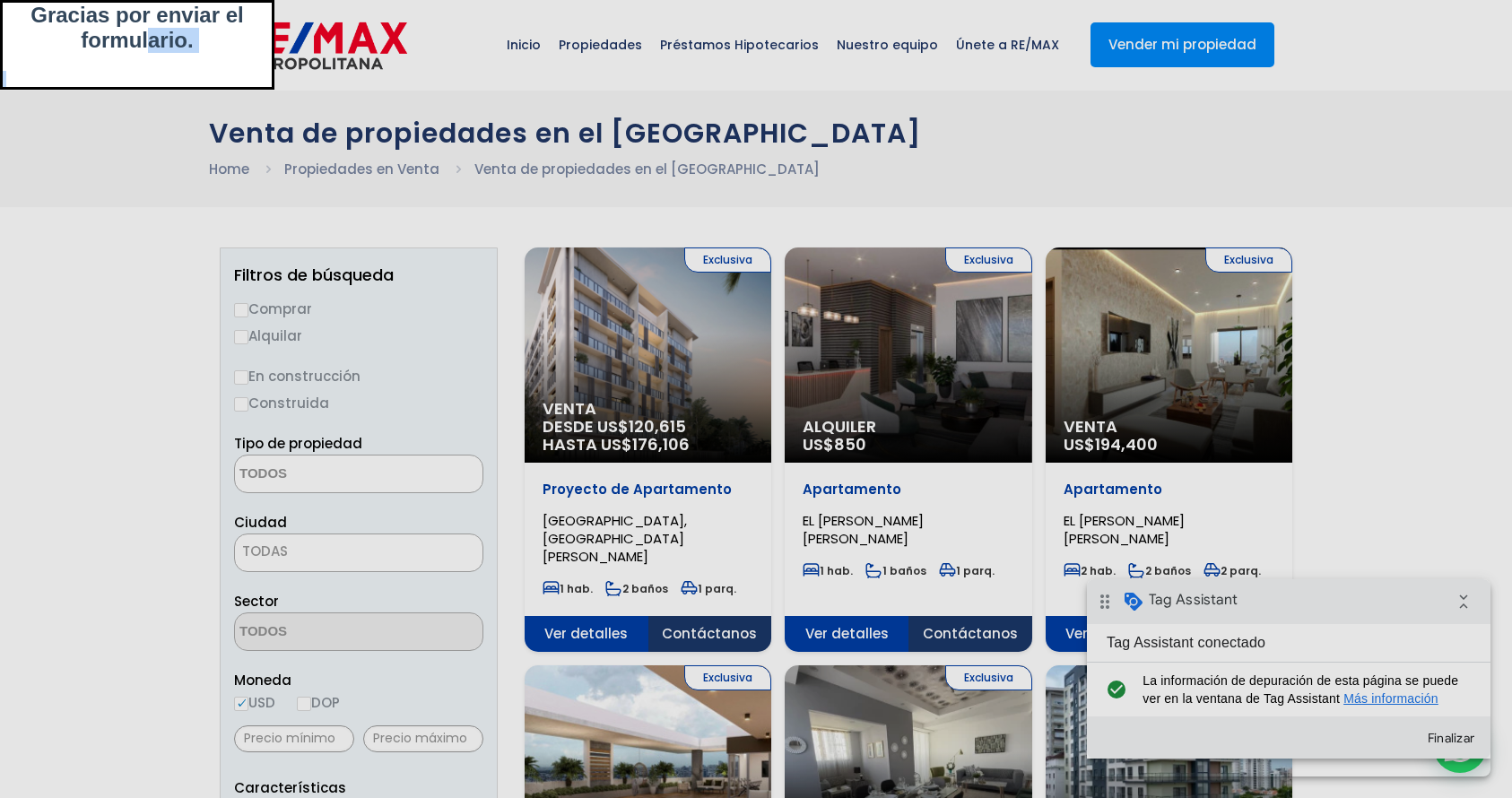 drag, startPoint x: 149, startPoint y: 28, endPoint x: 170, endPoint y: 95, distance: 70.21396 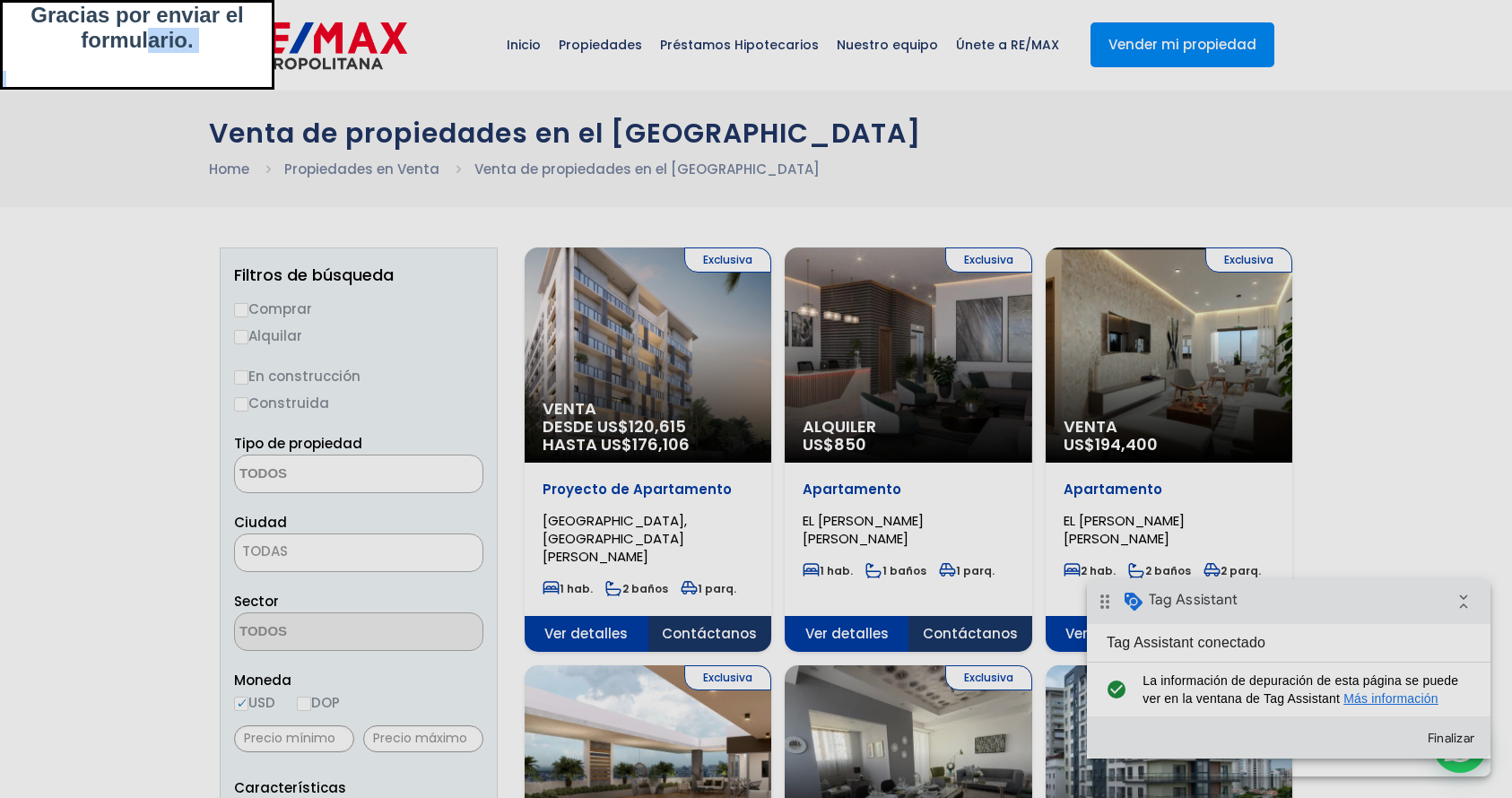 click on "Gracias por enviar el formulario." 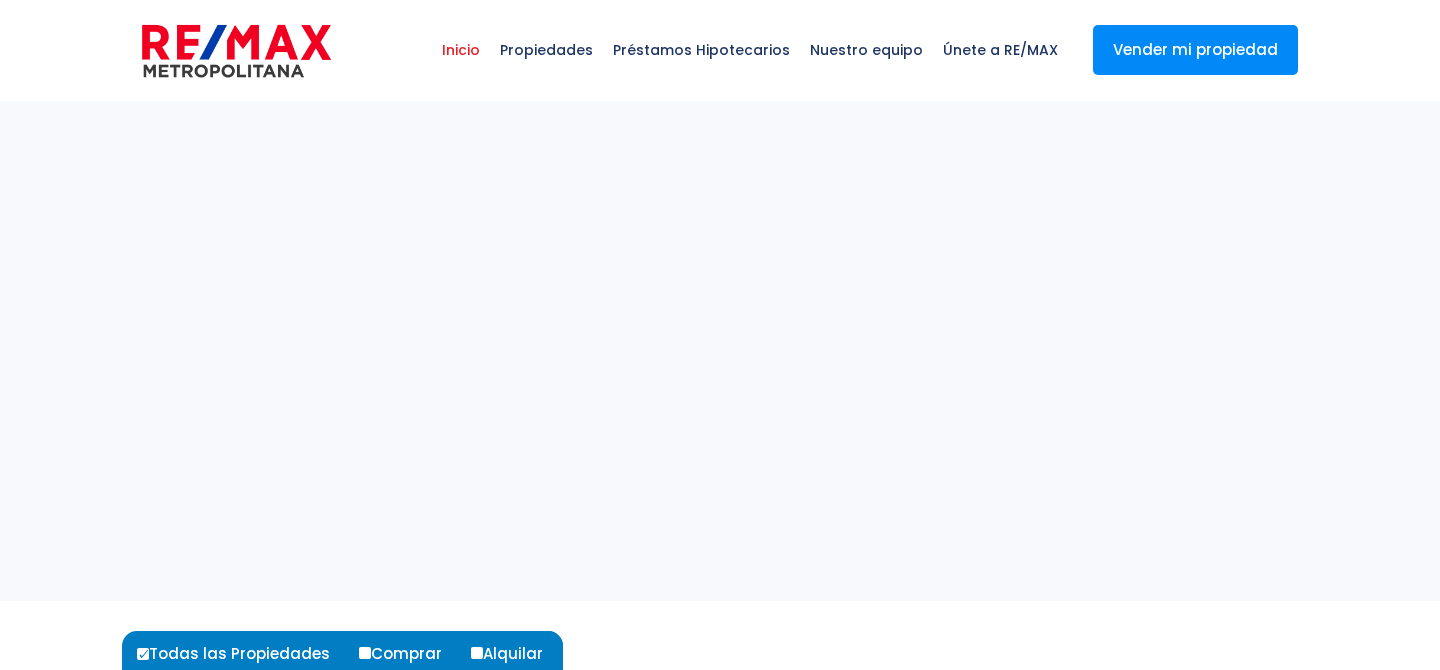 select 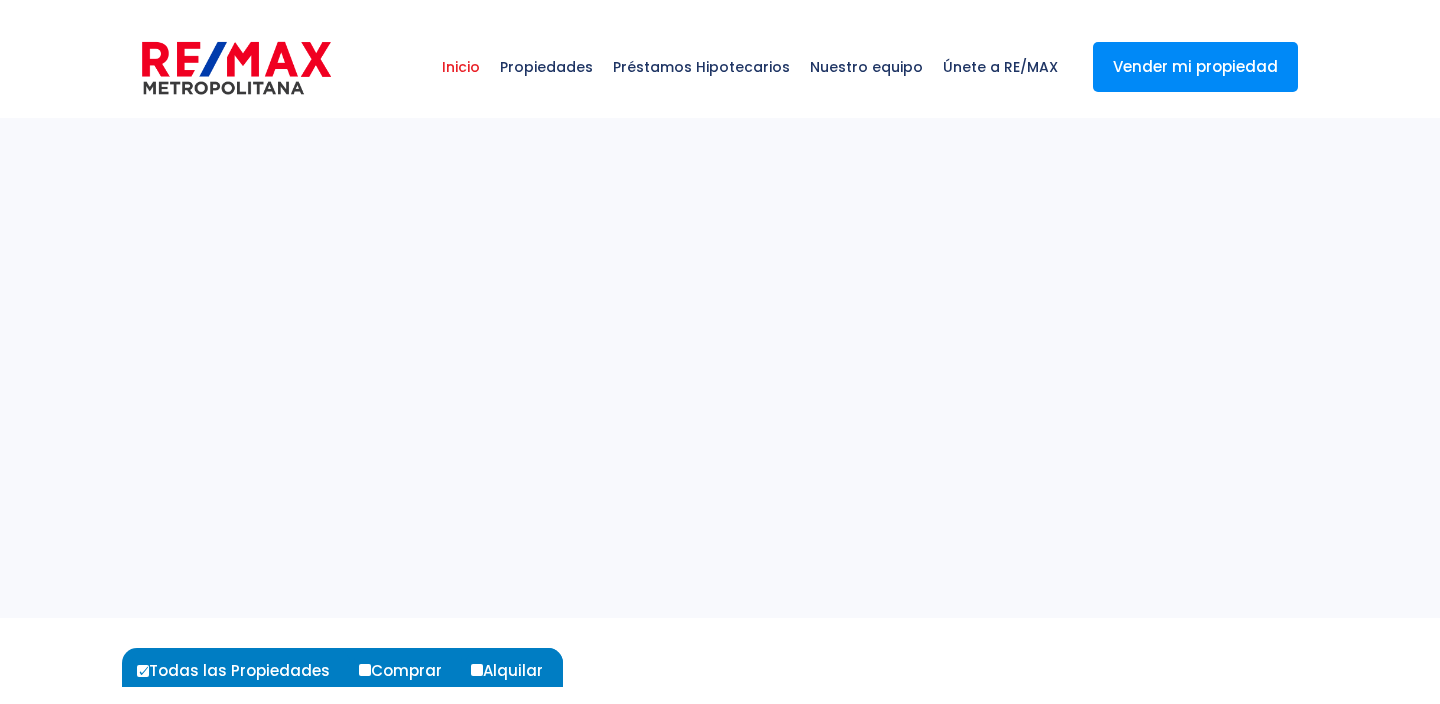 scroll, scrollTop: 0, scrollLeft: 0, axis: both 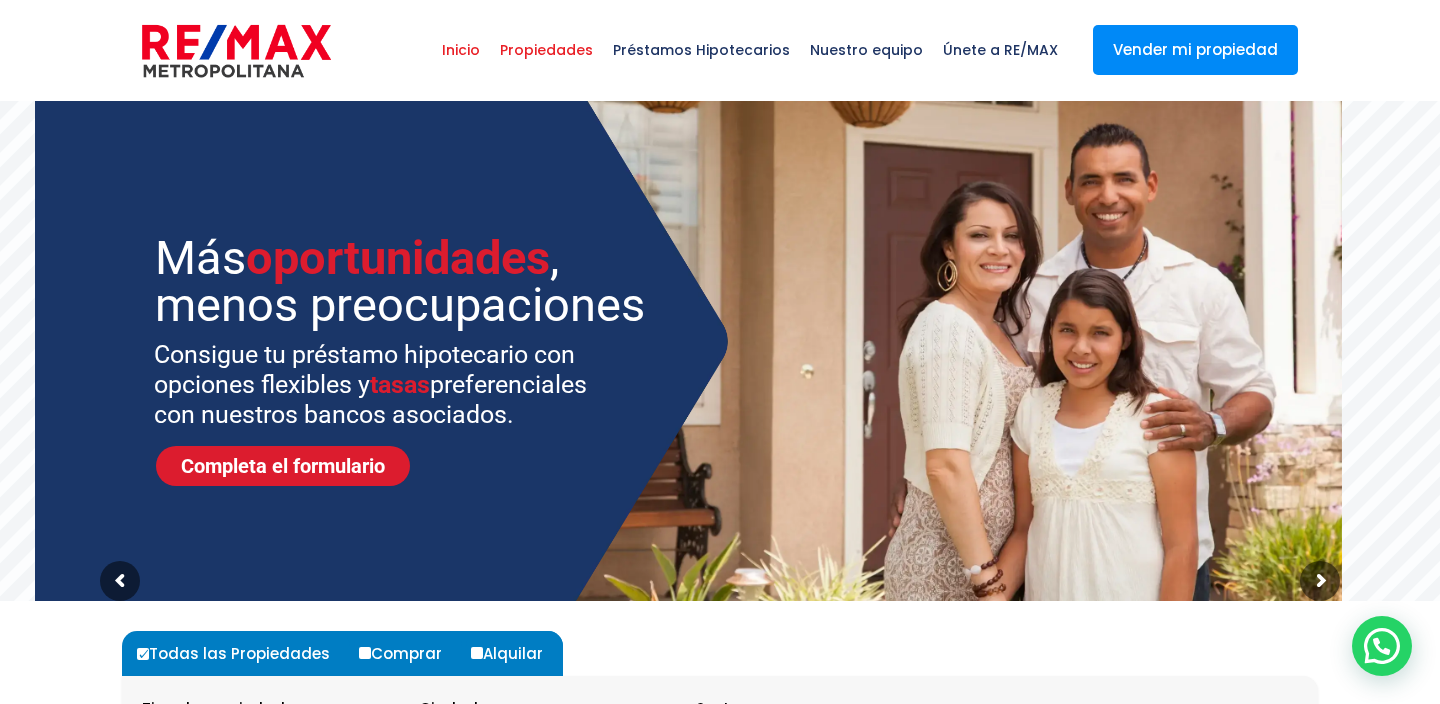 click on "Propiedades" at bounding box center [546, 50] 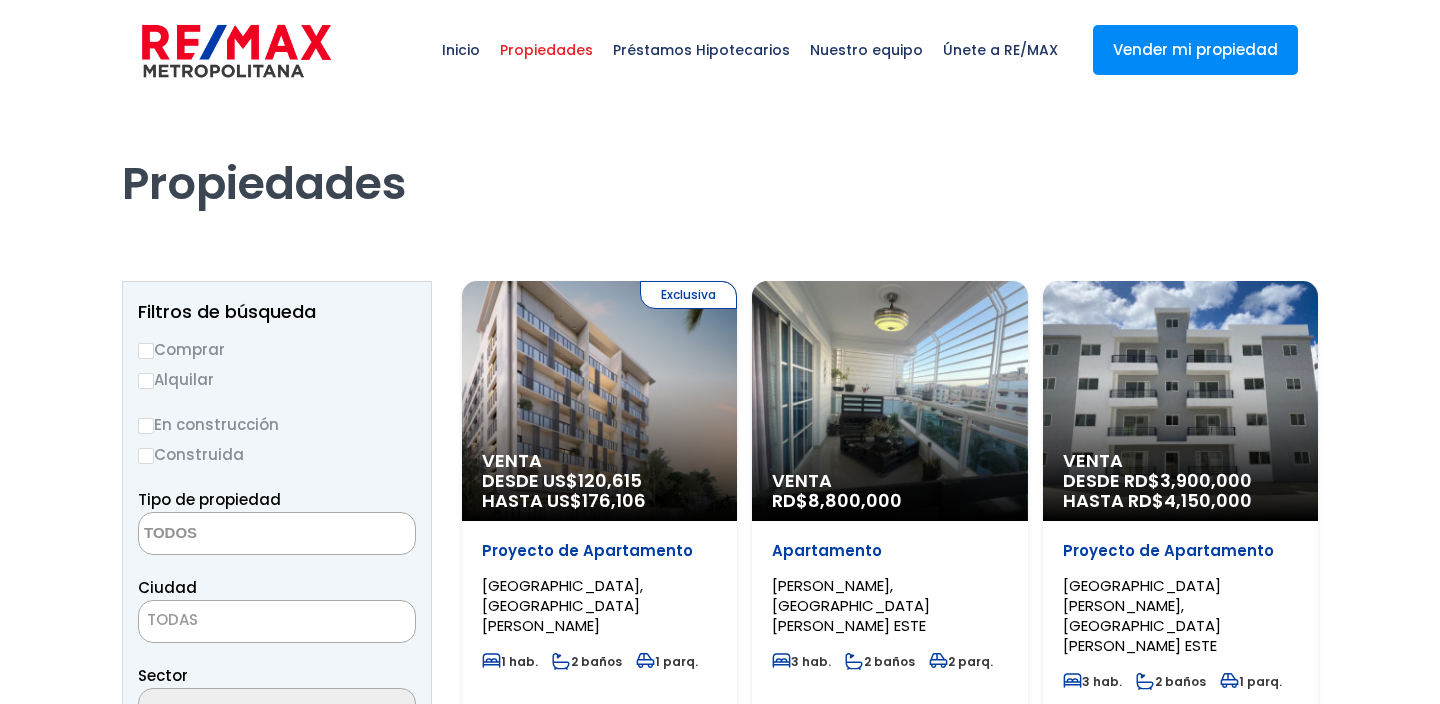 select 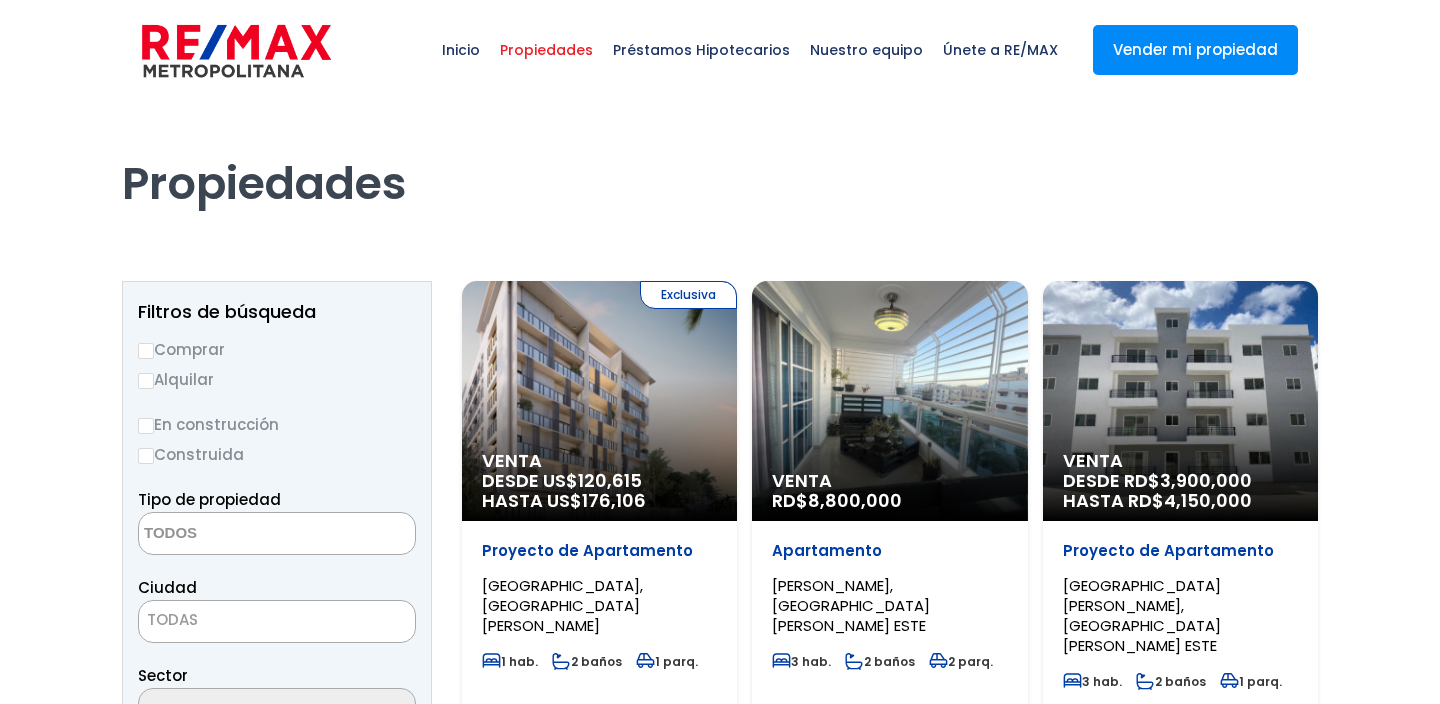 scroll, scrollTop: 0, scrollLeft: 0, axis: both 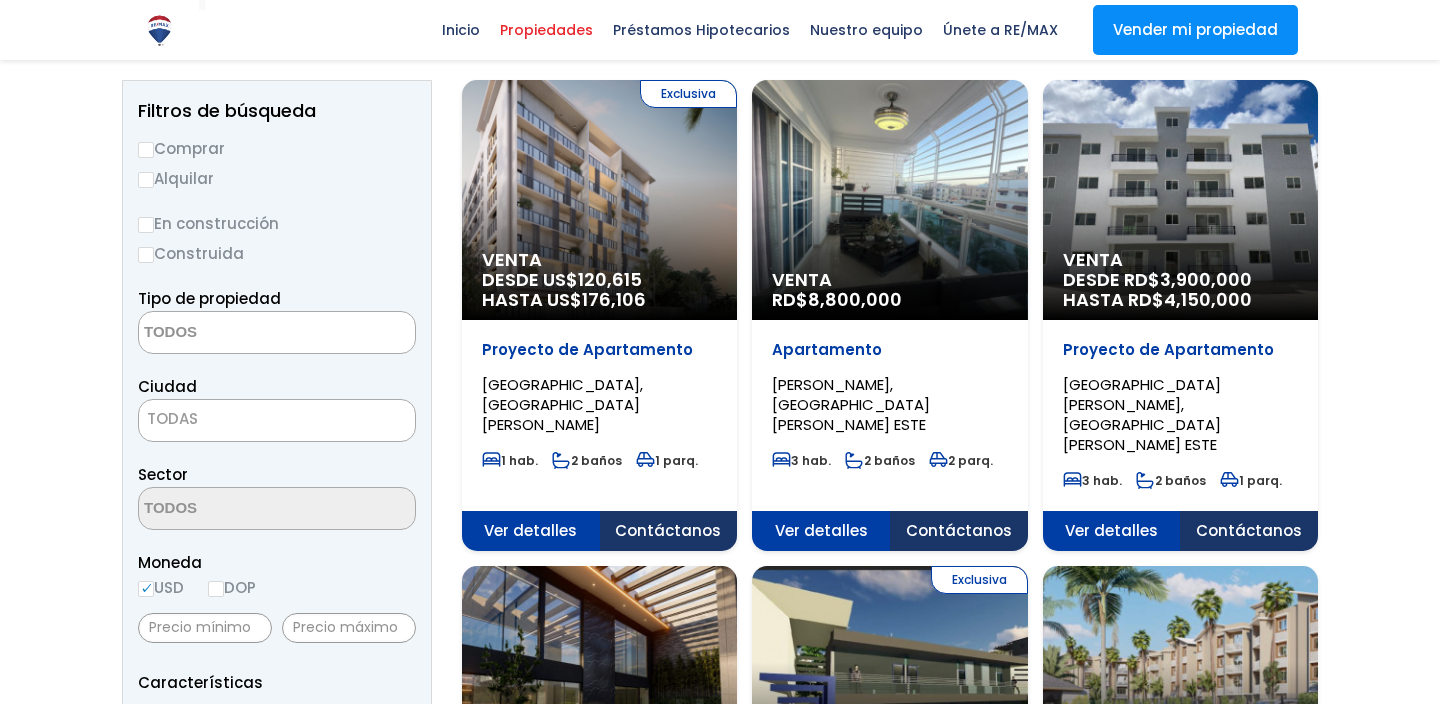 click on "Contáctanos" at bounding box center (669, 531) 